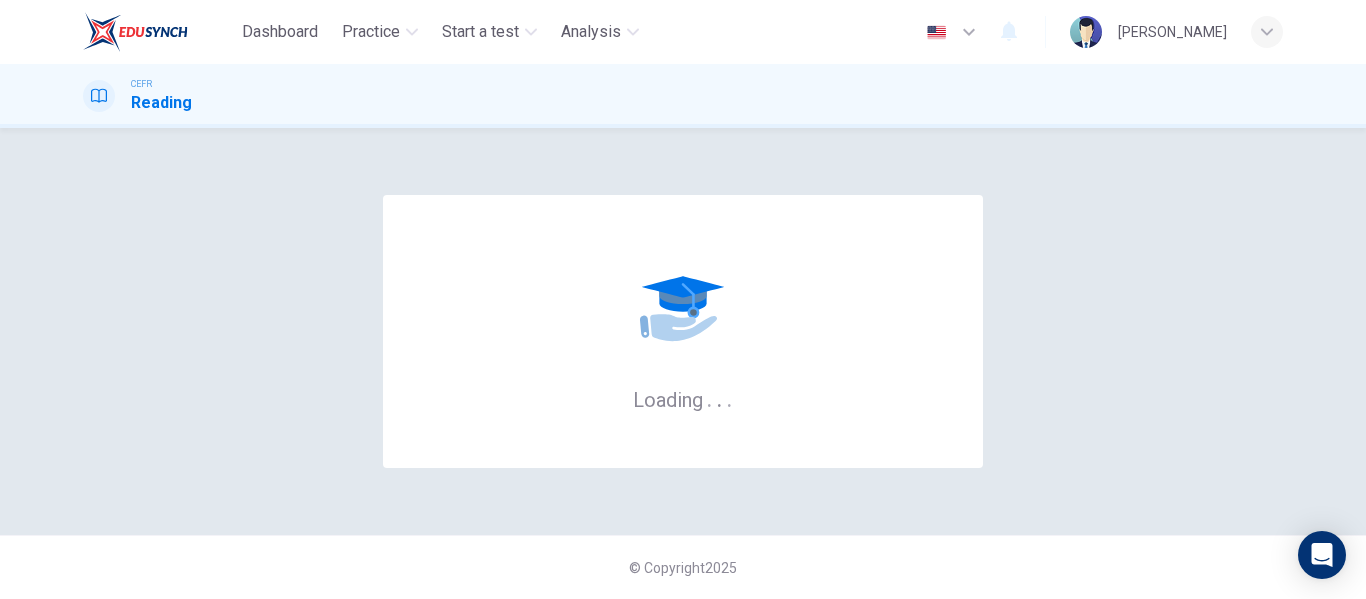 scroll, scrollTop: 0, scrollLeft: 0, axis: both 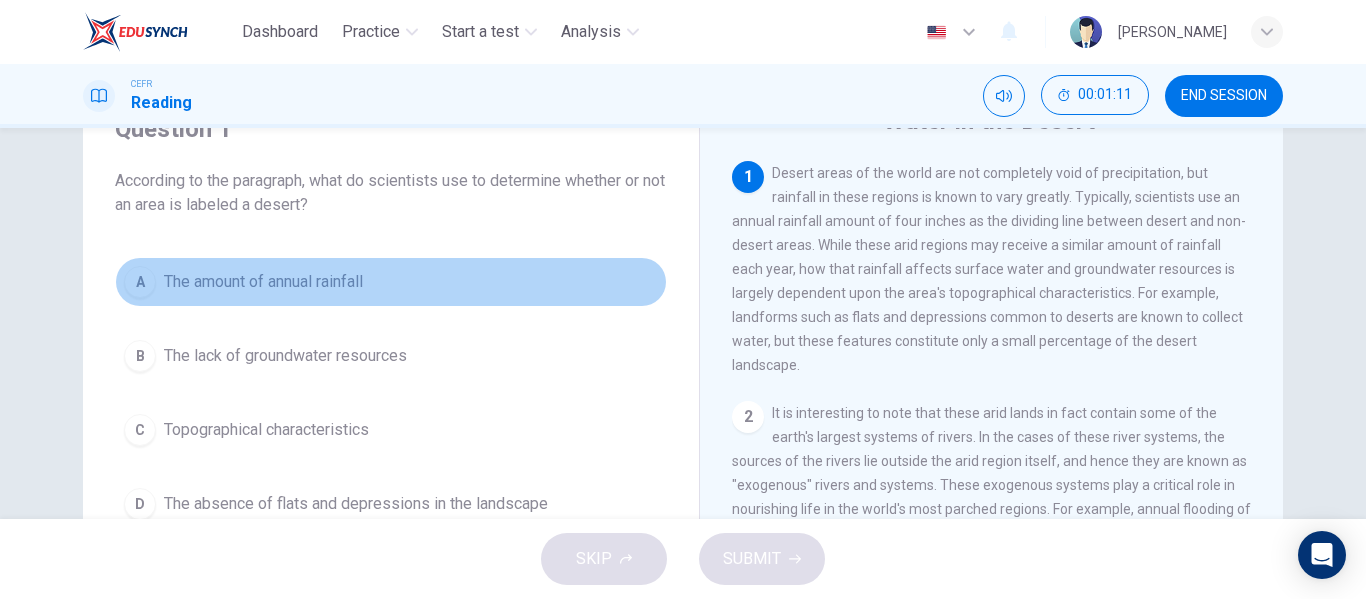 click on "A" at bounding box center (140, 282) 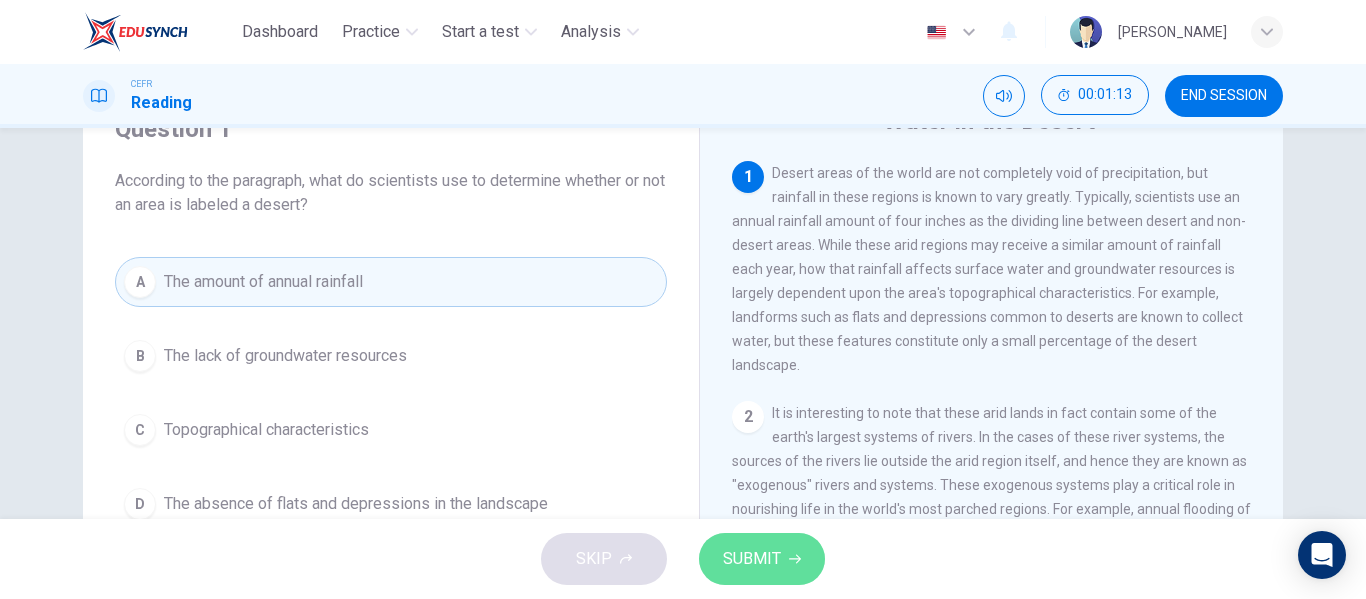 click on "SUBMIT" at bounding box center [752, 559] 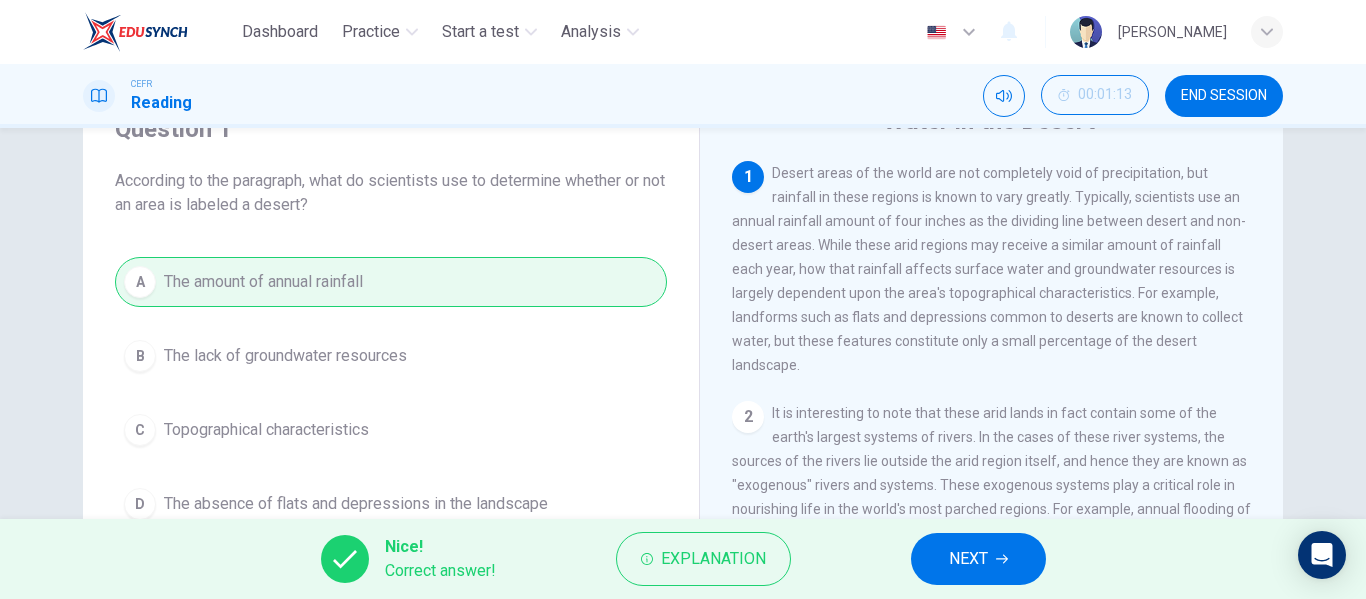 scroll, scrollTop: 0, scrollLeft: 0, axis: both 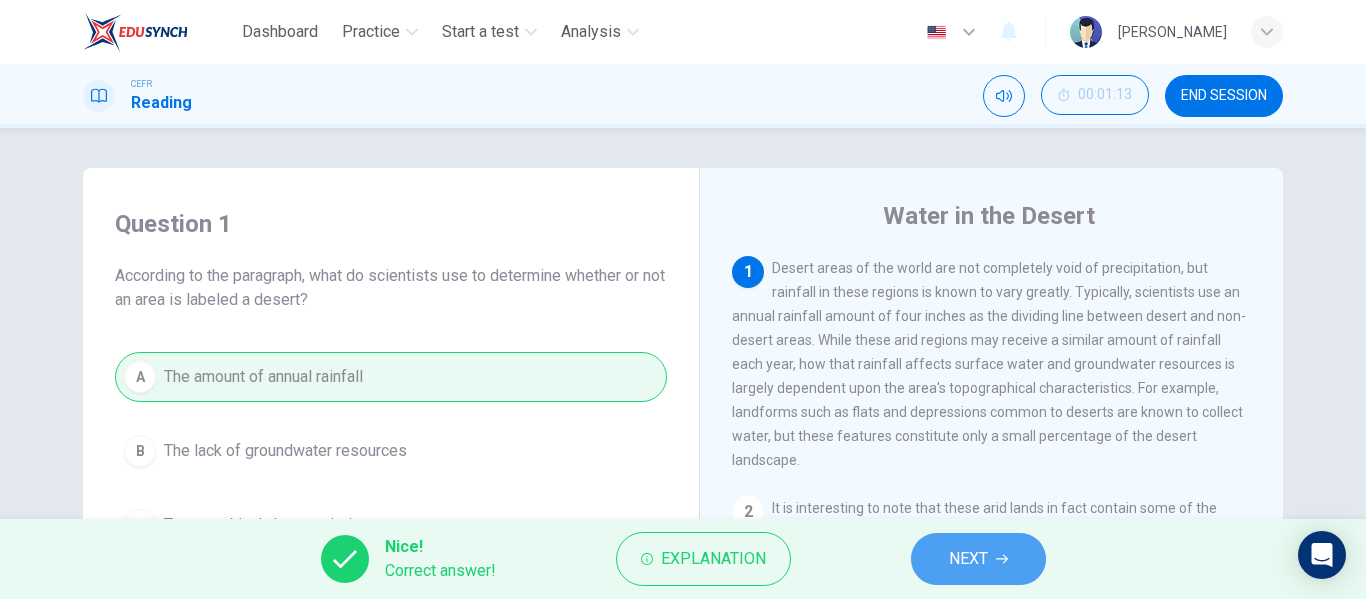 click on "NEXT" at bounding box center (978, 559) 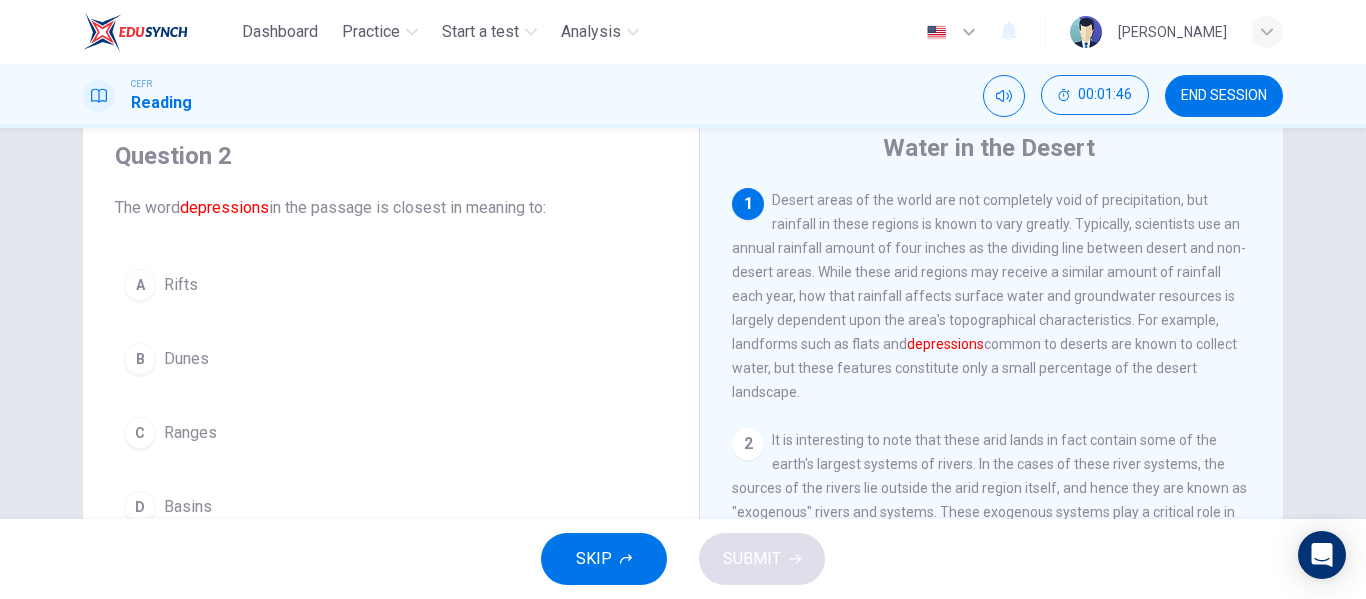 scroll, scrollTop: 65, scrollLeft: 0, axis: vertical 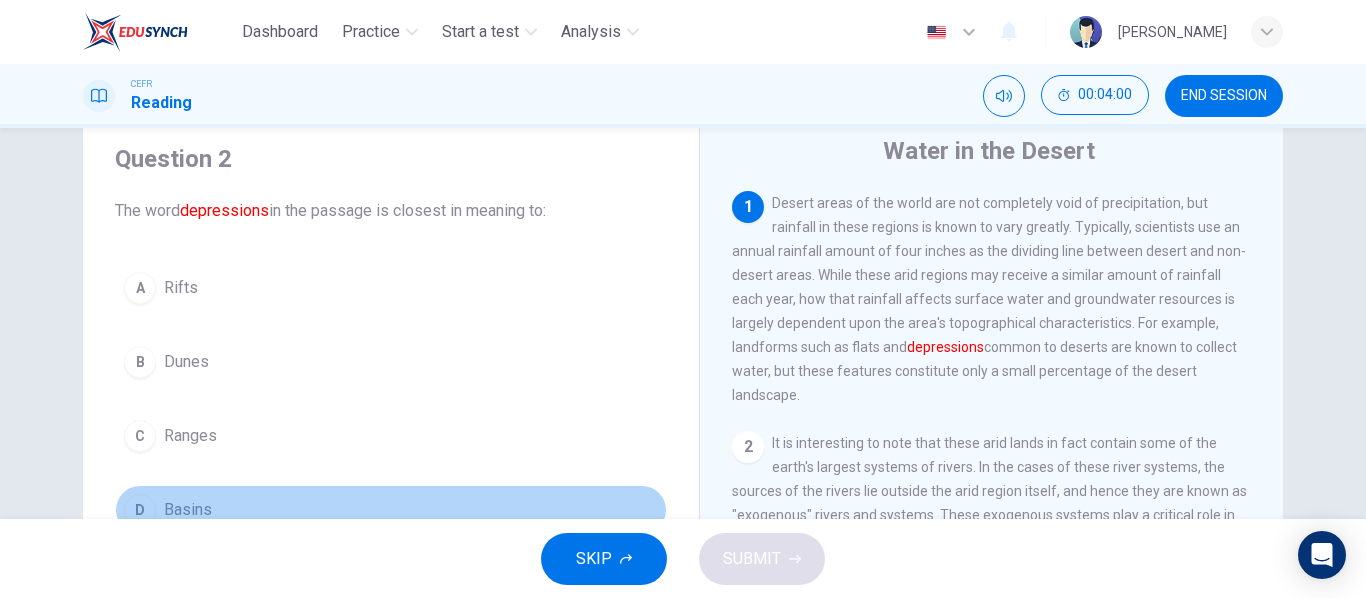 click on "D" at bounding box center [140, 510] 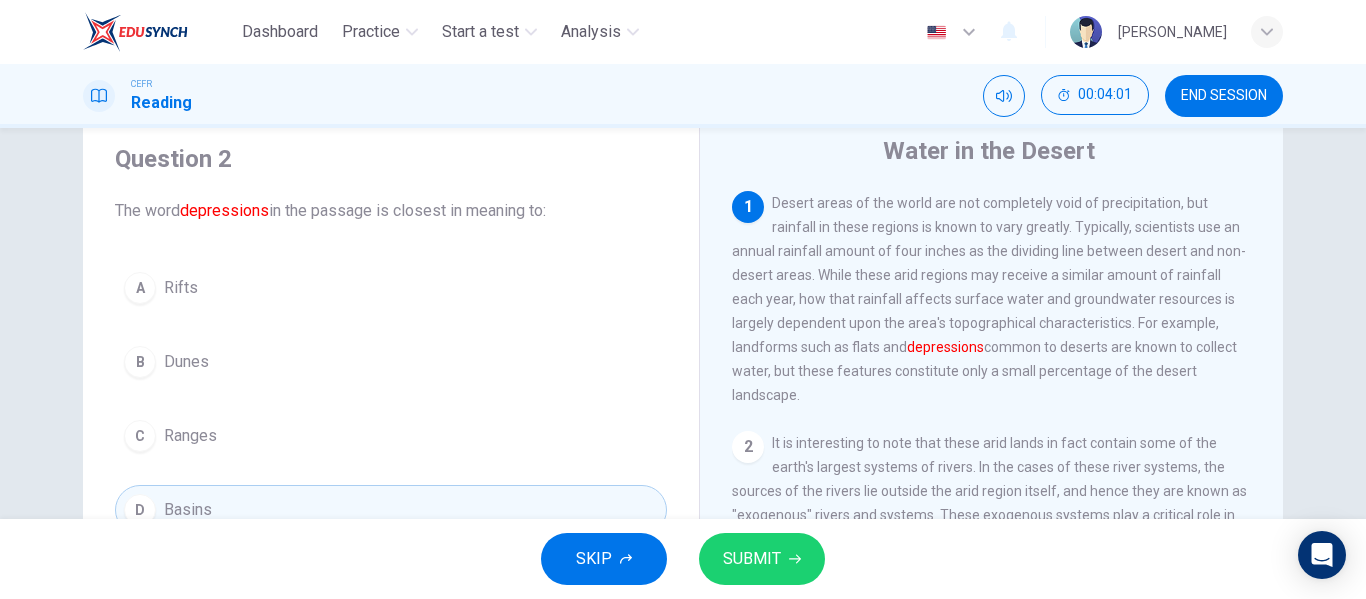 click on "SUBMIT" at bounding box center [752, 559] 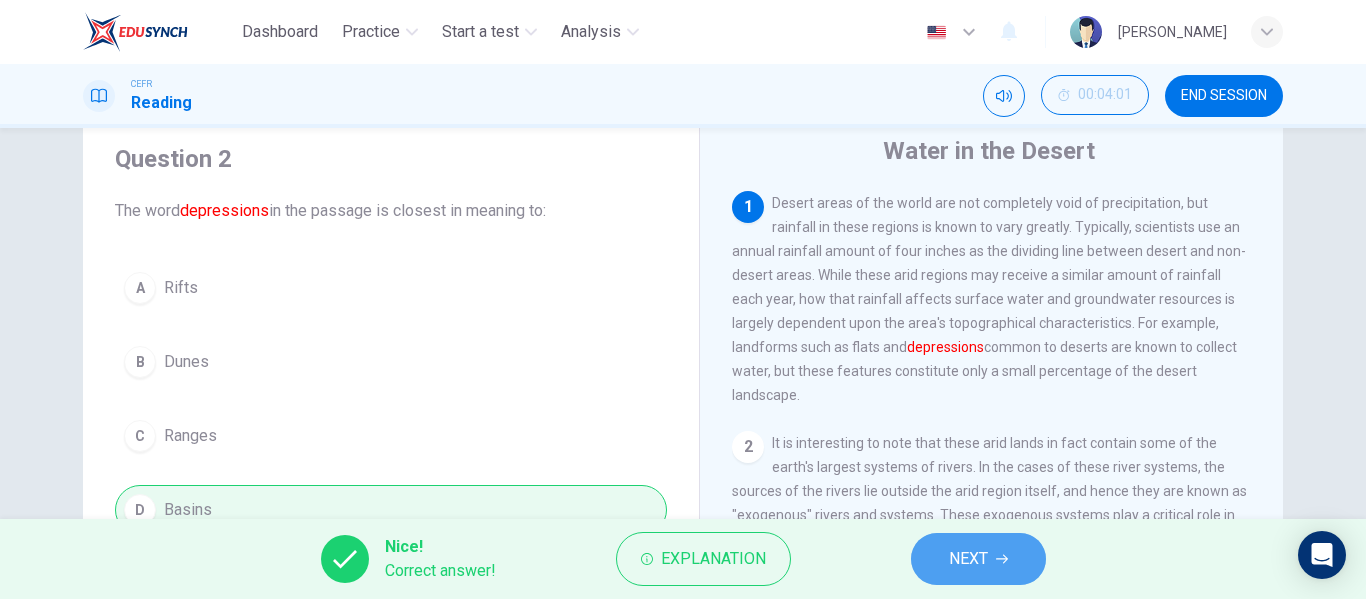 click on "NEXT" at bounding box center [978, 559] 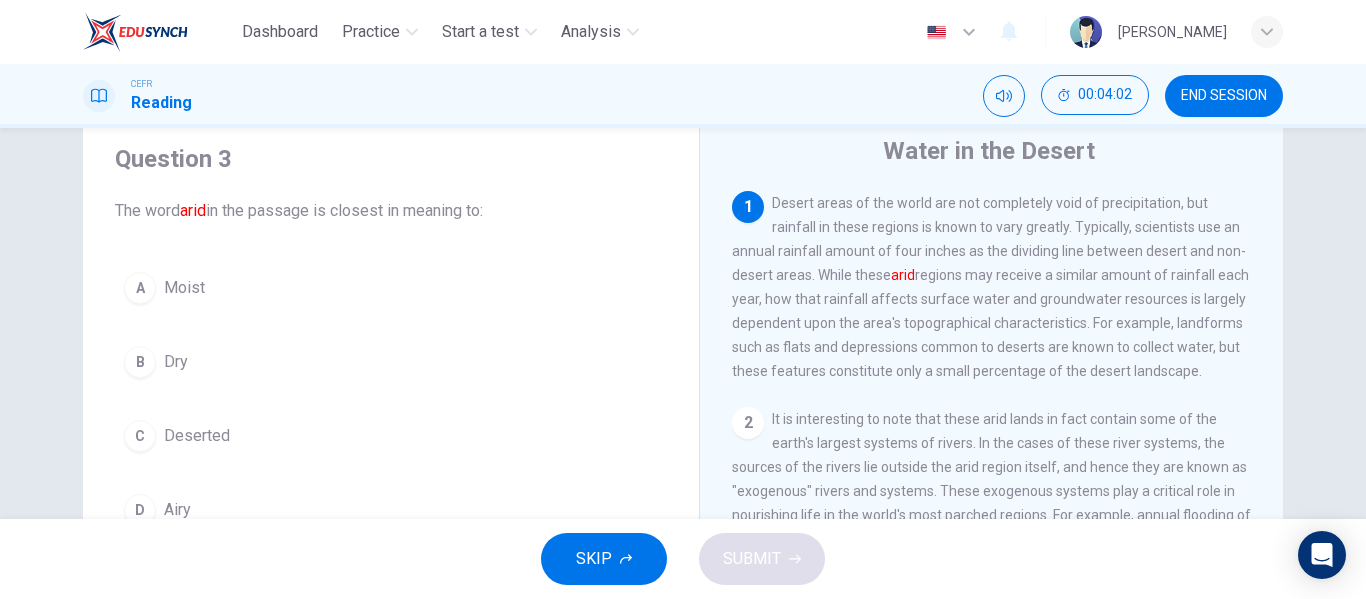 scroll, scrollTop: 55, scrollLeft: 0, axis: vertical 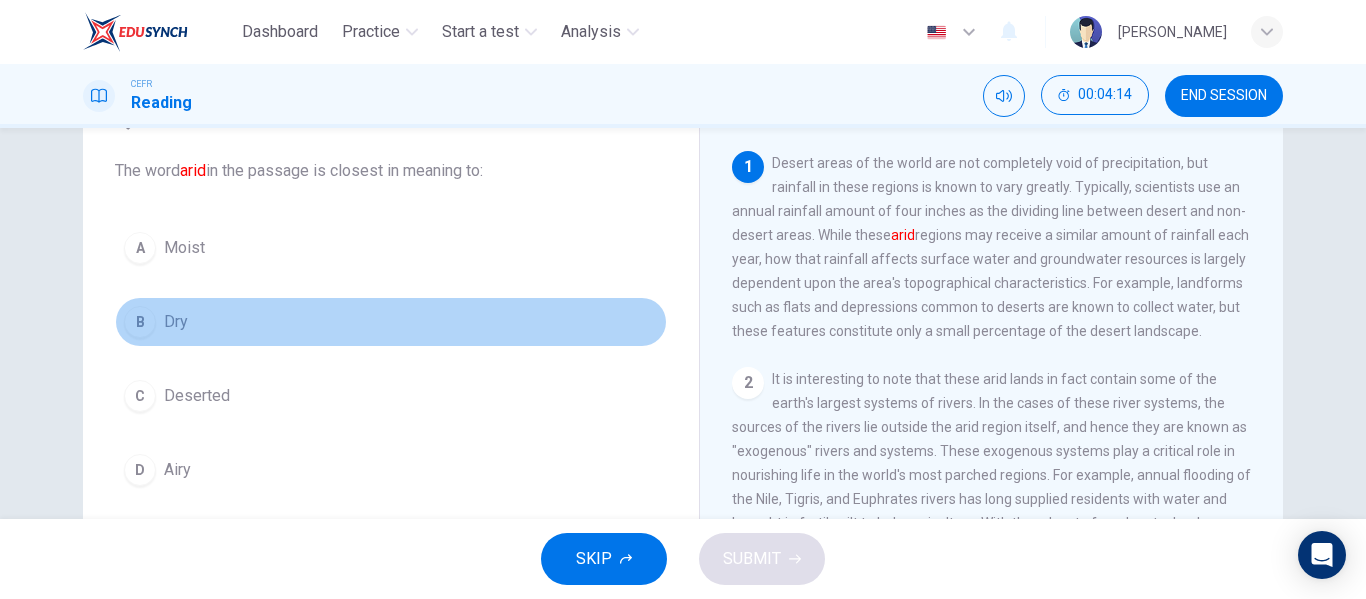 click on "B Dry" at bounding box center (391, 322) 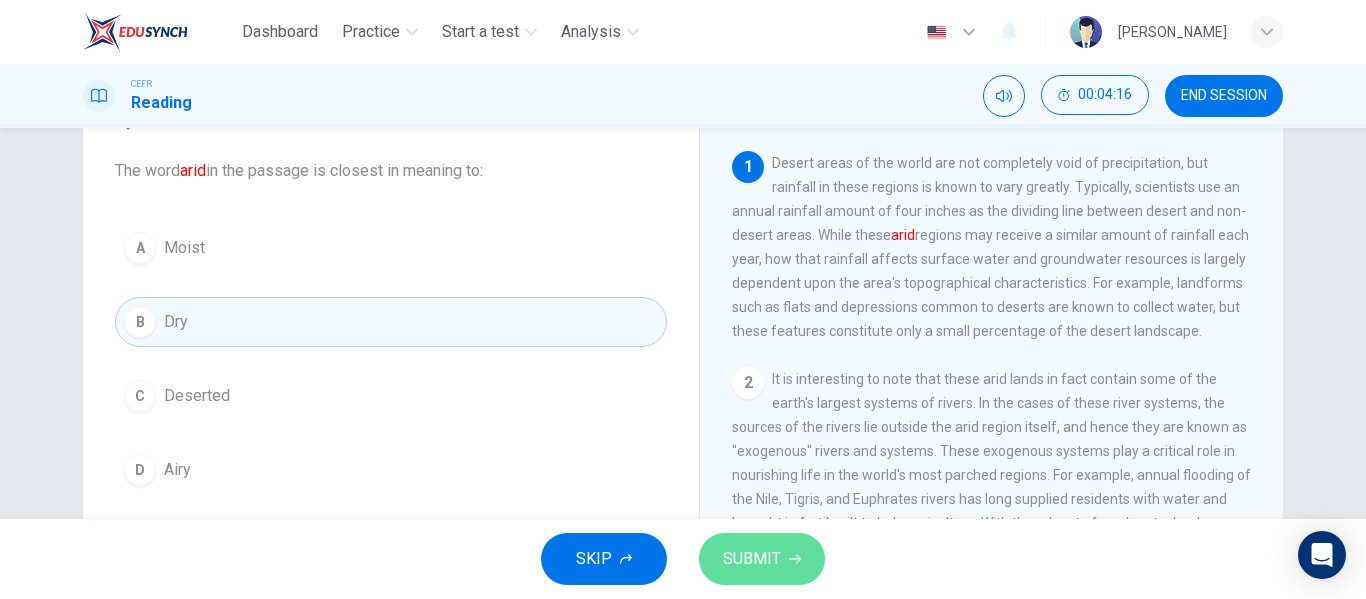 click on "SUBMIT" at bounding box center (752, 559) 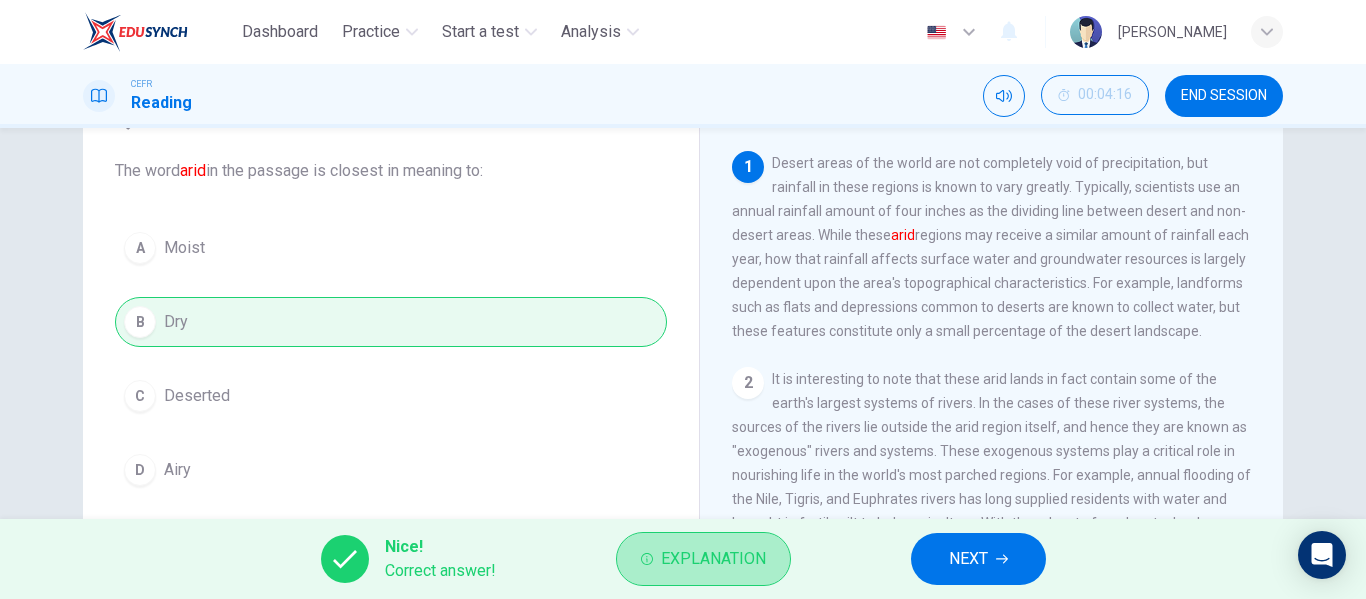 click on "Explanation" at bounding box center [713, 559] 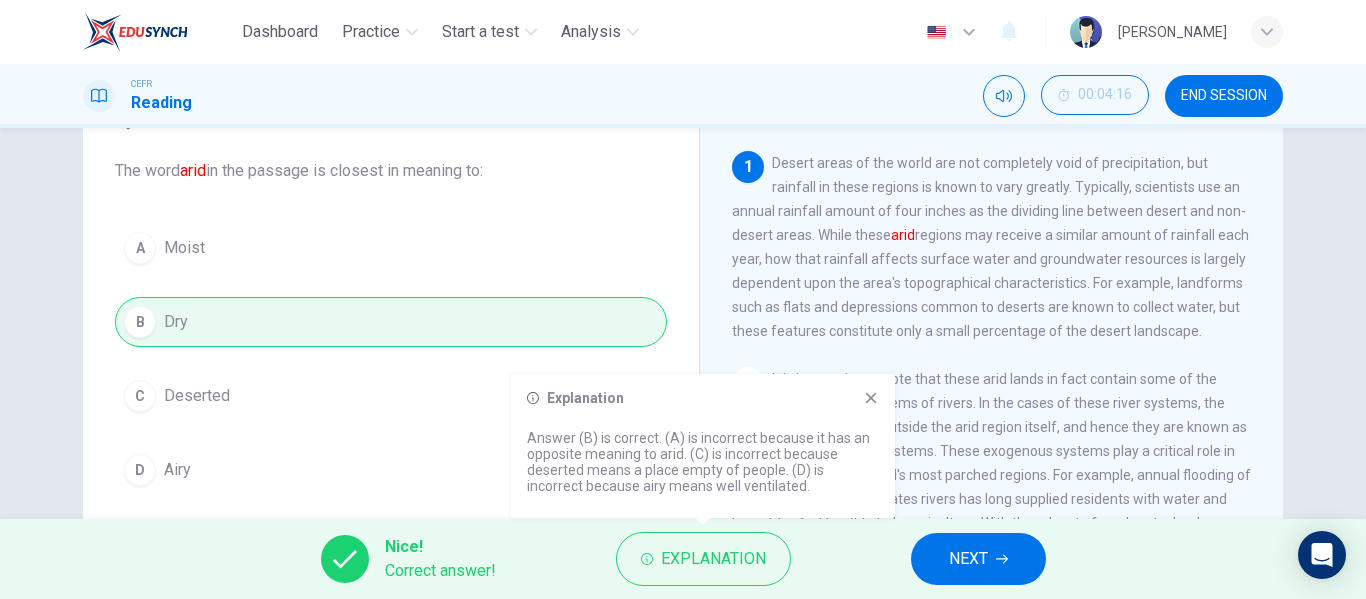 click on "NEXT" at bounding box center (968, 559) 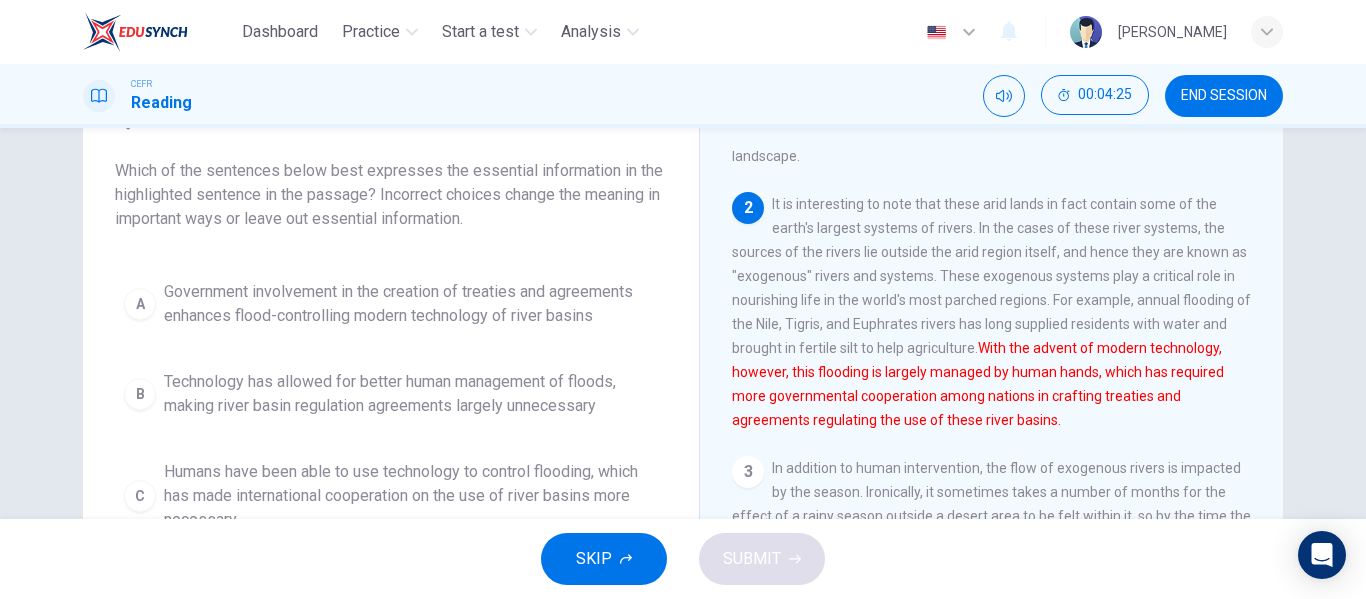 scroll, scrollTop: 210, scrollLeft: 0, axis: vertical 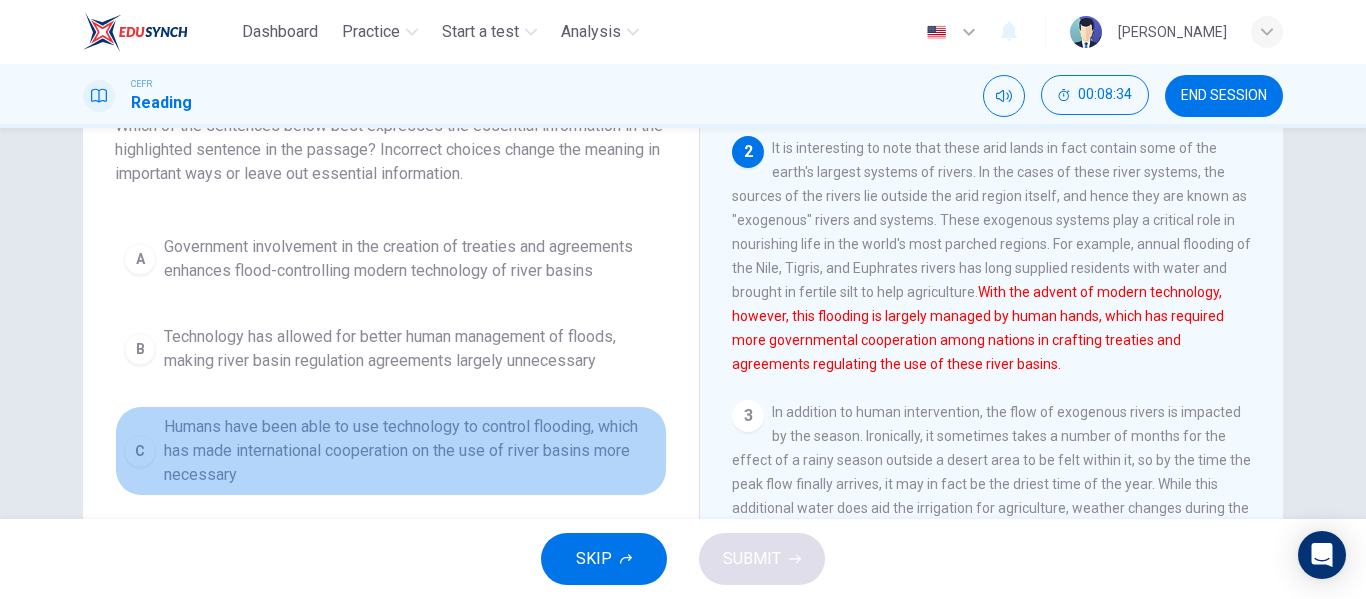 click on "C Humans have been able to use technology to control flooding, which has made international cooperation on the use of river basins more necessary" at bounding box center [391, 451] 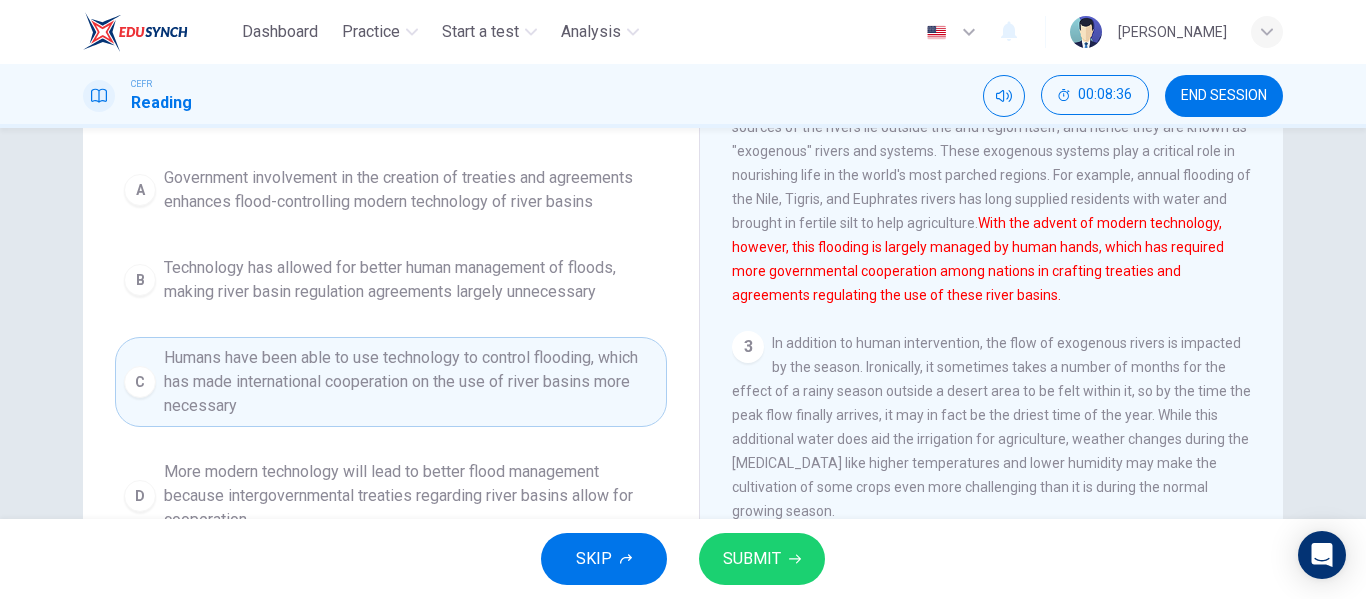 scroll, scrollTop: 253, scrollLeft: 0, axis: vertical 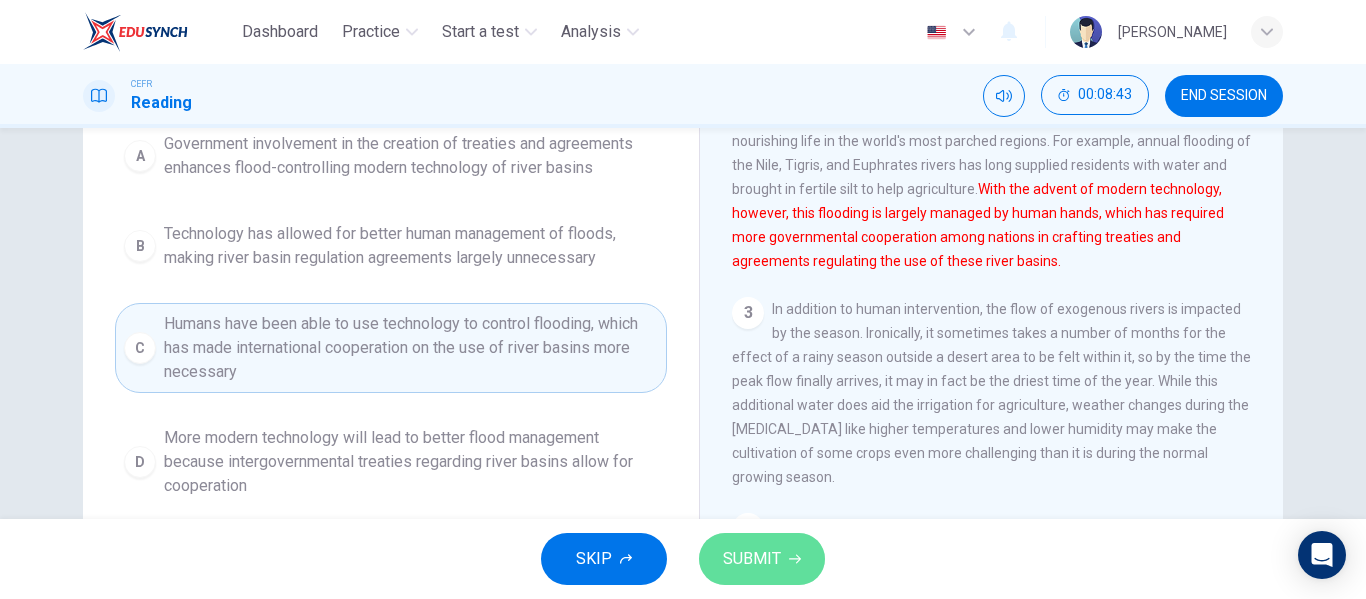 click on "SUBMIT" at bounding box center [752, 559] 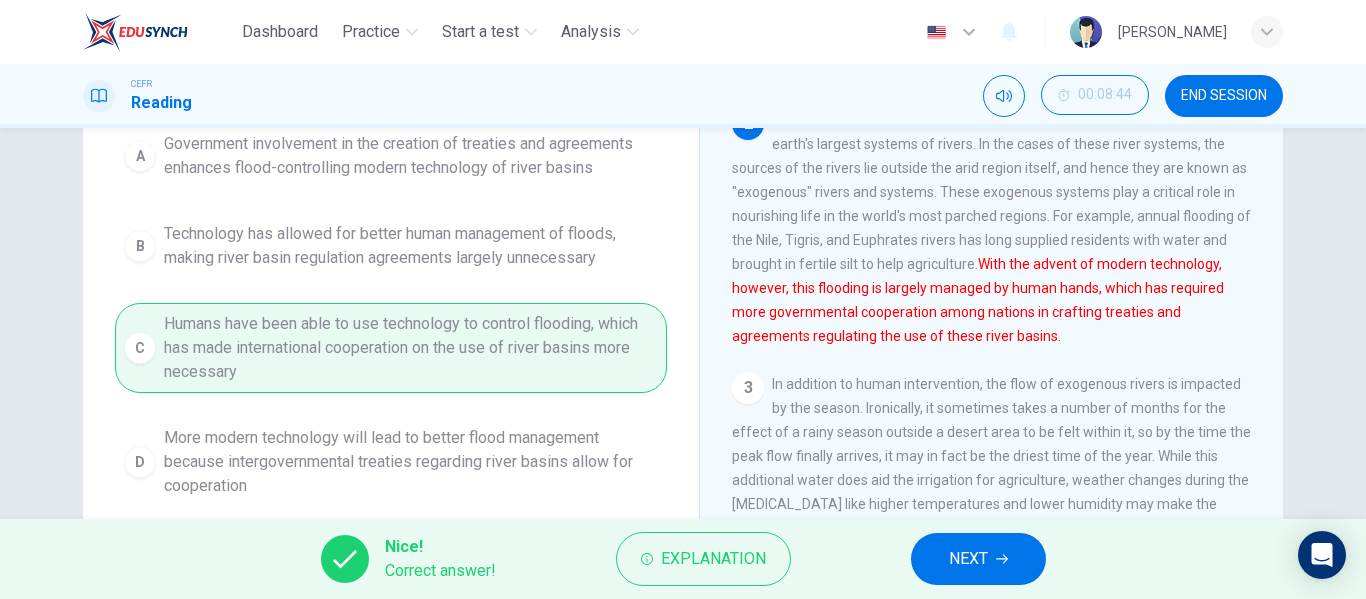 scroll, scrollTop: 121, scrollLeft: 0, axis: vertical 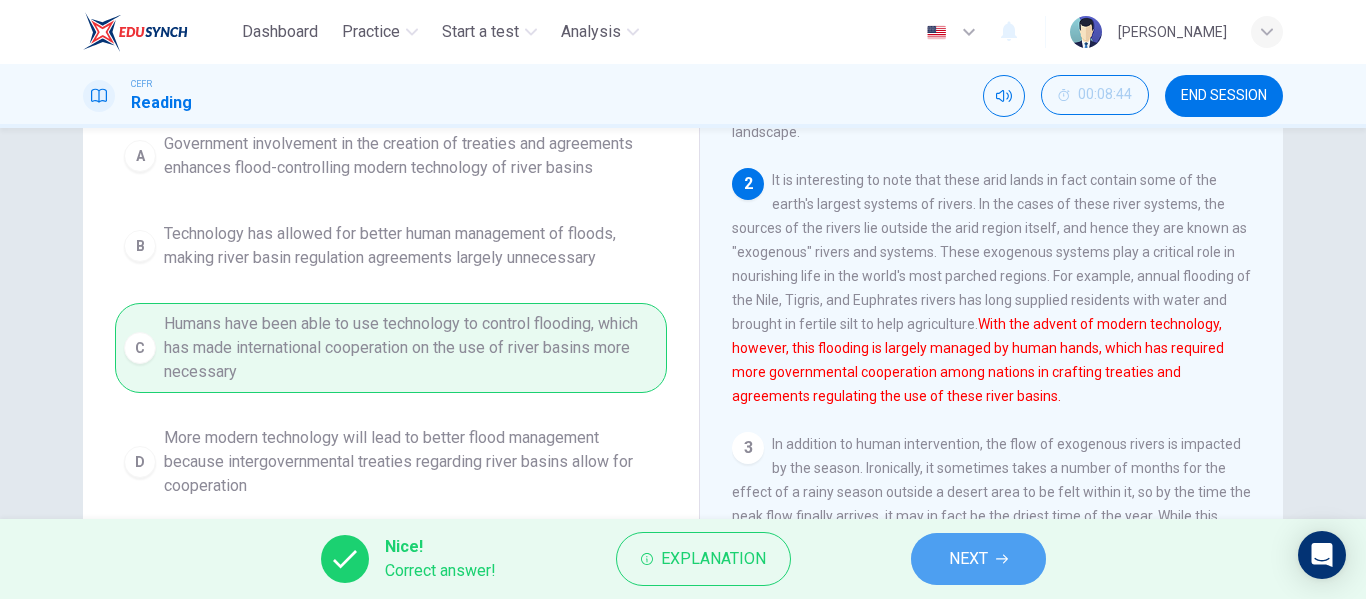 click on "NEXT" at bounding box center [978, 559] 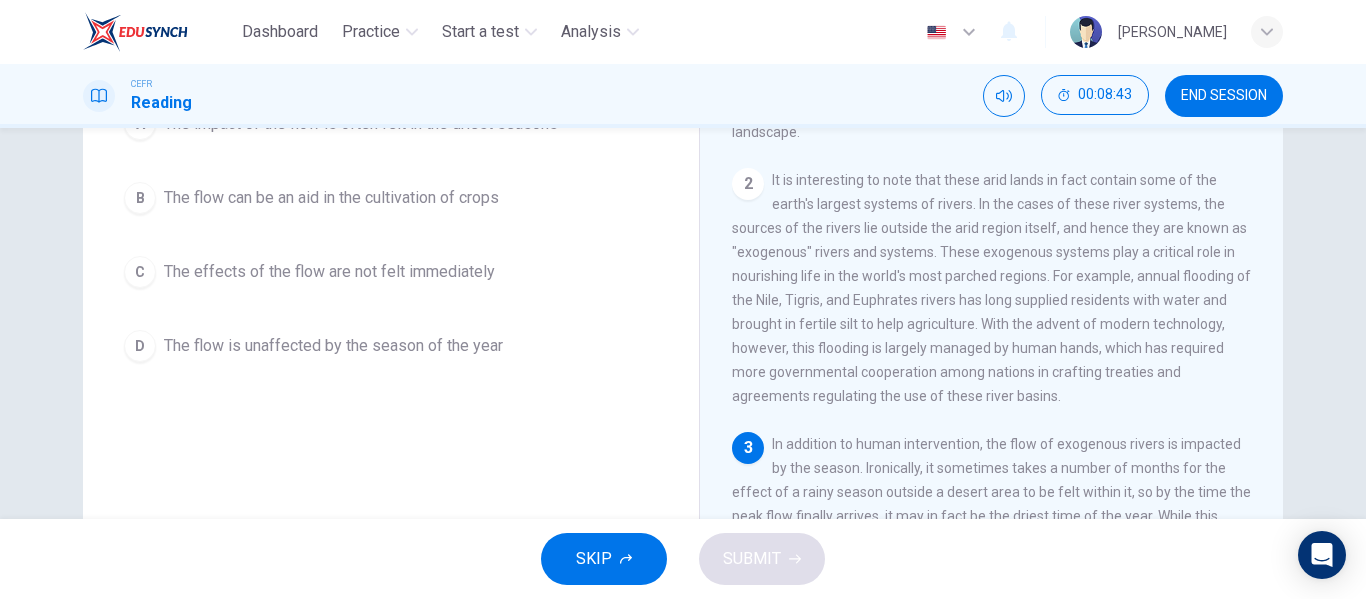 scroll, scrollTop: 229, scrollLeft: 0, axis: vertical 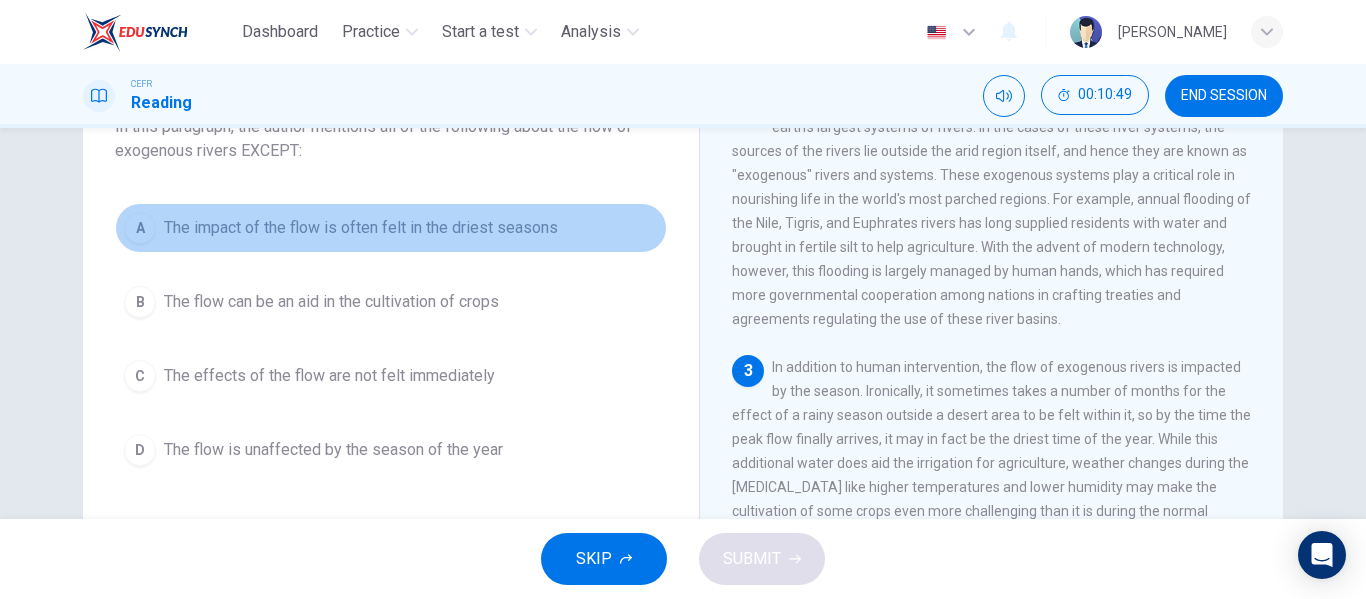 click on "A The impact of the flow is often felt in the driest seasons" at bounding box center (391, 228) 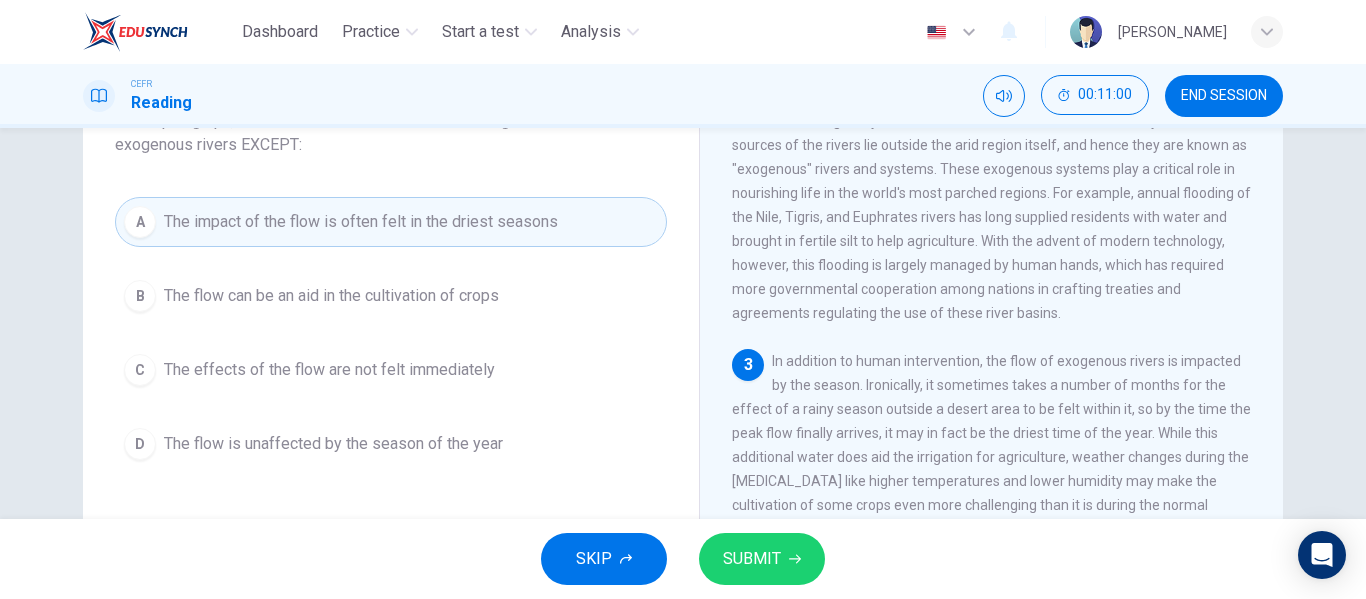 scroll, scrollTop: 164, scrollLeft: 0, axis: vertical 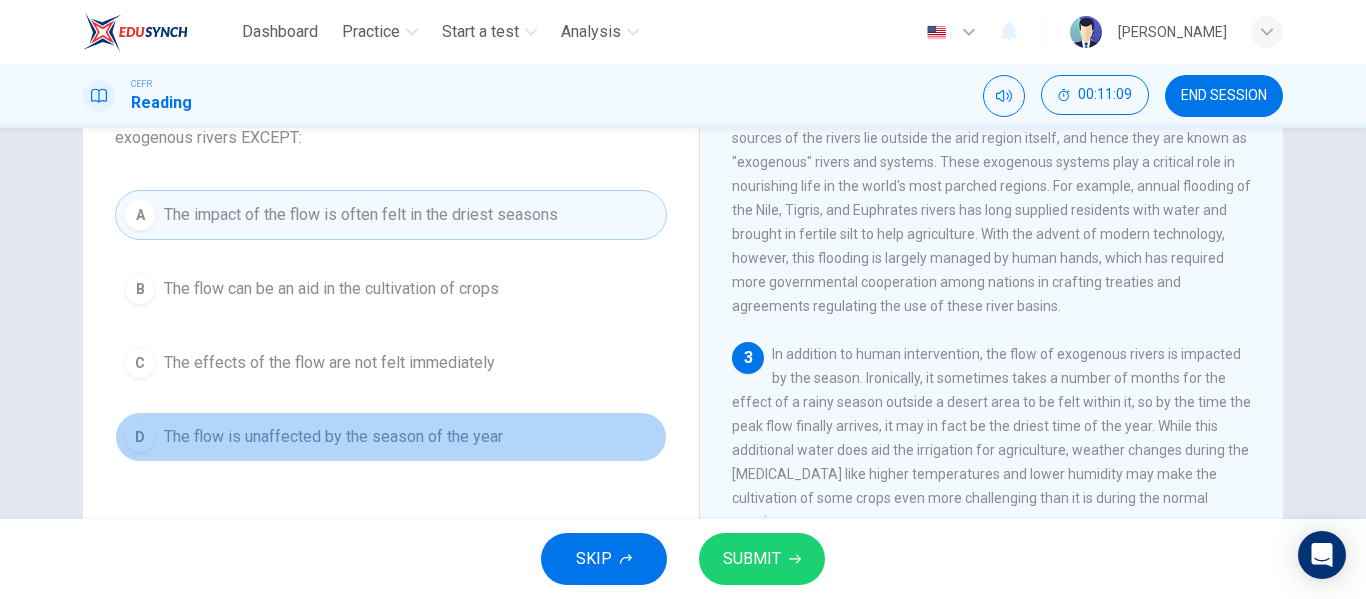 click on "The flow is unaffected by the season of the year" at bounding box center (333, 437) 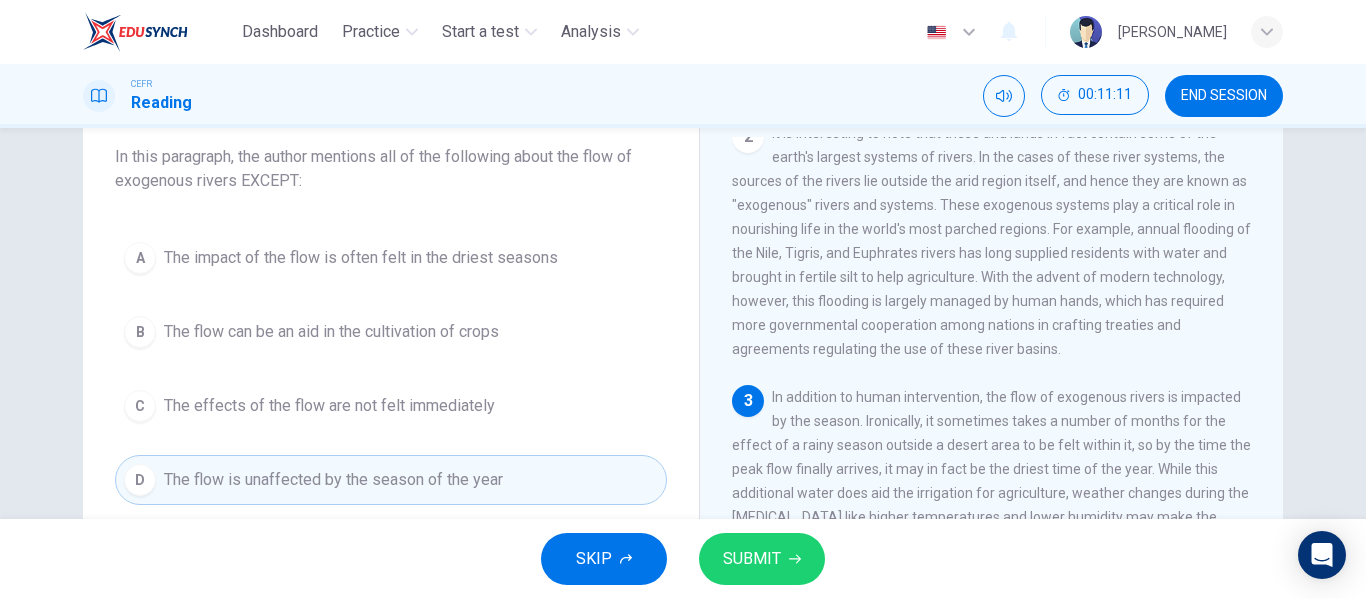scroll, scrollTop: 117, scrollLeft: 0, axis: vertical 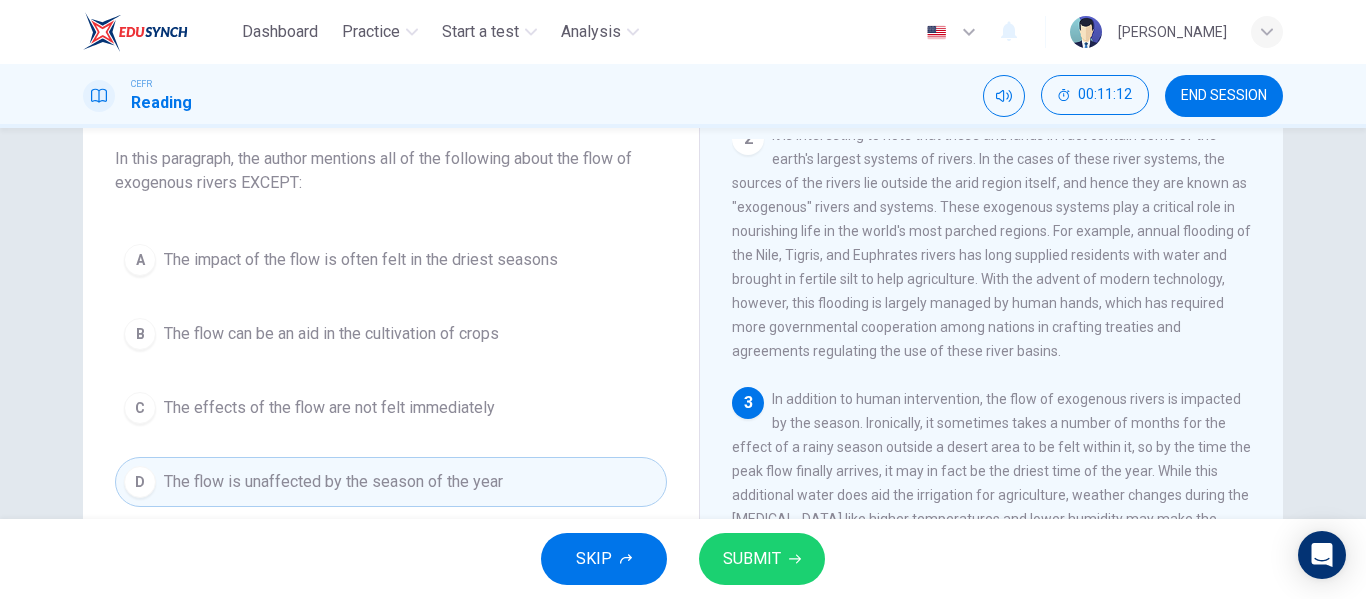 click on "SKIP SUBMIT" at bounding box center (683, 559) 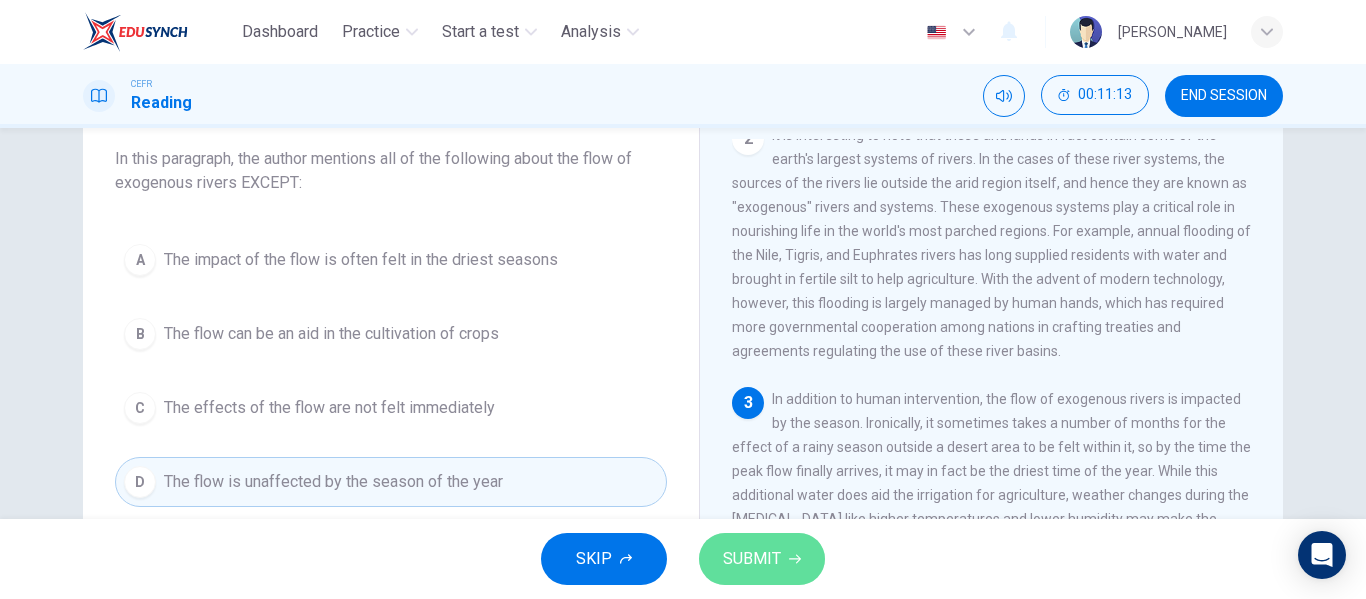 click on "SUBMIT" at bounding box center [762, 559] 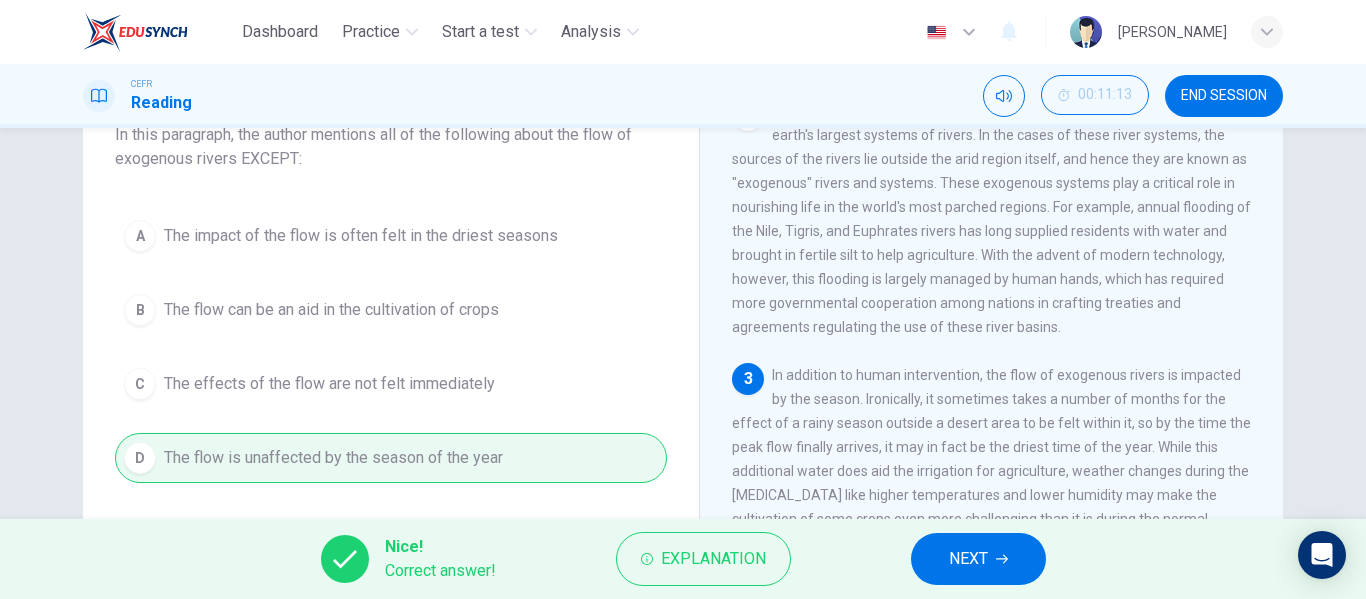 scroll, scrollTop: 145, scrollLeft: 0, axis: vertical 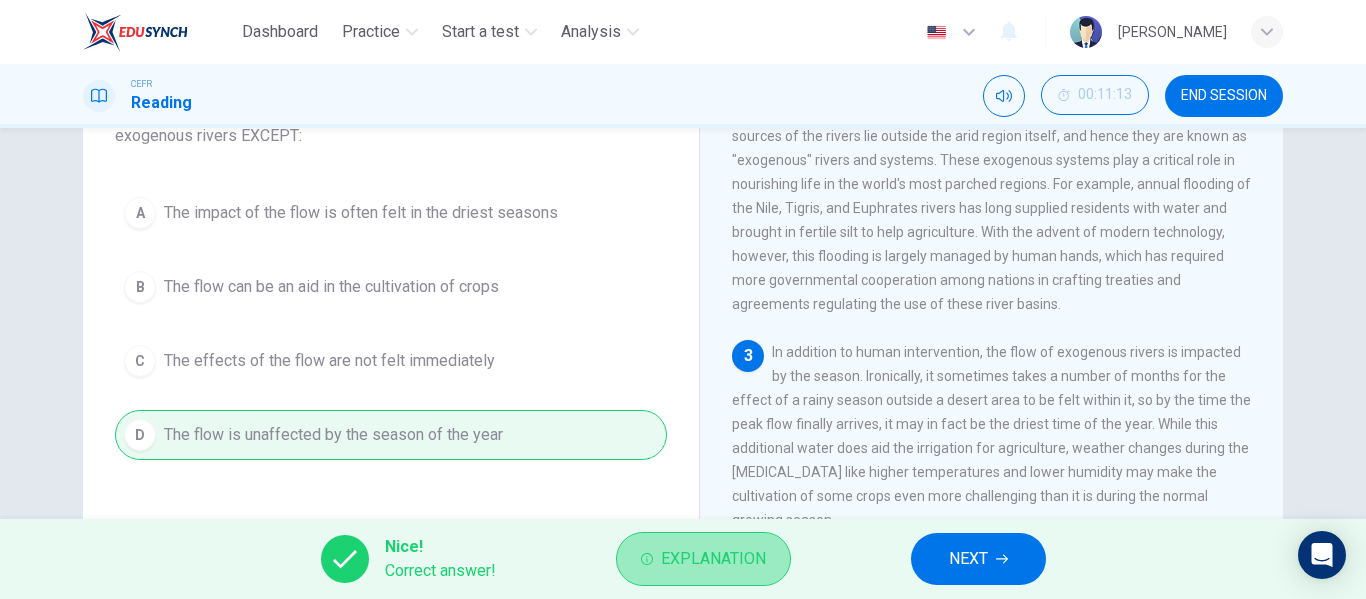 click on "Explanation" at bounding box center [713, 559] 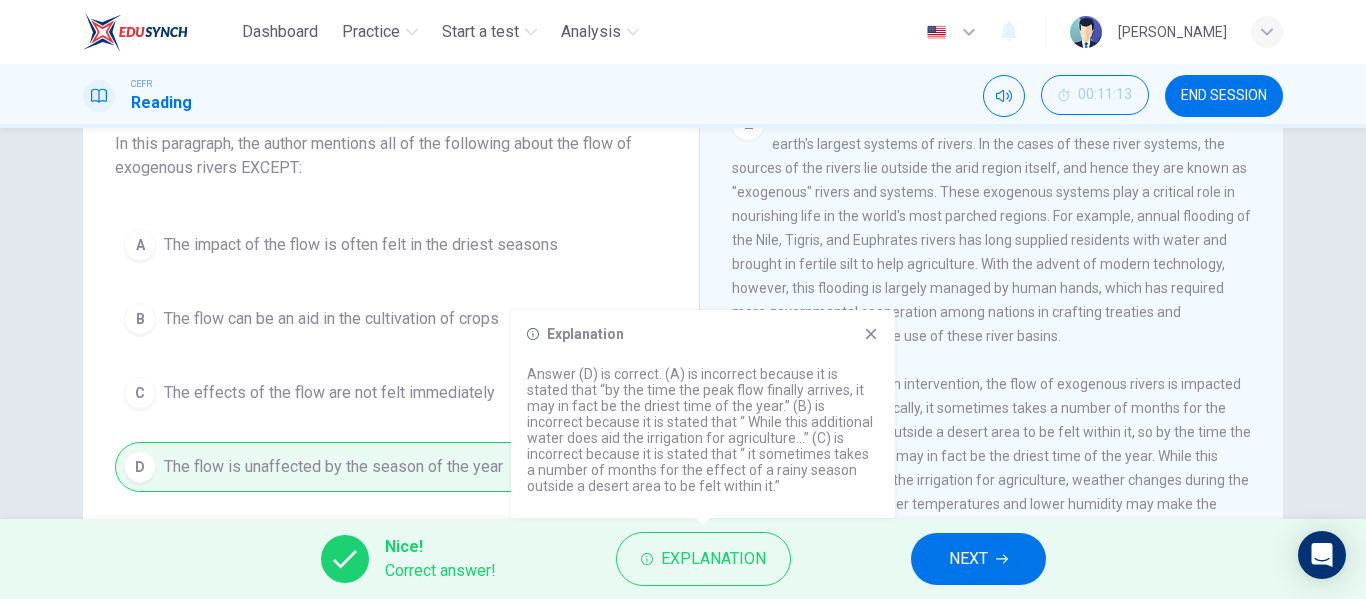 scroll, scrollTop: 136, scrollLeft: 0, axis: vertical 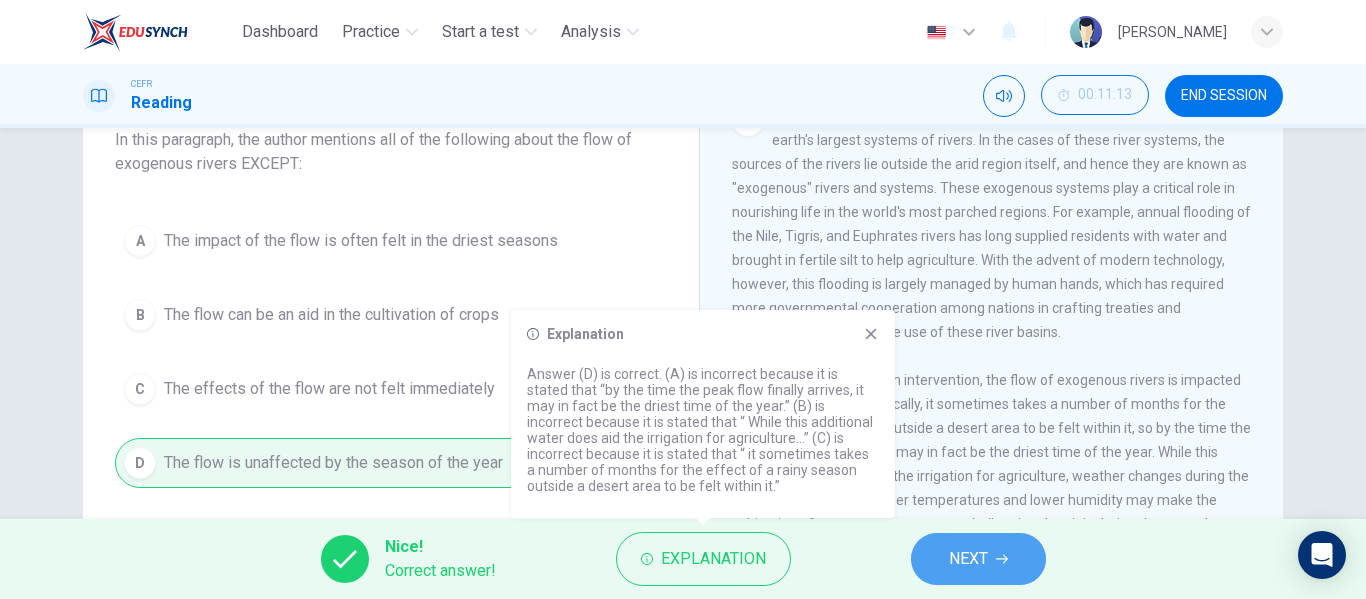 click on "NEXT" at bounding box center (968, 559) 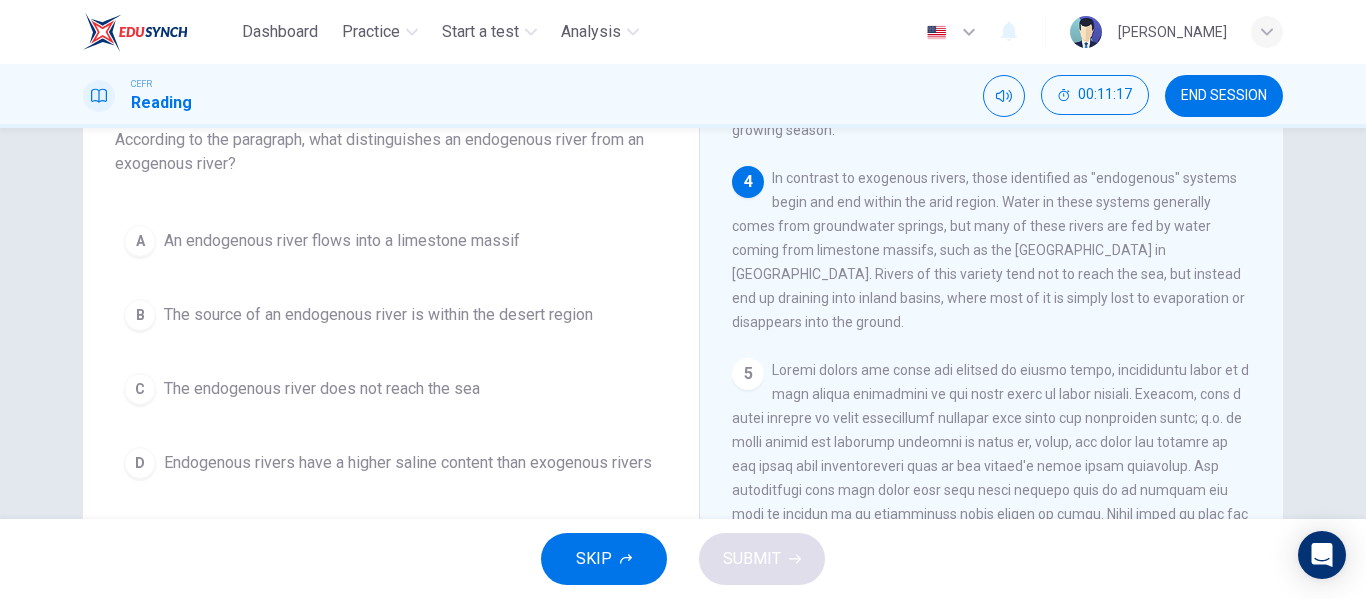 scroll, scrollTop: 666, scrollLeft: 0, axis: vertical 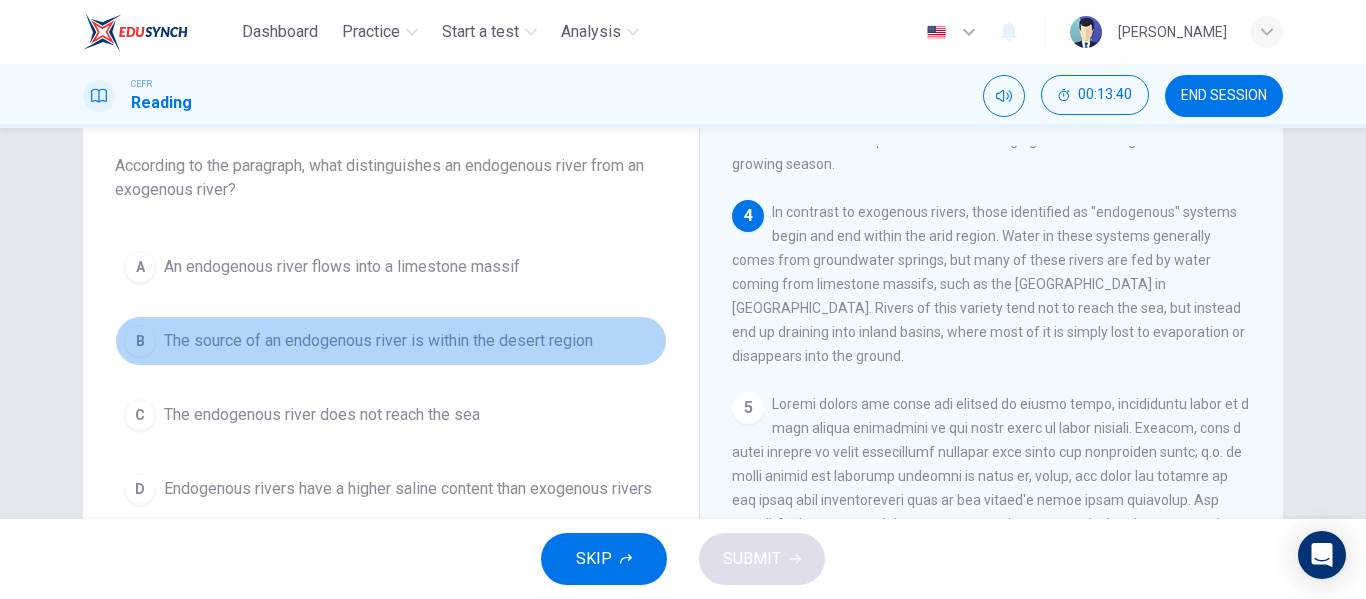 click on "The source of an endogenous river is within the desert region" at bounding box center (378, 341) 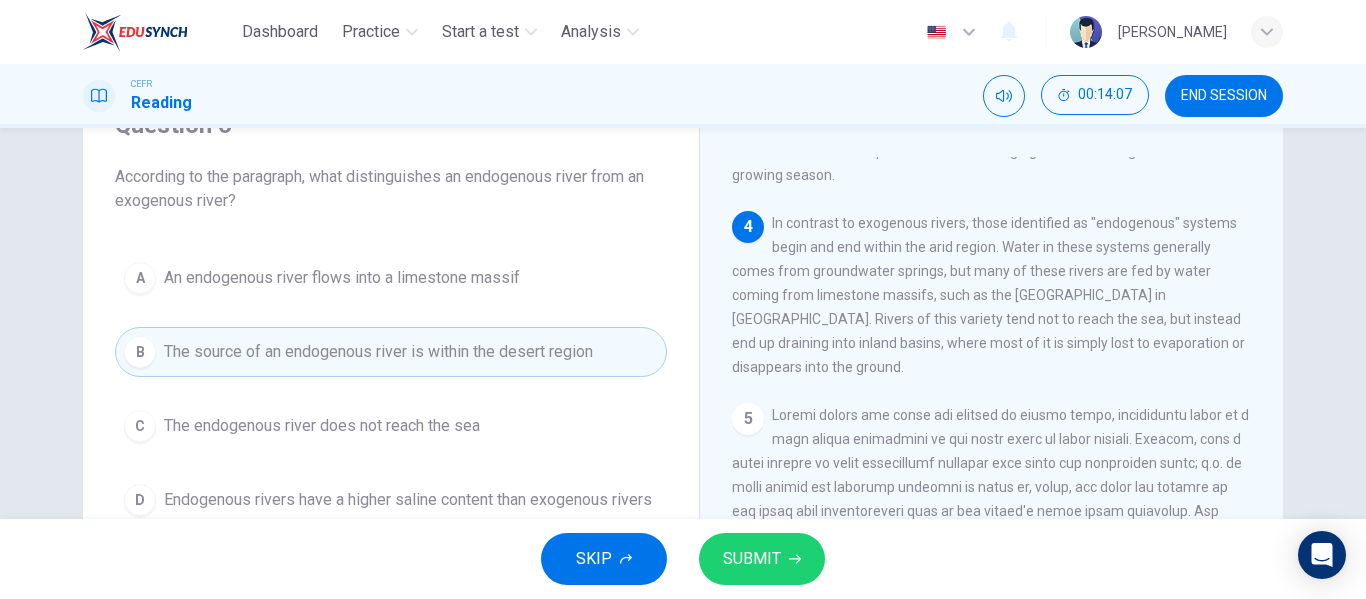 scroll, scrollTop: 87, scrollLeft: 0, axis: vertical 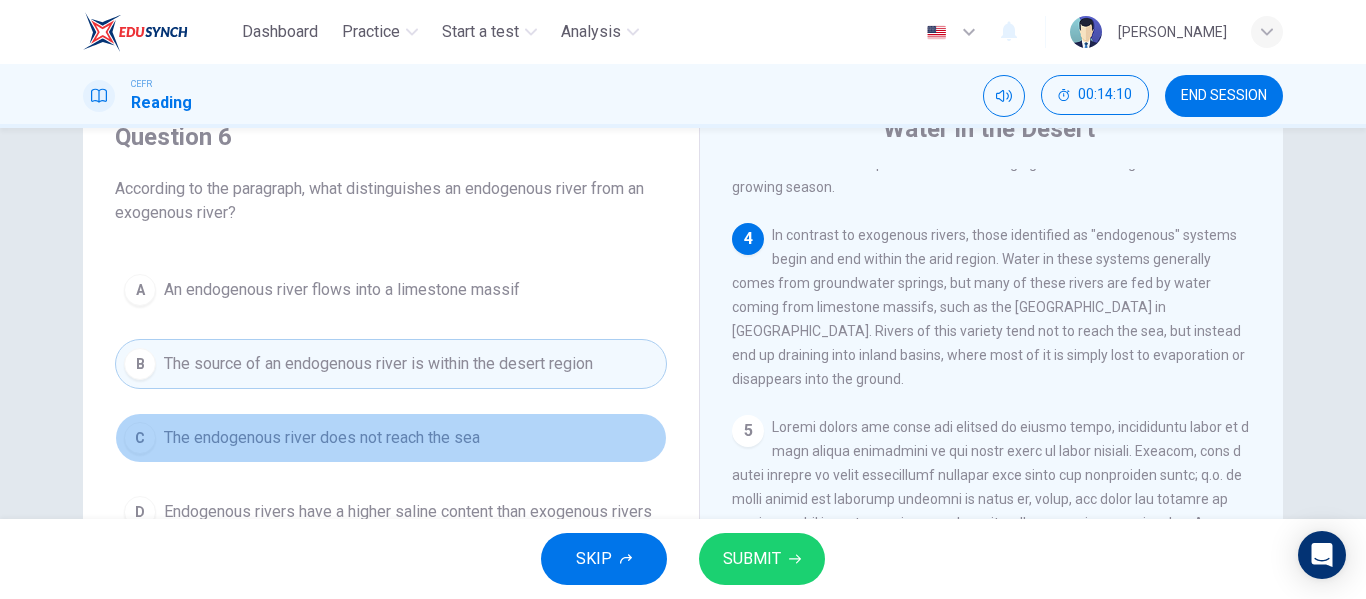 click on "C The endogenous river does not reach the sea" at bounding box center [391, 438] 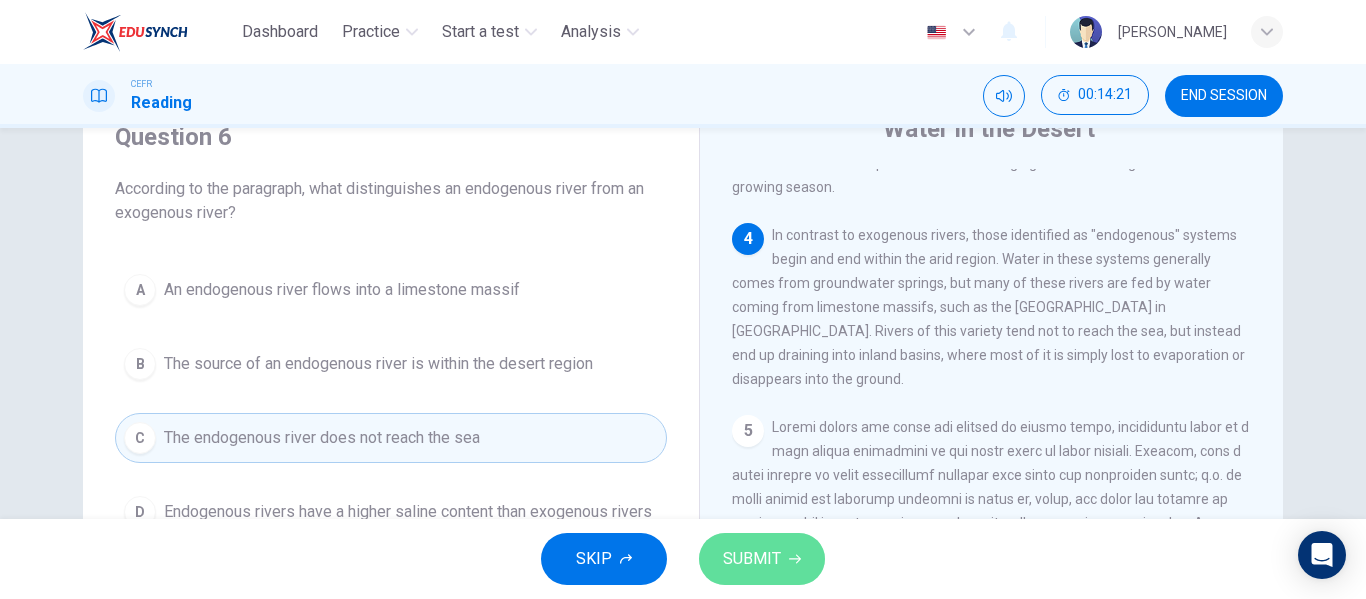 click on "SUBMIT" at bounding box center [762, 559] 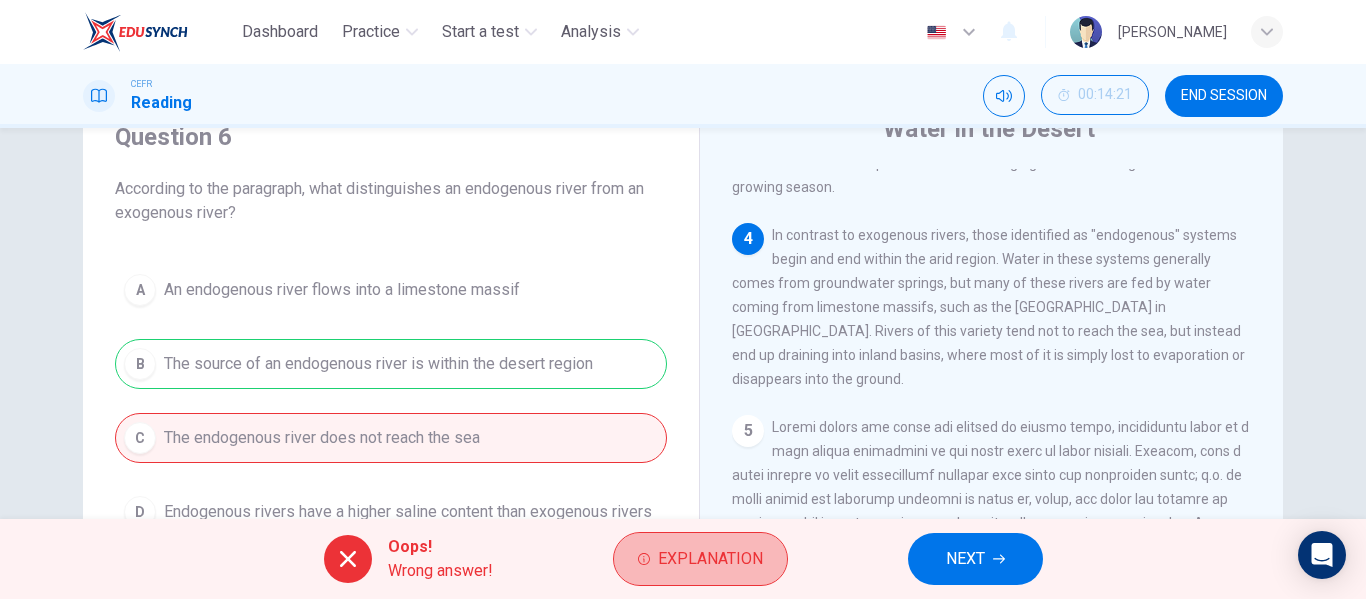 click on "Explanation" at bounding box center (700, 559) 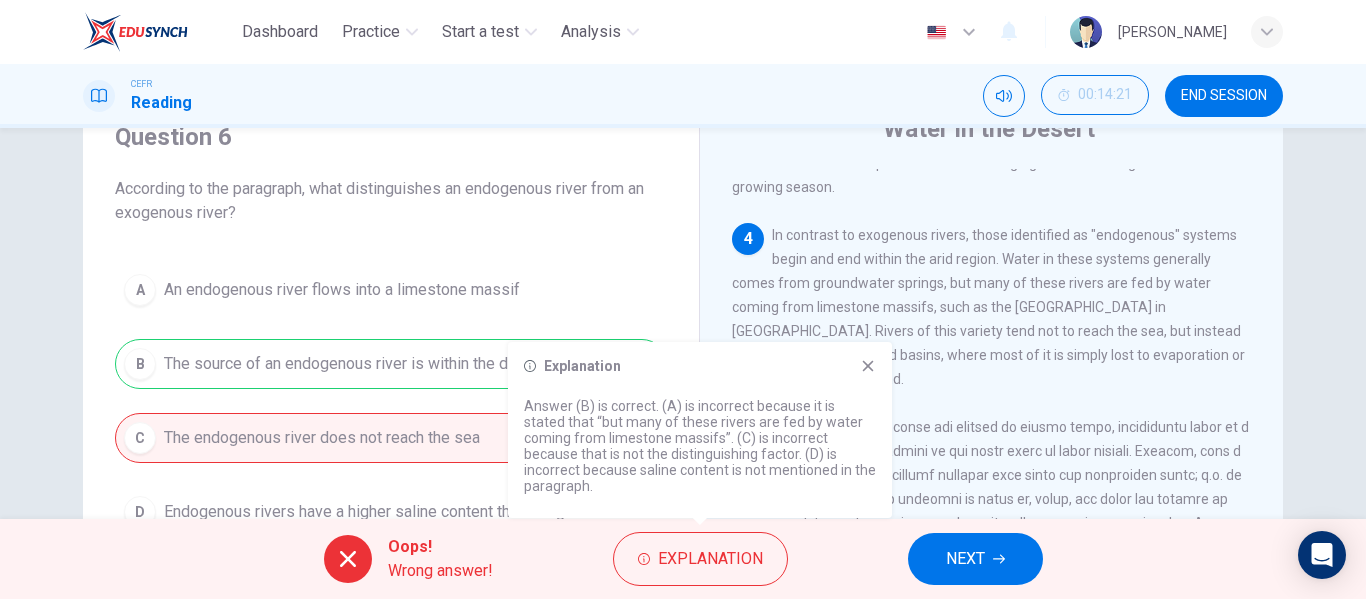 click on "A An endogenous river flows into a limestone massif B The source of an endogenous river is within the desert region C The endogenous river does not reach the sea D Endogenous rivers have a higher saline content than exogenous rivers" at bounding box center (391, 401) 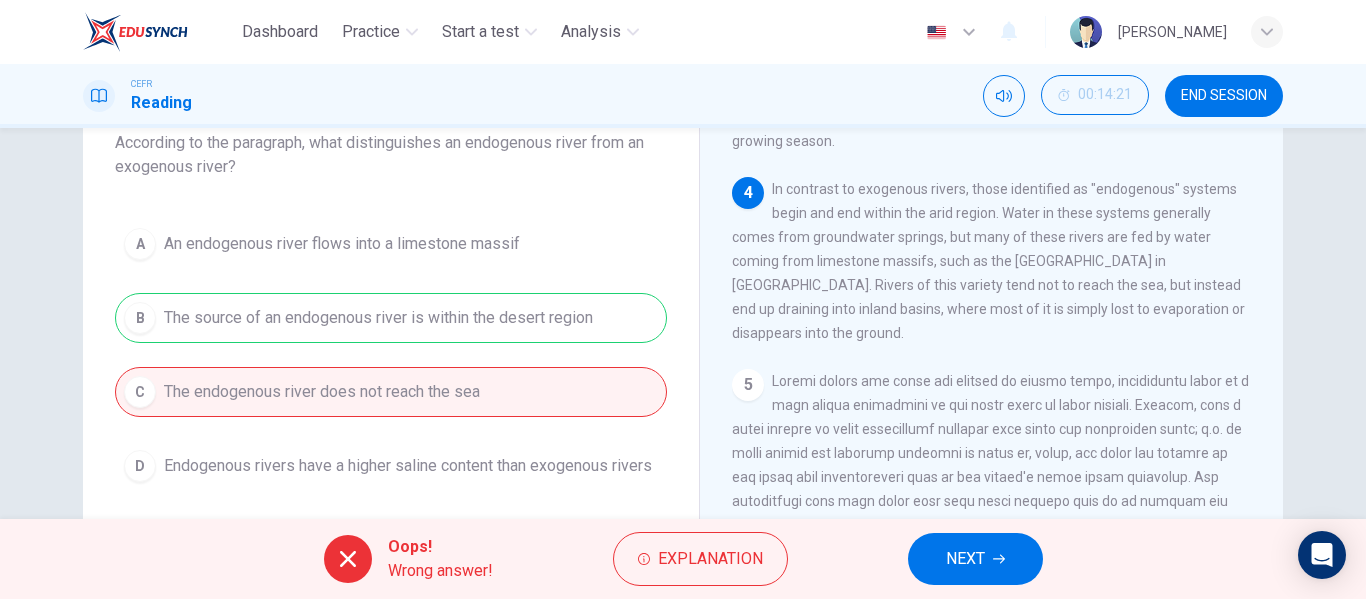 scroll, scrollTop: 129, scrollLeft: 0, axis: vertical 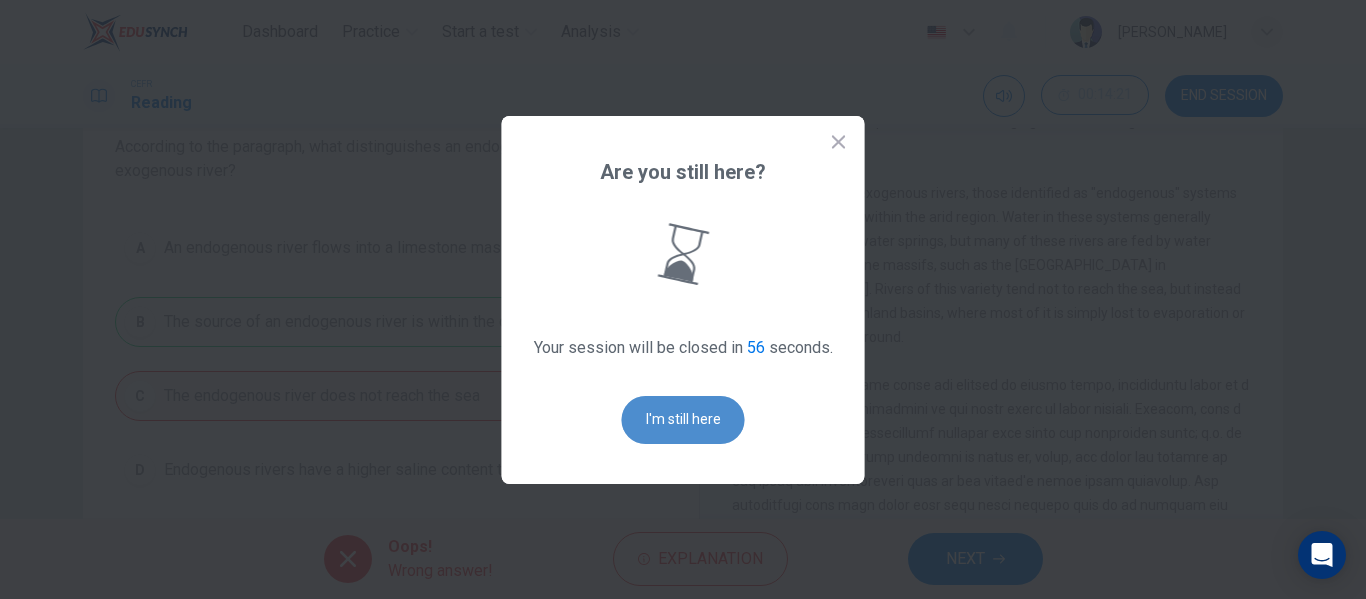click on "I'm still here" at bounding box center [683, 420] 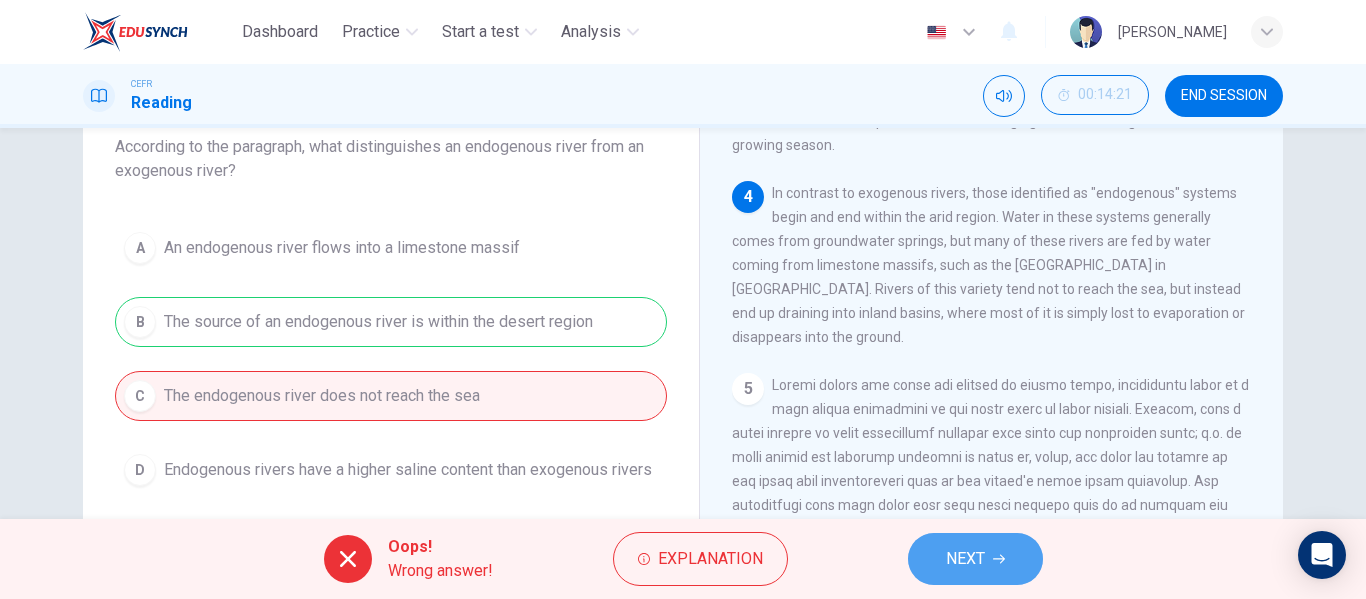 click on "NEXT" at bounding box center [965, 559] 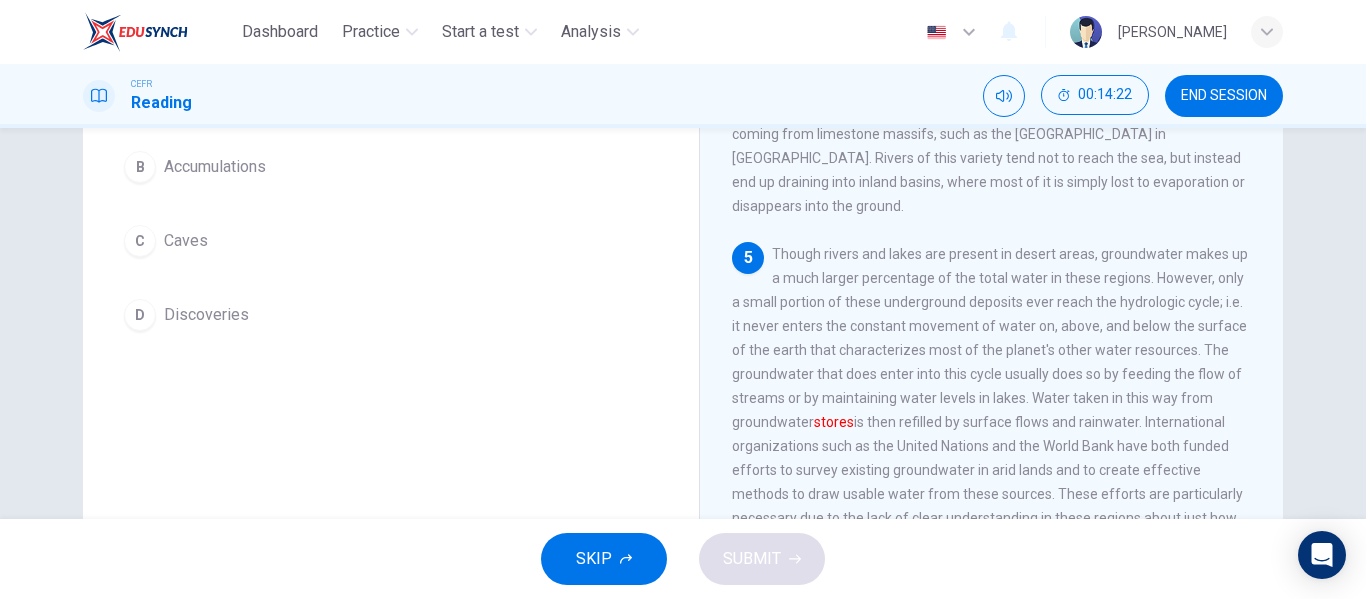 scroll, scrollTop: 272, scrollLeft: 0, axis: vertical 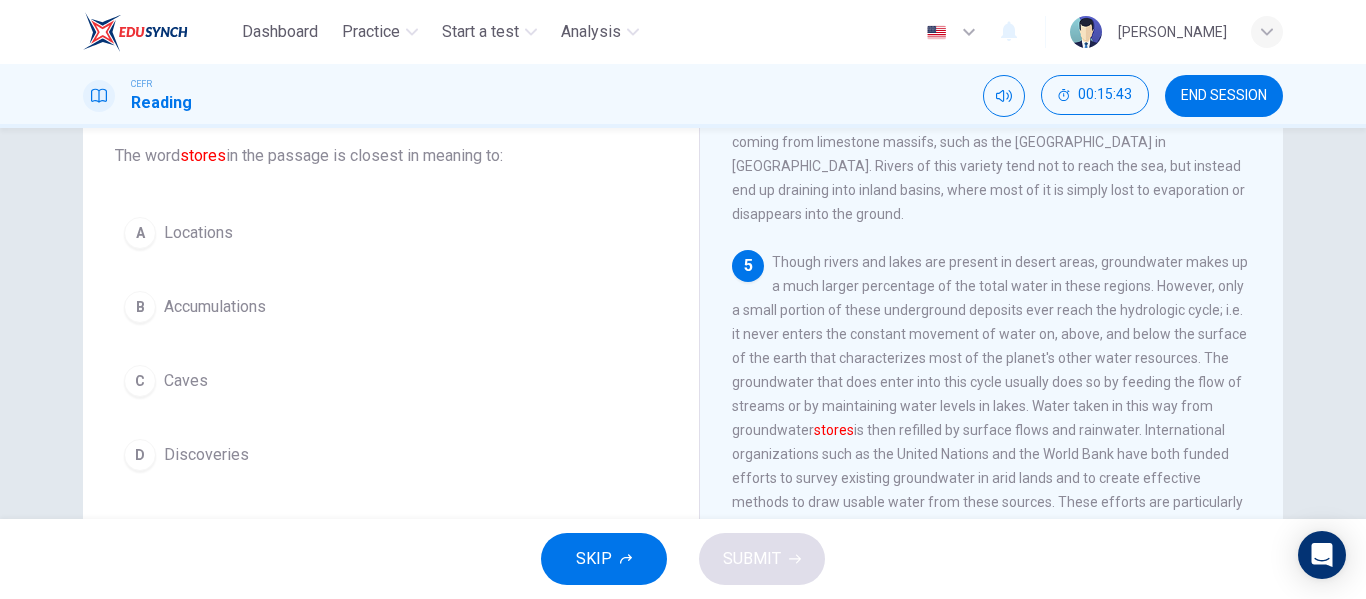 click on "Question 7 The word  stores  in the passage is closest in meaning to: A Locations B Accumulations C Caves D Discoveries" at bounding box center (391, 284) 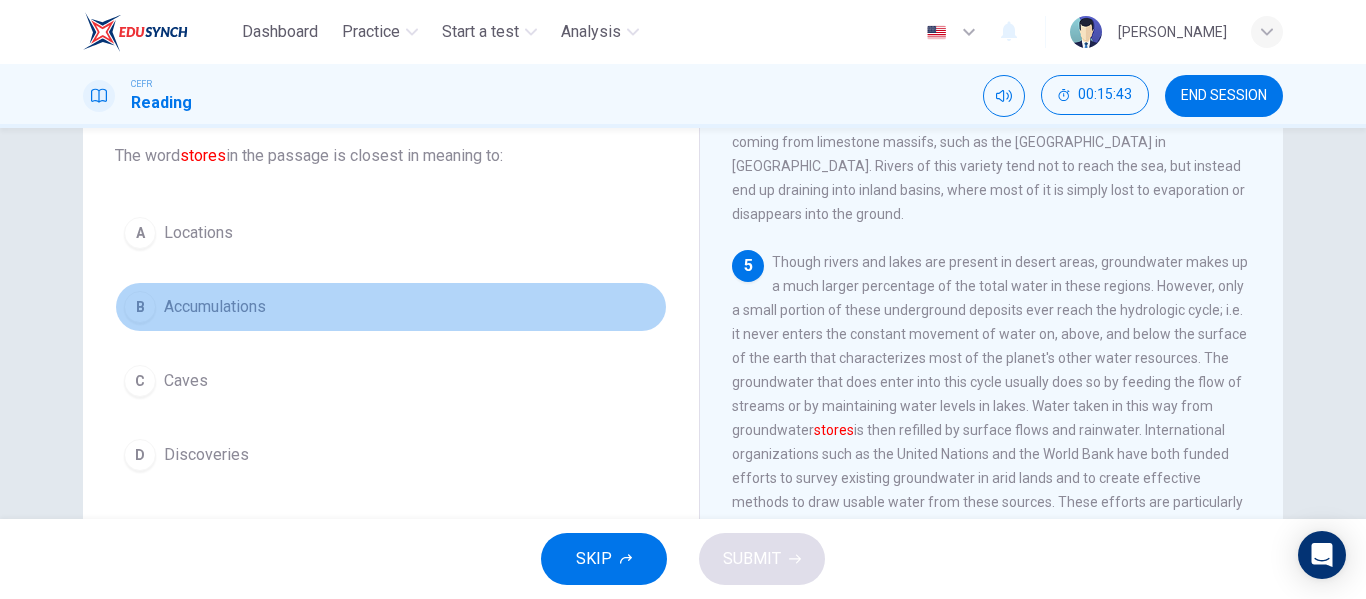 click on "B Accumulations" at bounding box center [391, 307] 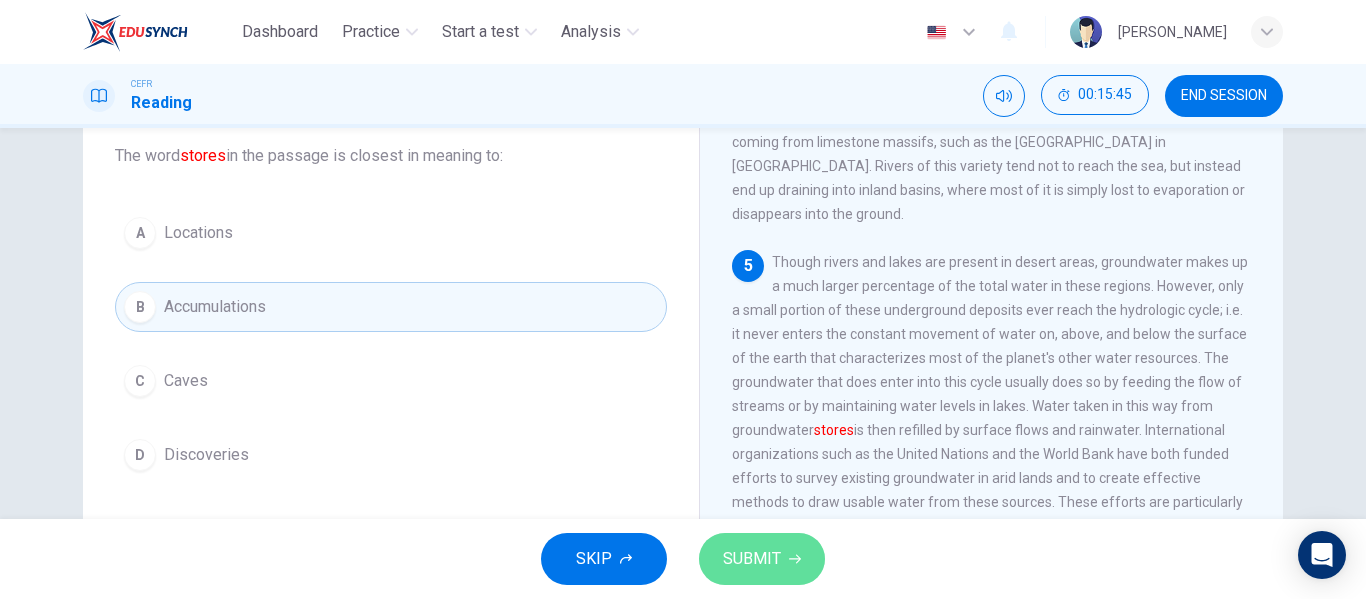 click on "SUBMIT" at bounding box center (752, 559) 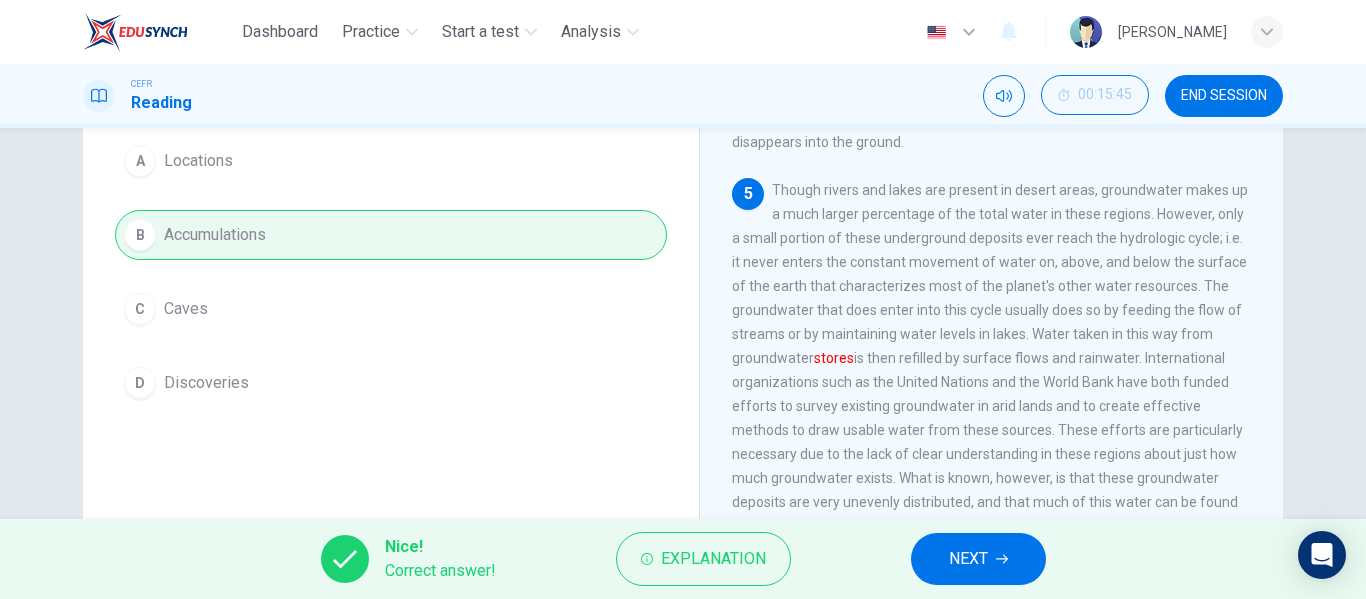 scroll, scrollTop: 194, scrollLeft: 0, axis: vertical 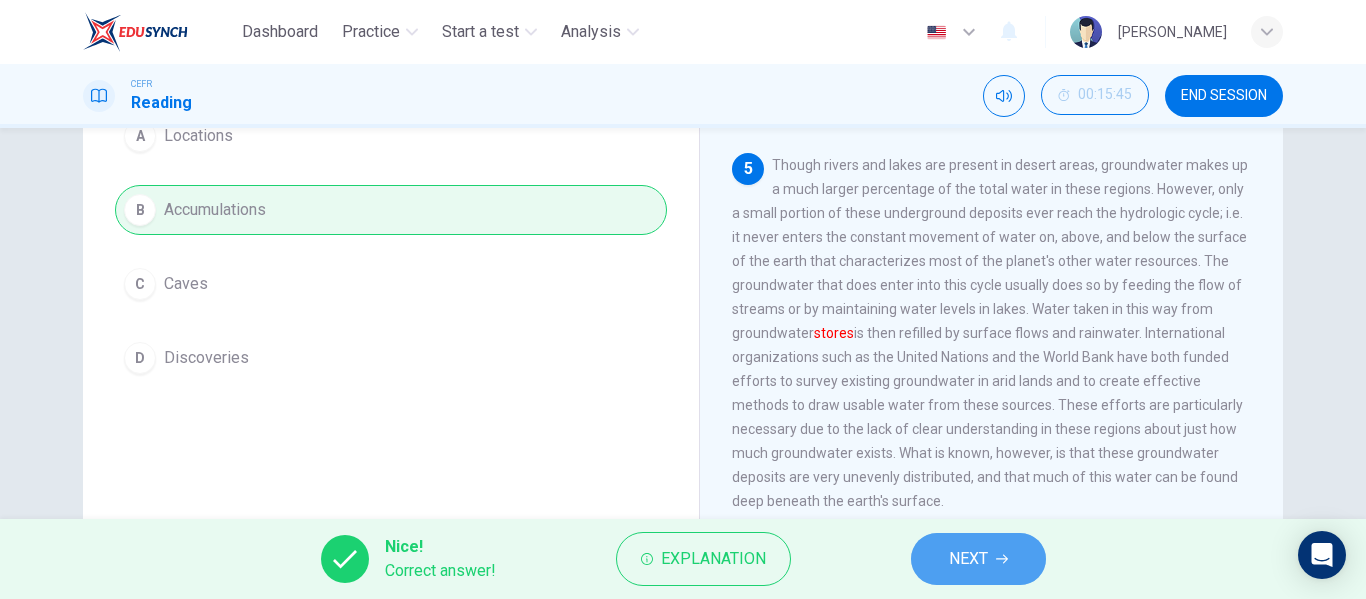 click on "NEXT" at bounding box center [978, 559] 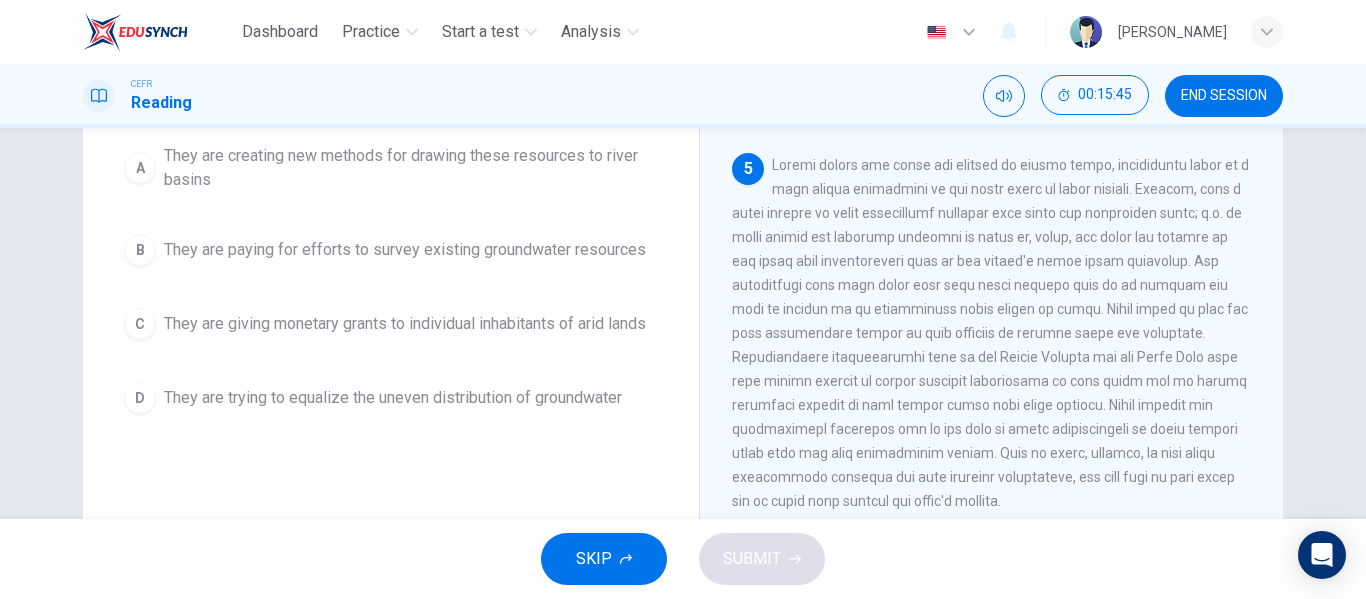 scroll, scrollTop: 241, scrollLeft: 0, axis: vertical 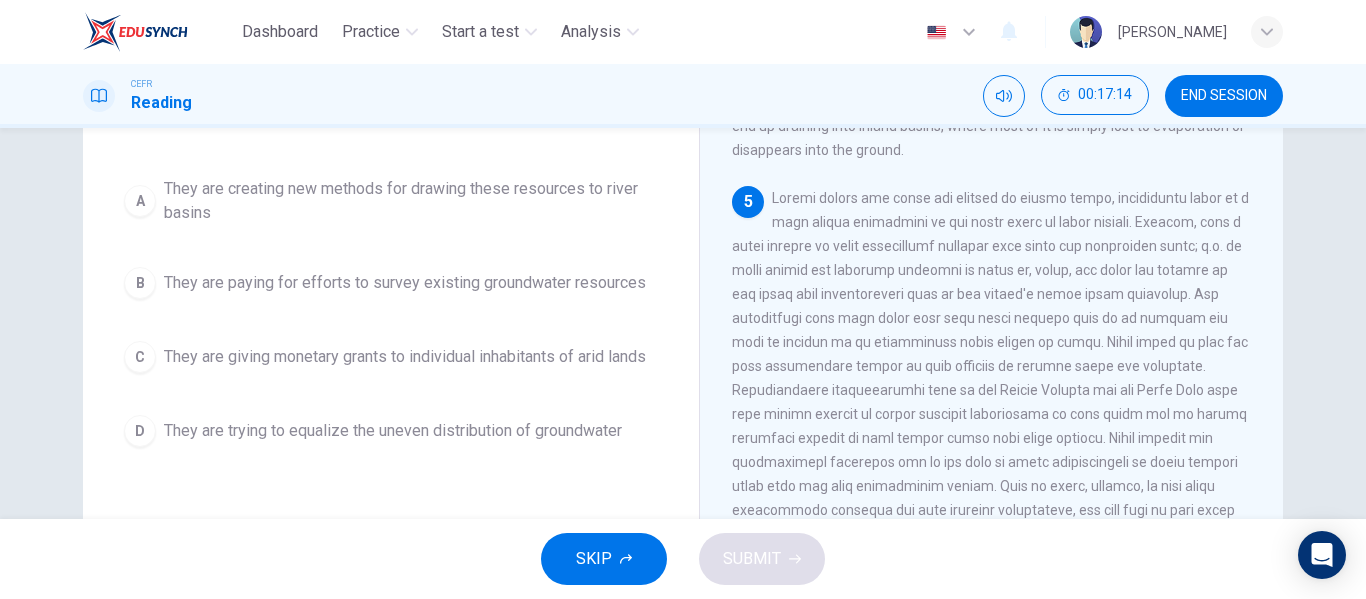 click on "A They are creating new methods for drawing these resources to river basins" at bounding box center (391, 201) 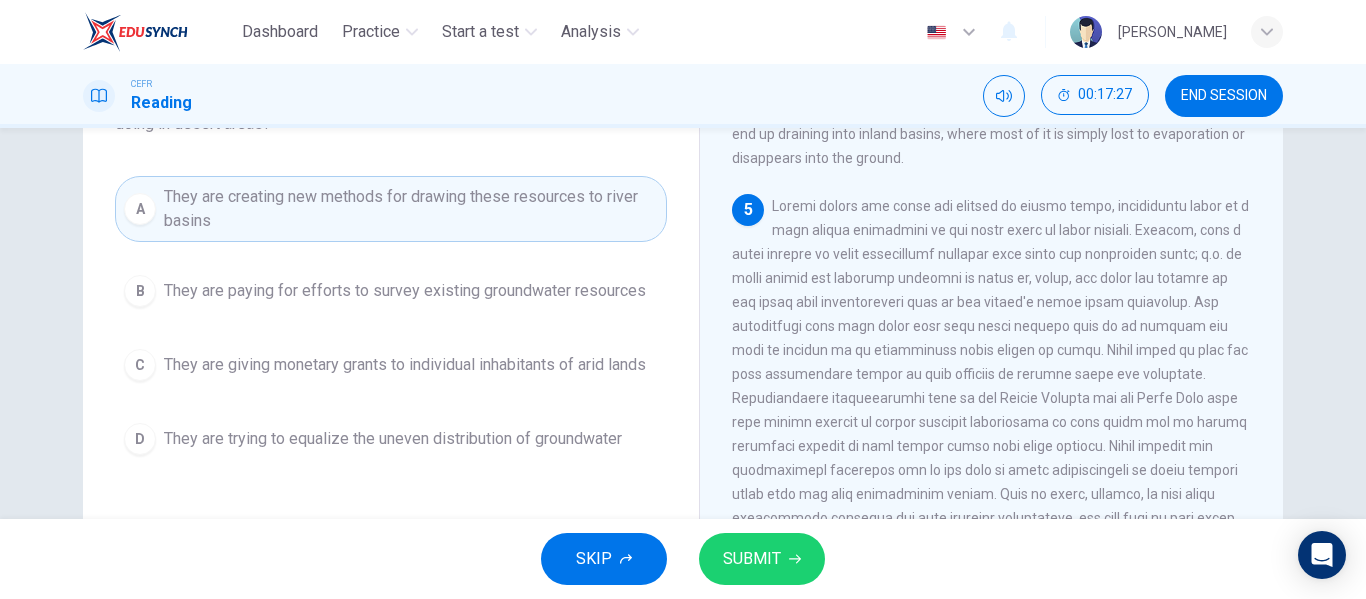 scroll, scrollTop: 180, scrollLeft: 0, axis: vertical 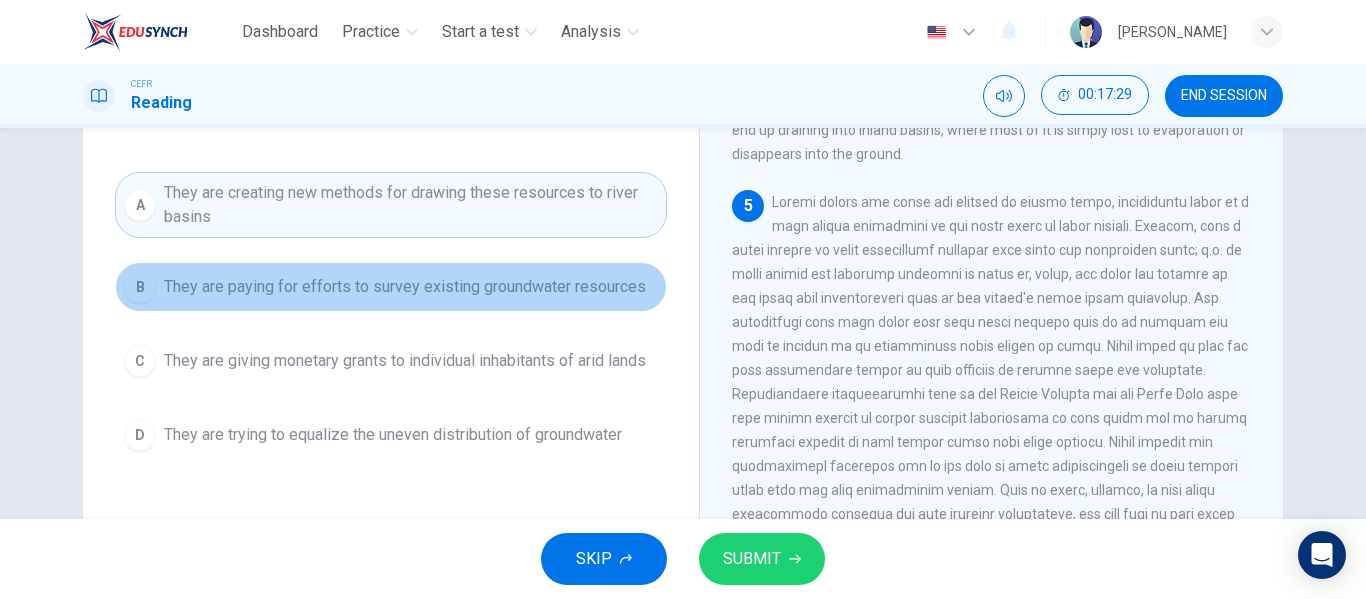 click on "They are paying for efforts to survey existing groundwater resources" at bounding box center (405, 287) 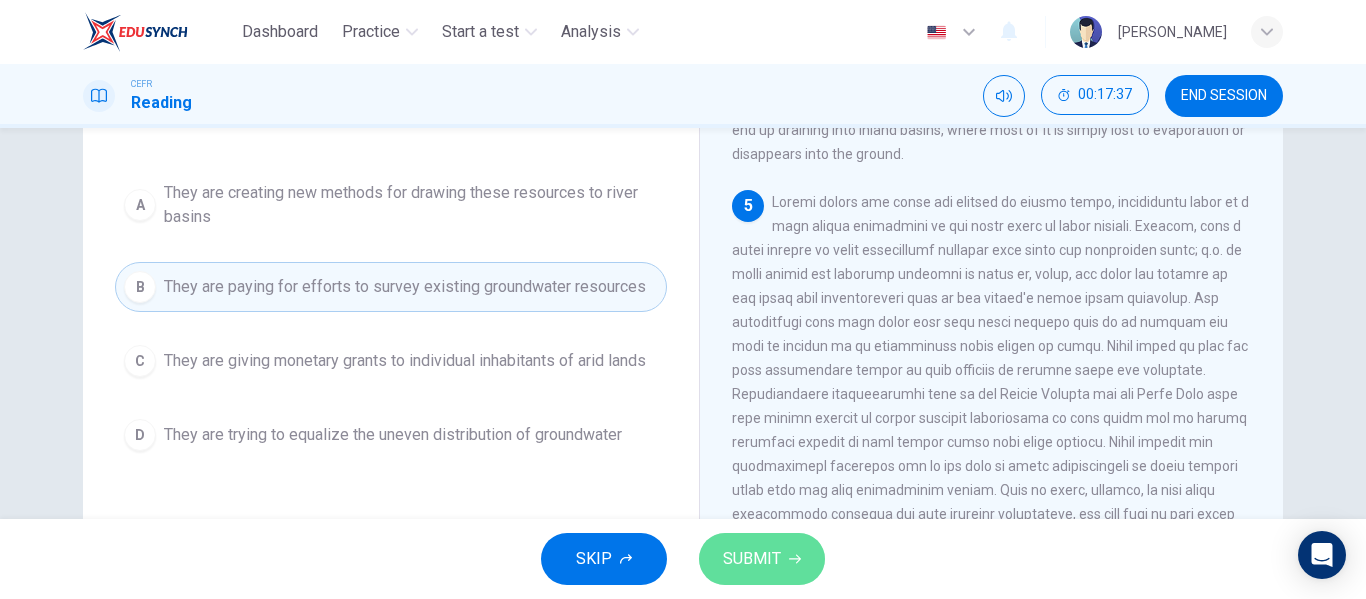 click on "SUBMIT" at bounding box center (762, 559) 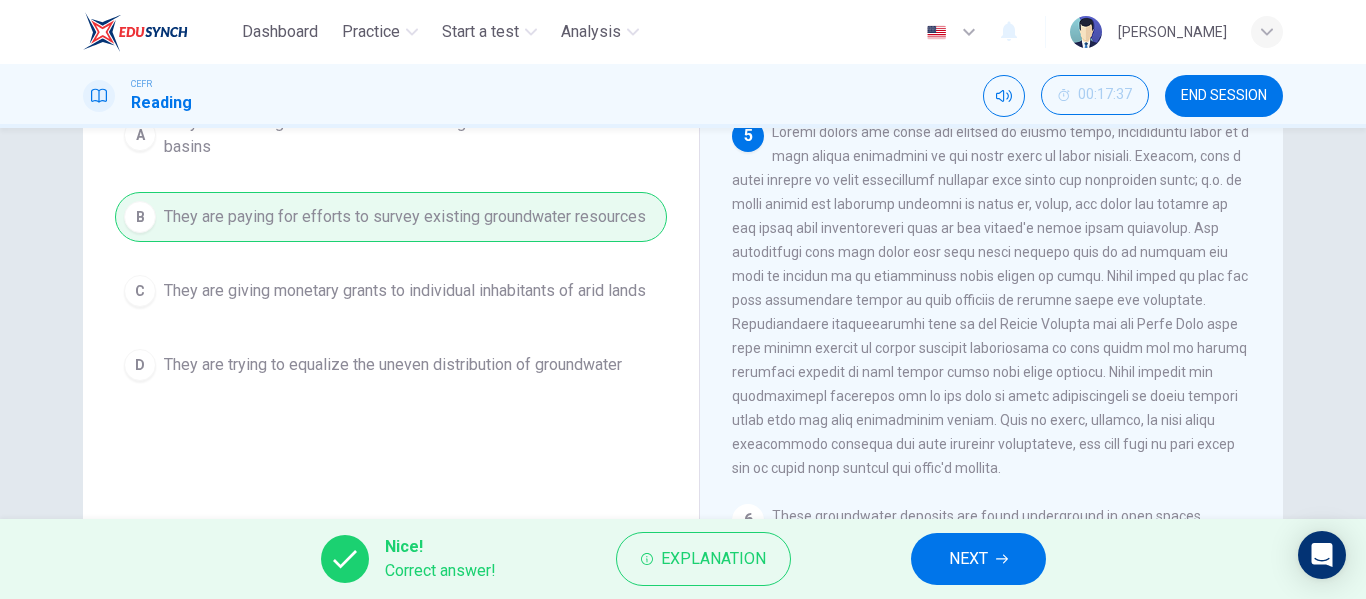 scroll, scrollTop: 258, scrollLeft: 0, axis: vertical 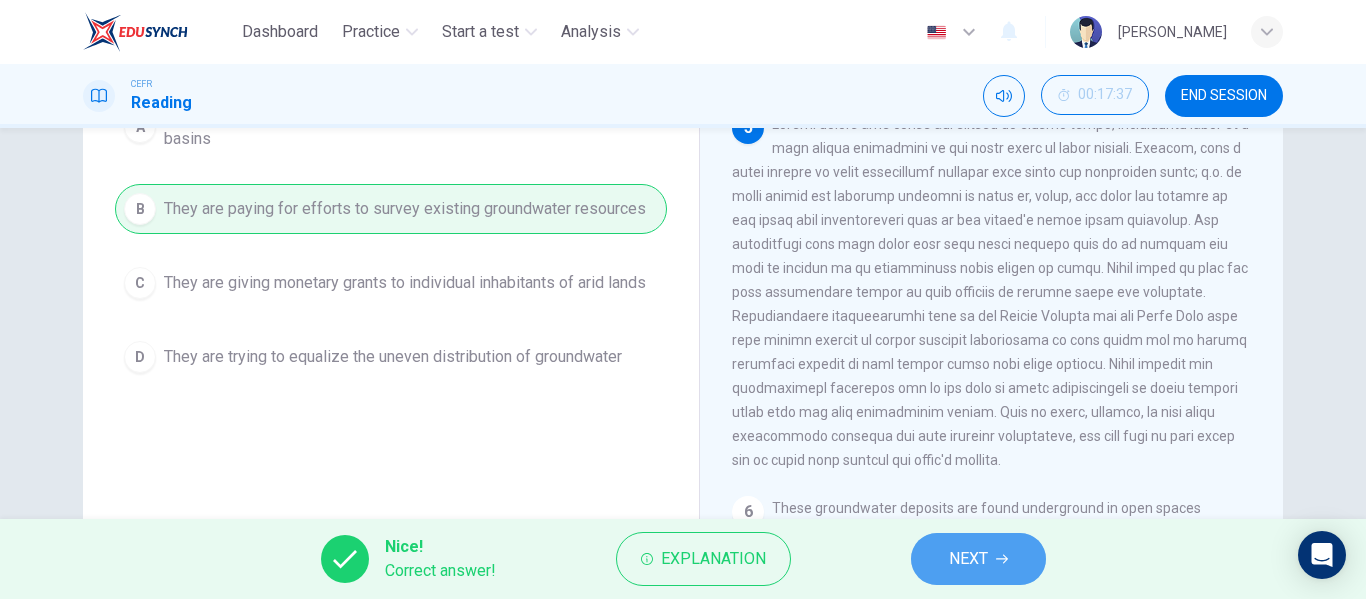 click on "NEXT" at bounding box center [978, 559] 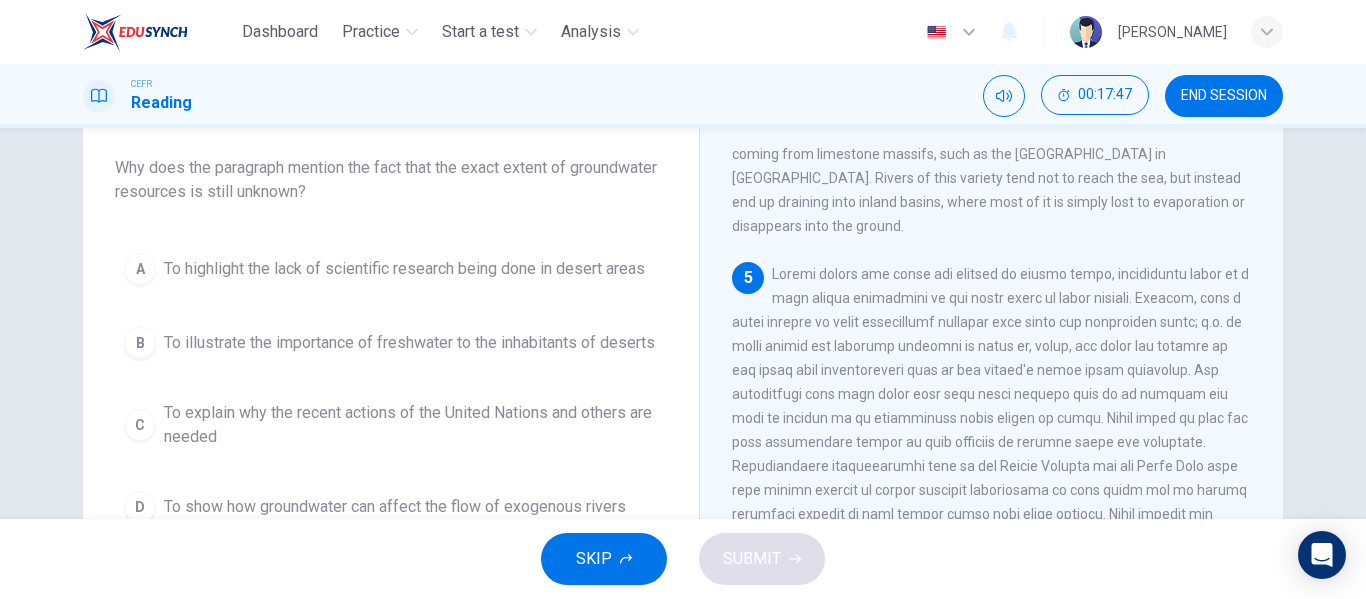 scroll, scrollTop: 111, scrollLeft: 0, axis: vertical 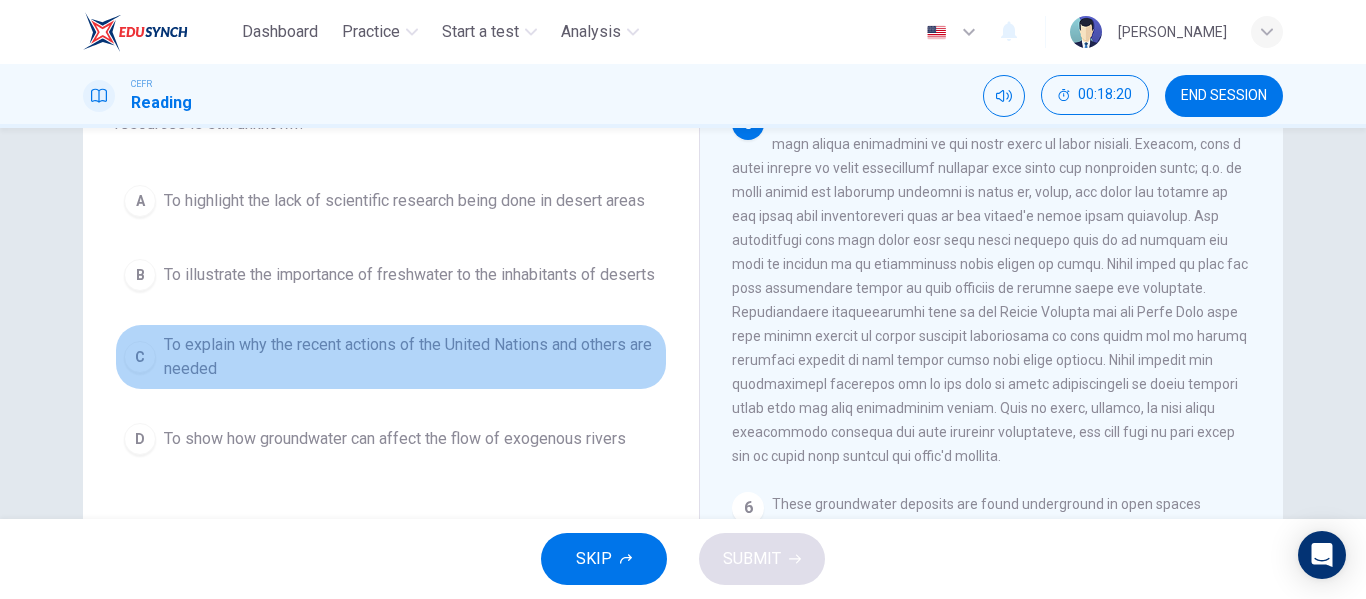 click on "C" at bounding box center [140, 357] 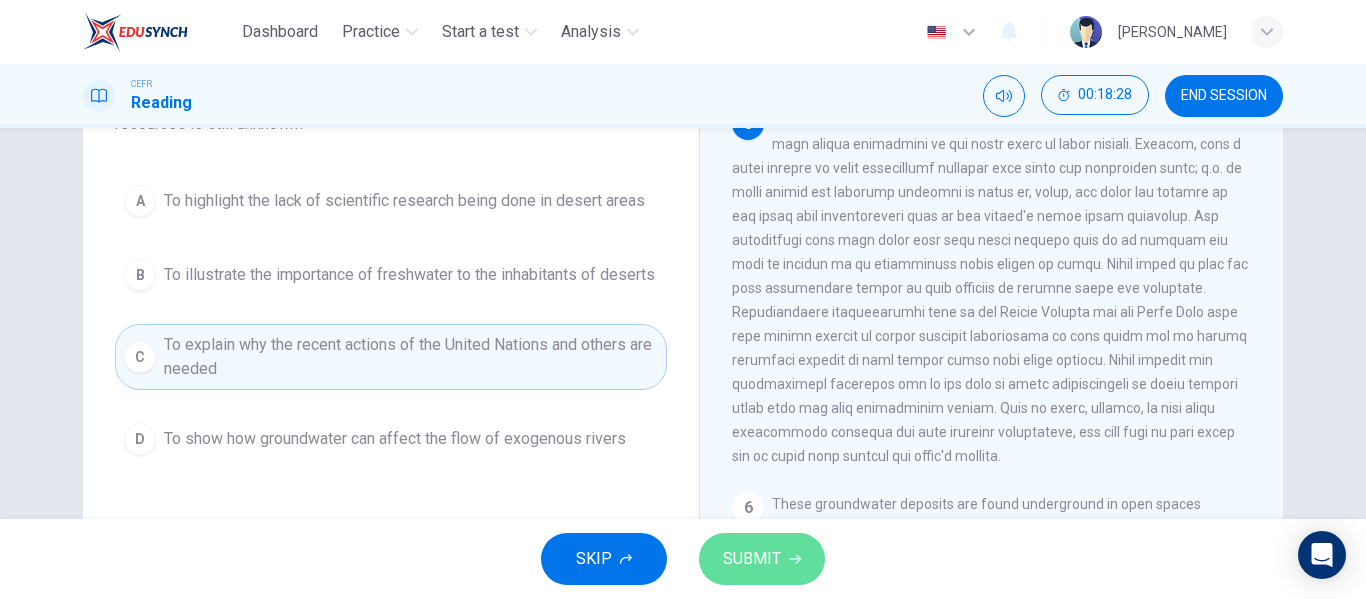 click on "SUBMIT" at bounding box center [762, 559] 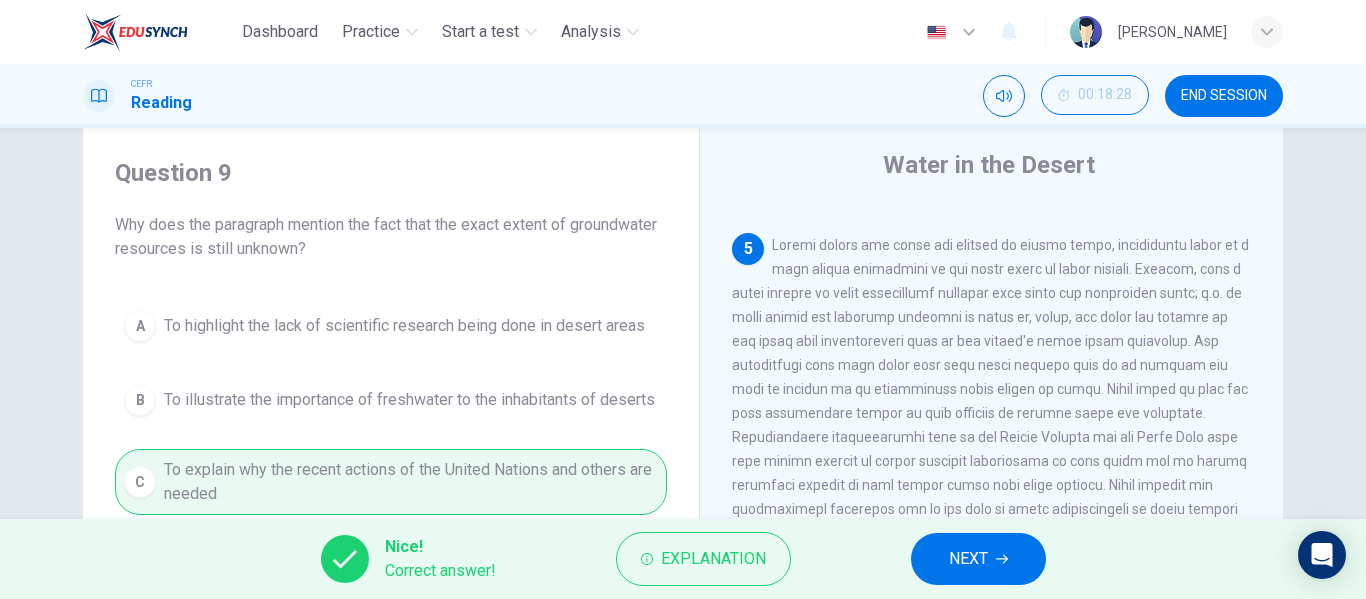 scroll, scrollTop: 37, scrollLeft: 0, axis: vertical 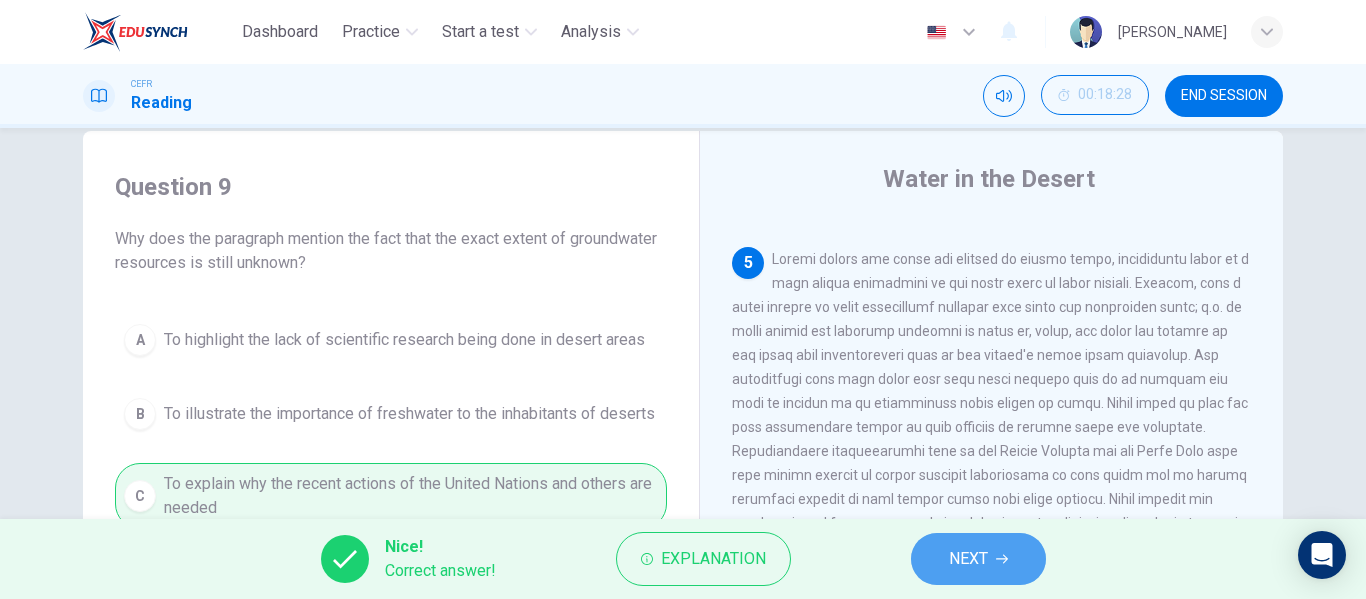 click on "NEXT" at bounding box center (978, 559) 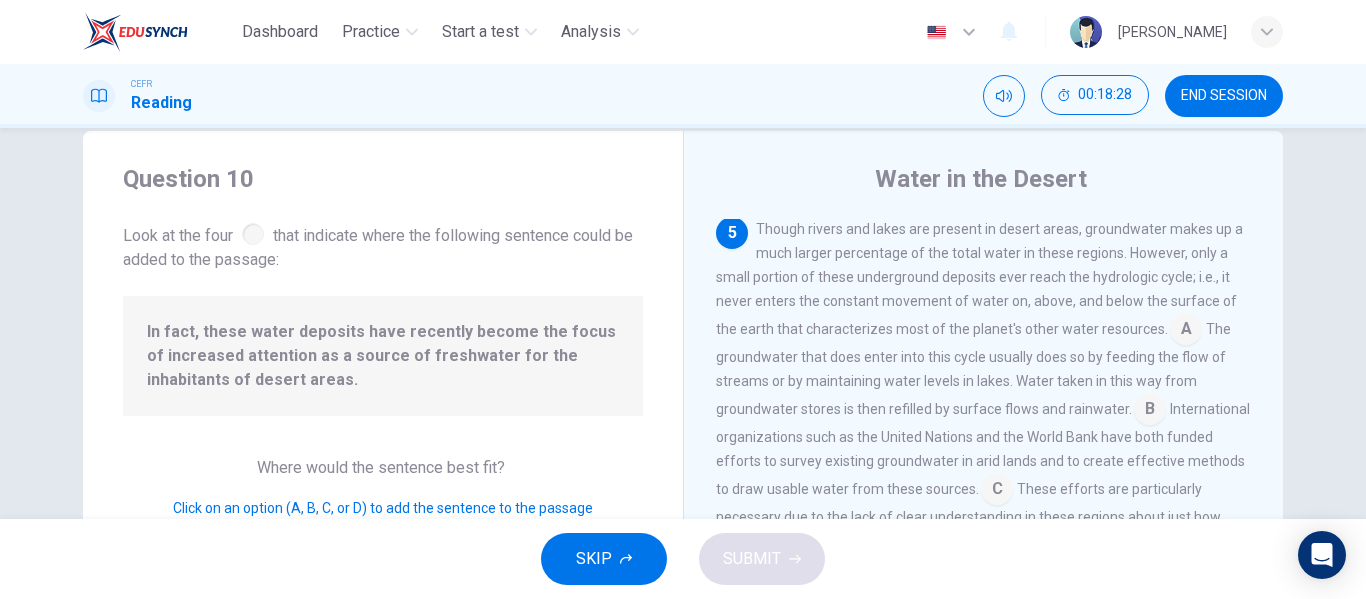scroll, scrollTop: 888, scrollLeft: 0, axis: vertical 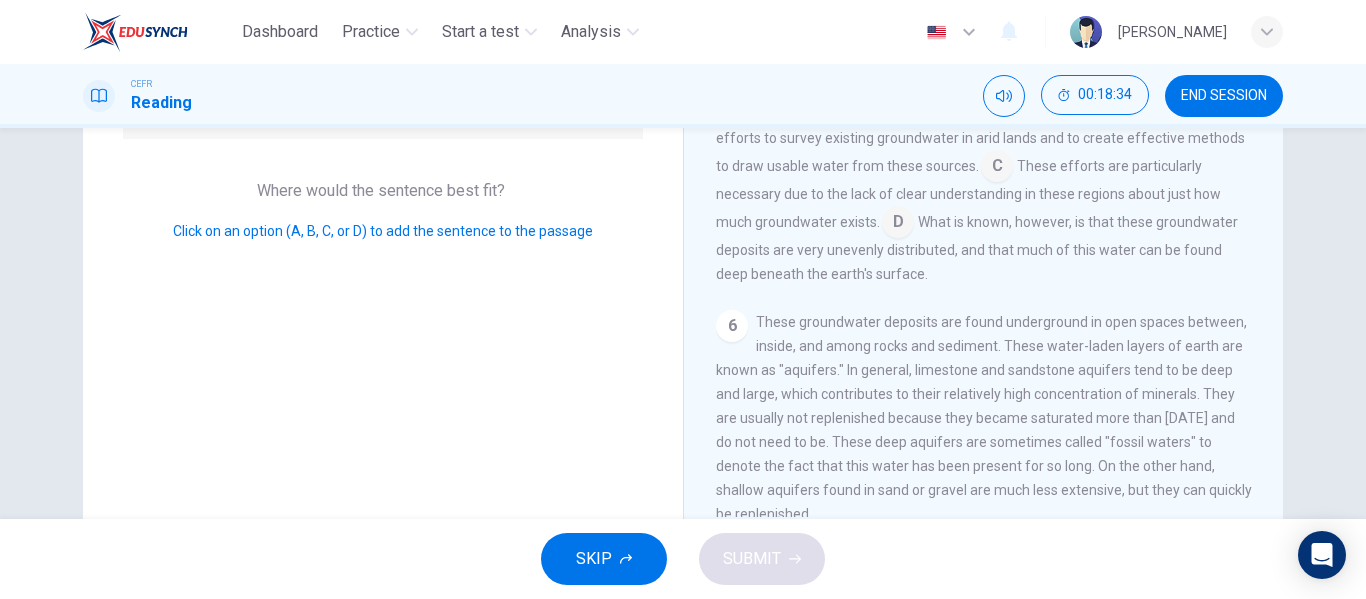drag, startPoint x: 1257, startPoint y: 357, endPoint x: 1255, endPoint y: 457, distance: 100.02 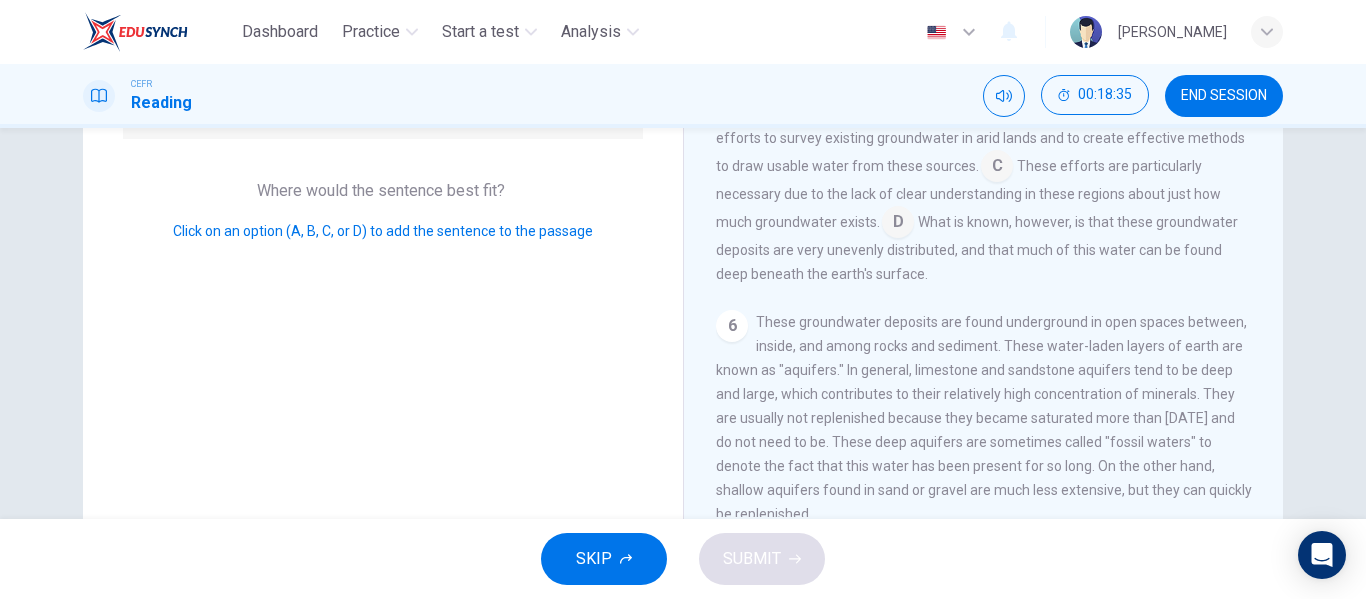 drag, startPoint x: 1255, startPoint y: 457, endPoint x: 1255, endPoint y: 481, distance: 24 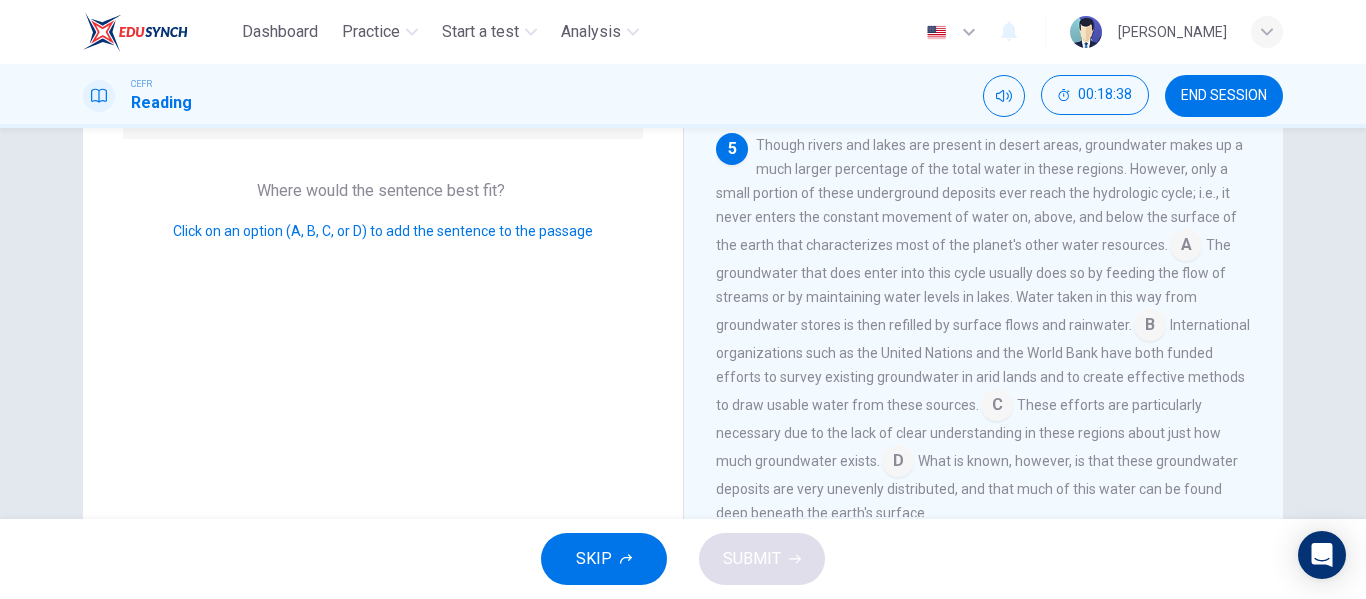 scroll, scrollTop: 663, scrollLeft: 0, axis: vertical 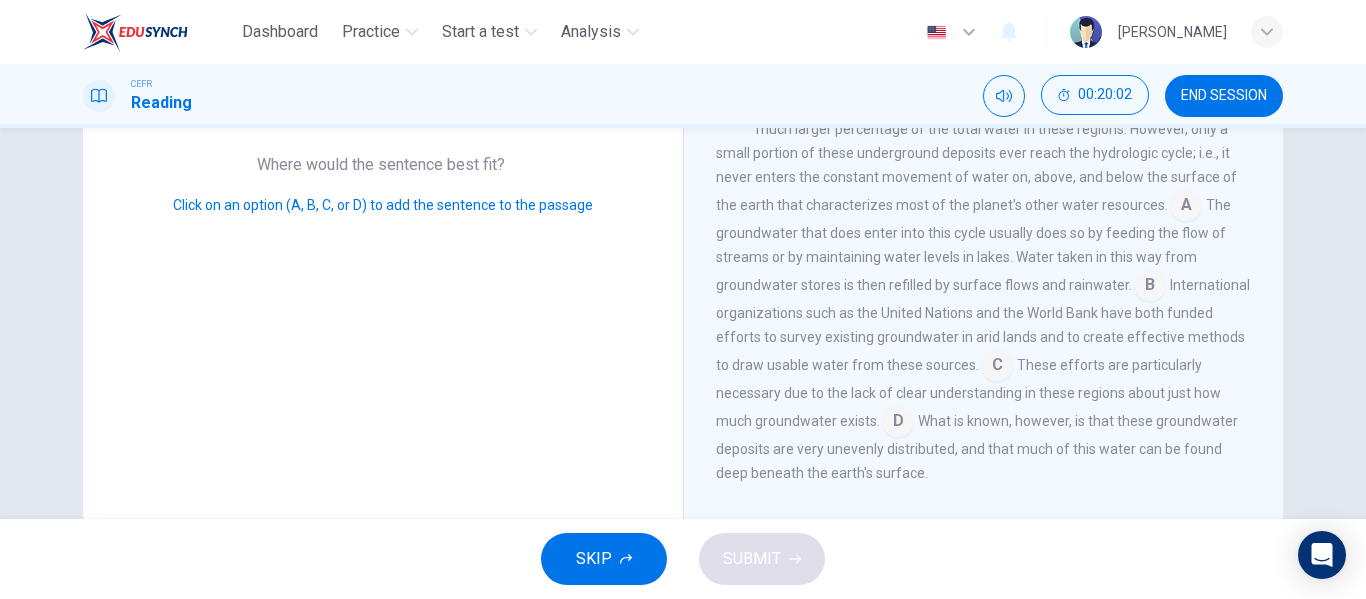 click at bounding box center (898, 423) 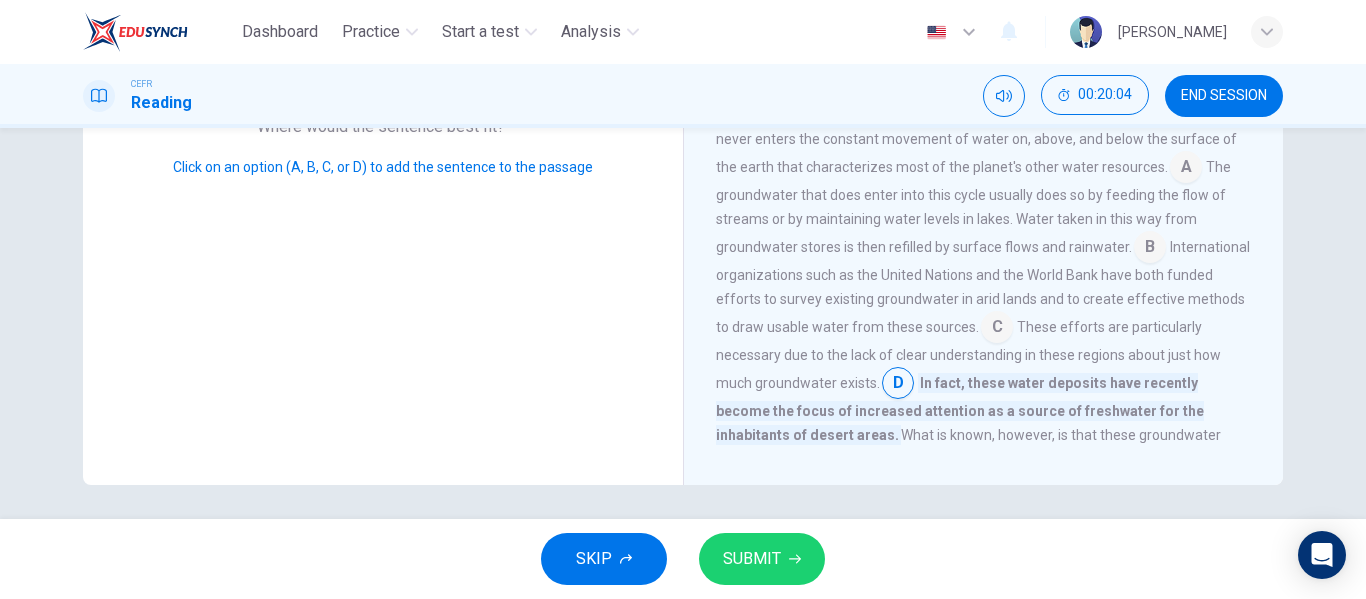 scroll, scrollTop: 382, scrollLeft: 0, axis: vertical 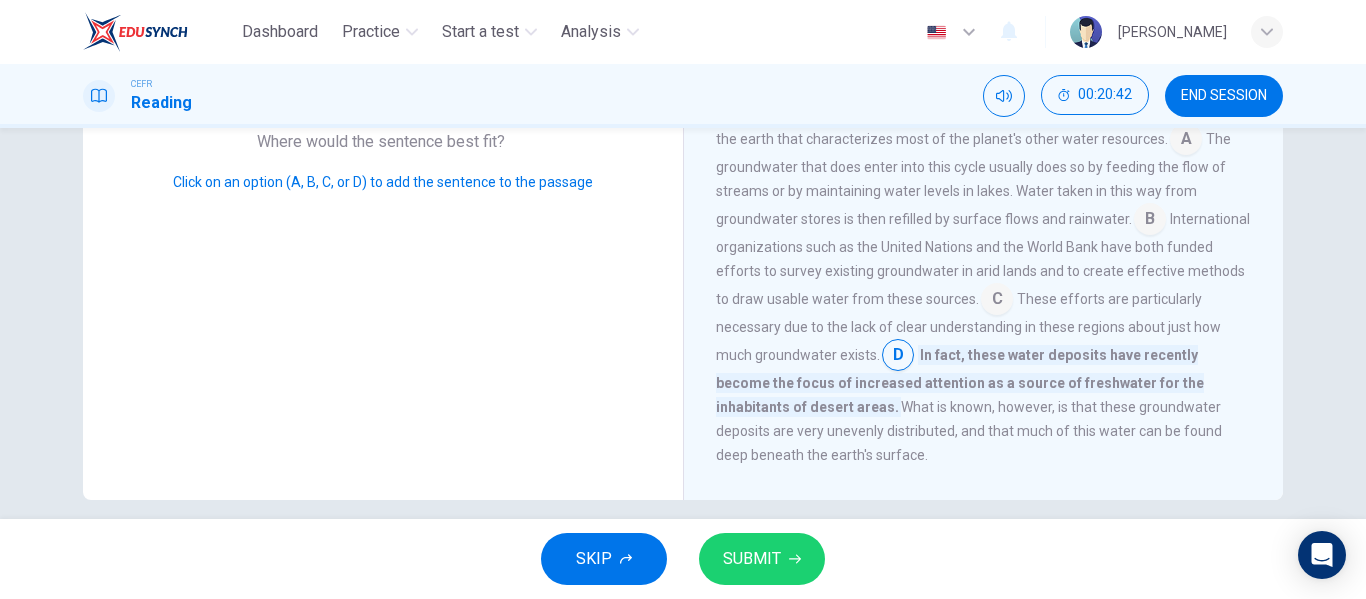click at bounding box center [1186, 141] 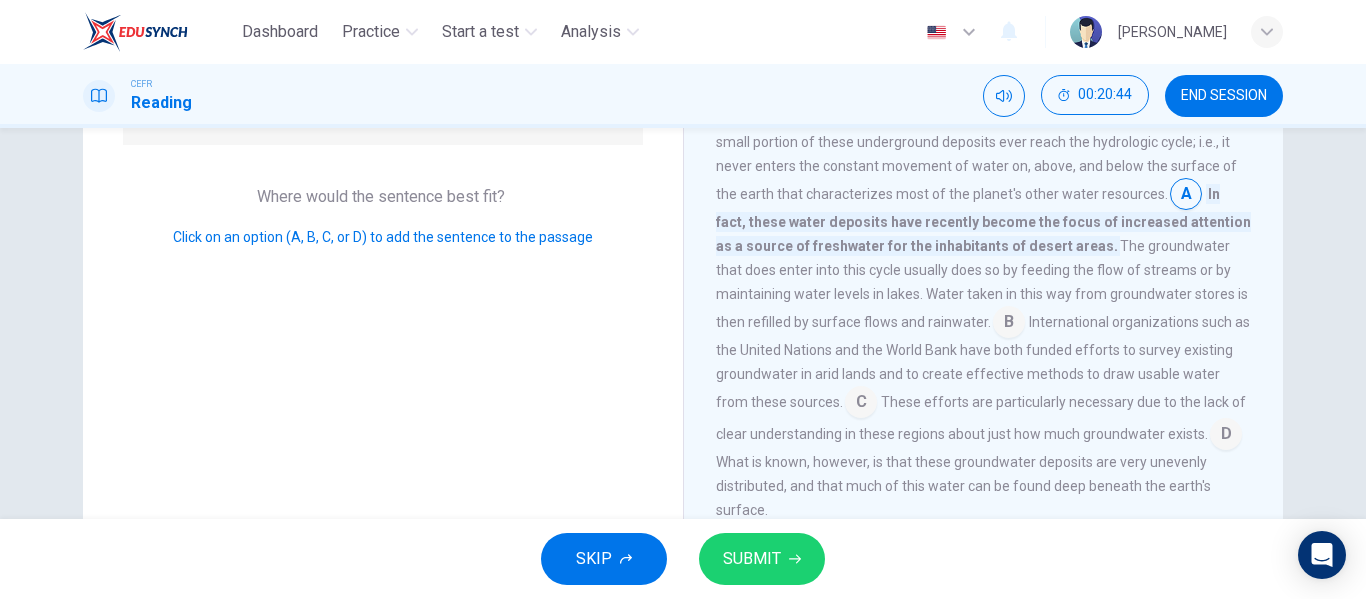 scroll, scrollTop: 306, scrollLeft: 0, axis: vertical 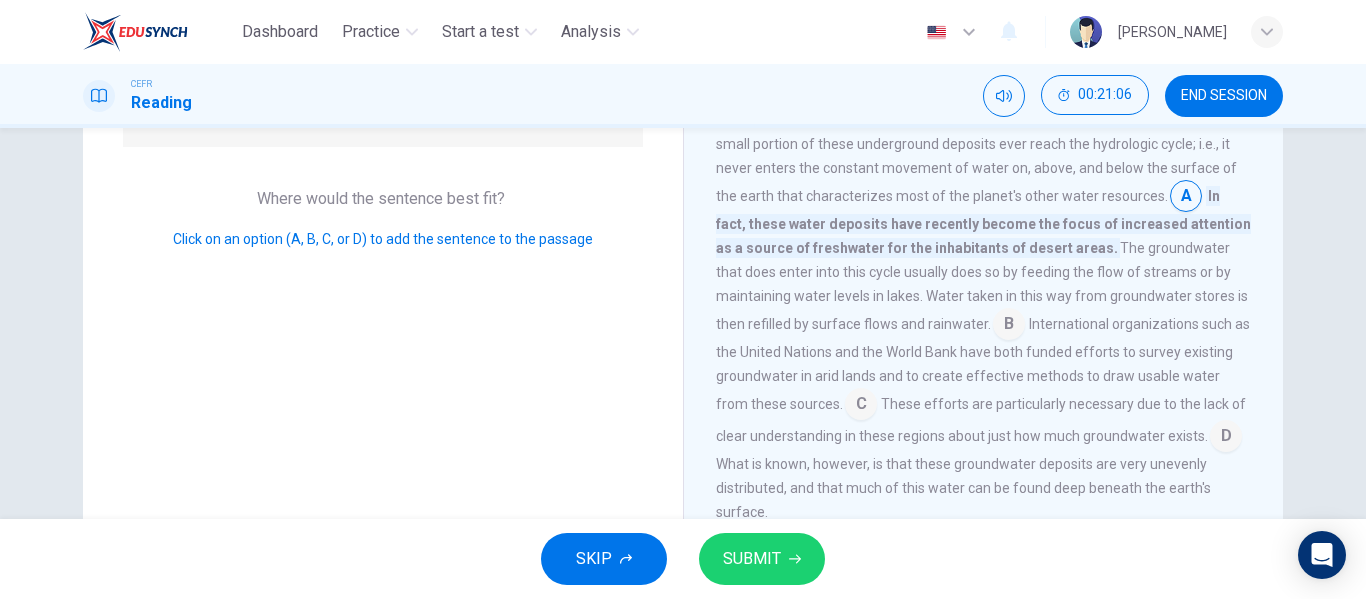 click on "SUBMIT" at bounding box center [762, 559] 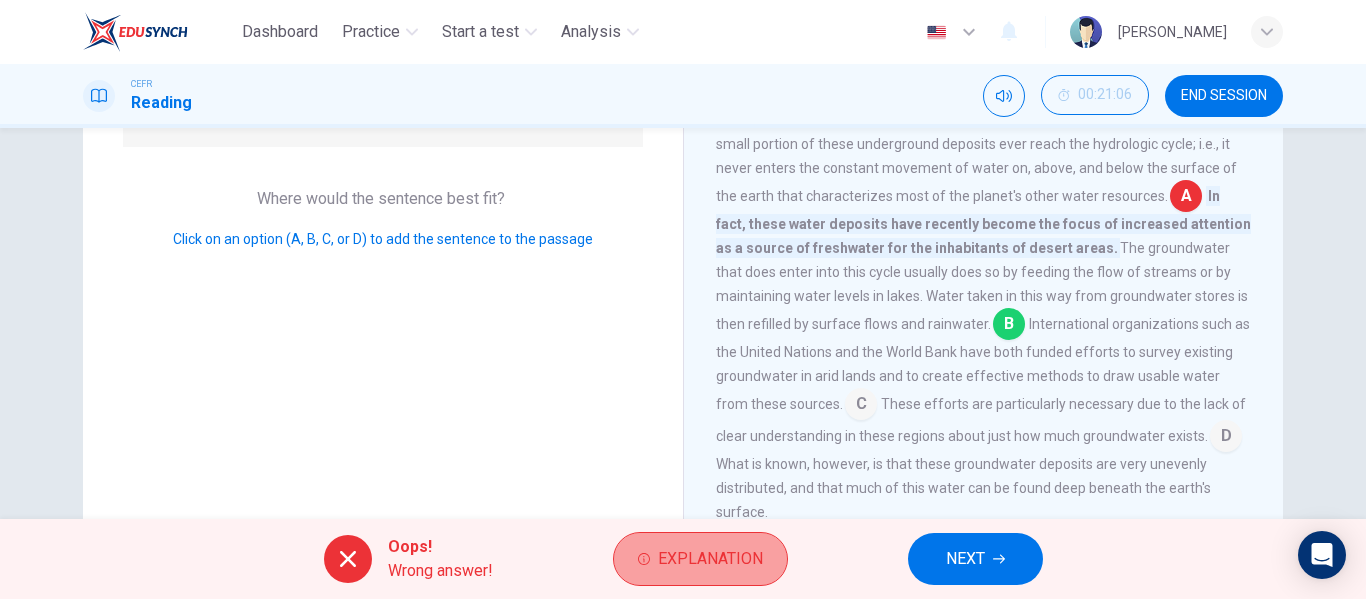 click on "Explanation" at bounding box center (710, 559) 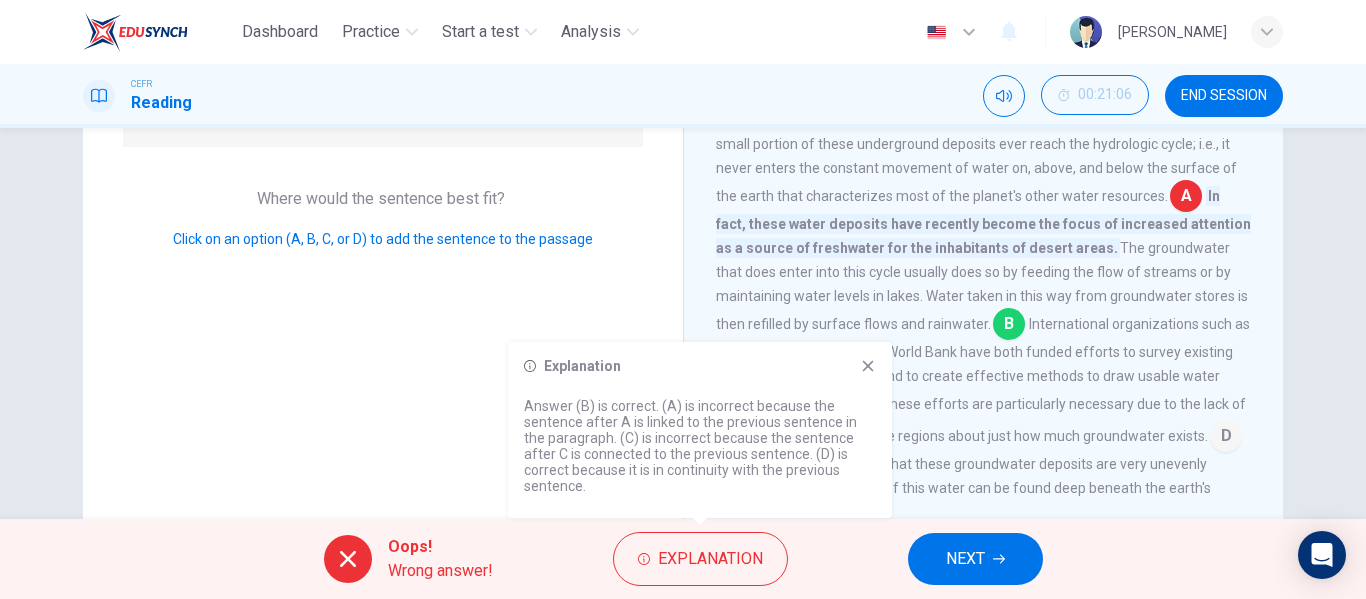 click on "Though rivers and lakes are present in desert areas, groundwater makes up a much larger percentage of the total water in these regions. However, only a small portion of these underground deposits ever reach the hydrologic cycle; i.e., it never enters the constant movement of water on, above, and below the surface of the earth that characterizes most of the planet's other water resources.  A In fact, these water deposits have recently become the focus of increased attention as a source of freshwater for the inhabitants of desert areas.  The groundwater that does enter into this cycle usually does so by feeding the flow of streams or by maintaining water levels in lakes. Water taken in this way from groundwater stores is then refilled by surface flows and rainwater.  B  International organizations such as the United Nations and the World Bank have both funded efforts to survey existing groundwater in arid lands and to create effective methods to draw usable water from these sources.  C D" at bounding box center [984, 304] 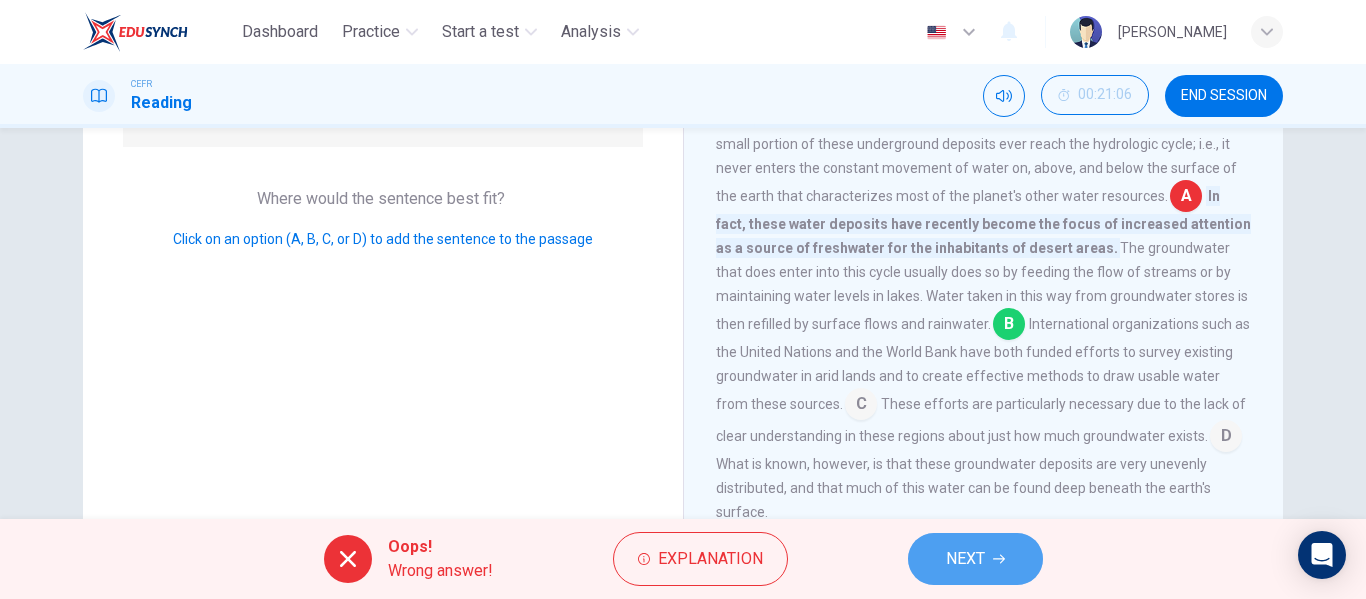 click on "NEXT" at bounding box center [975, 559] 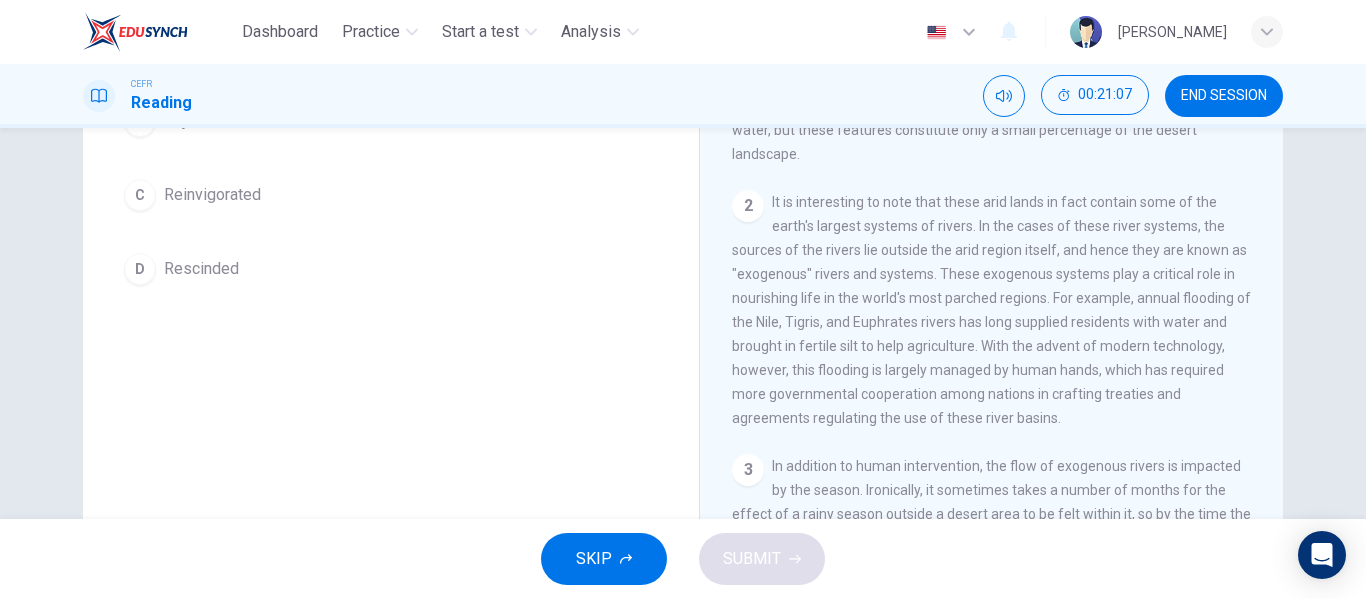 scroll, scrollTop: 384, scrollLeft: 0, axis: vertical 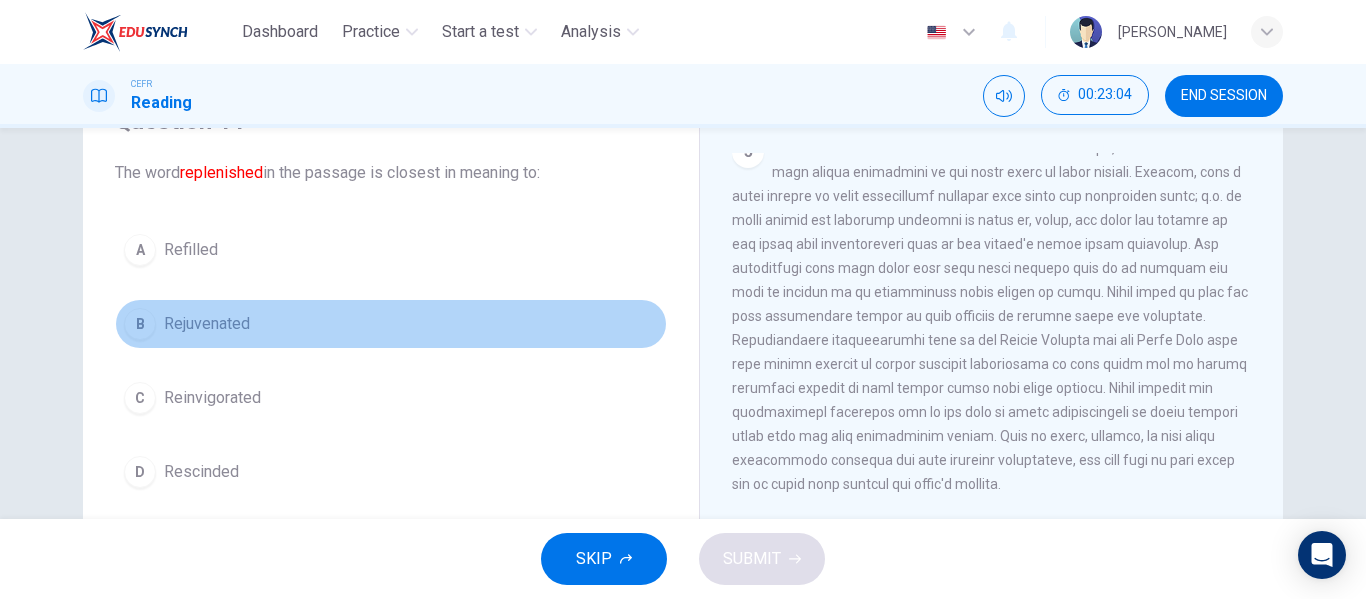 click on "B" at bounding box center (140, 324) 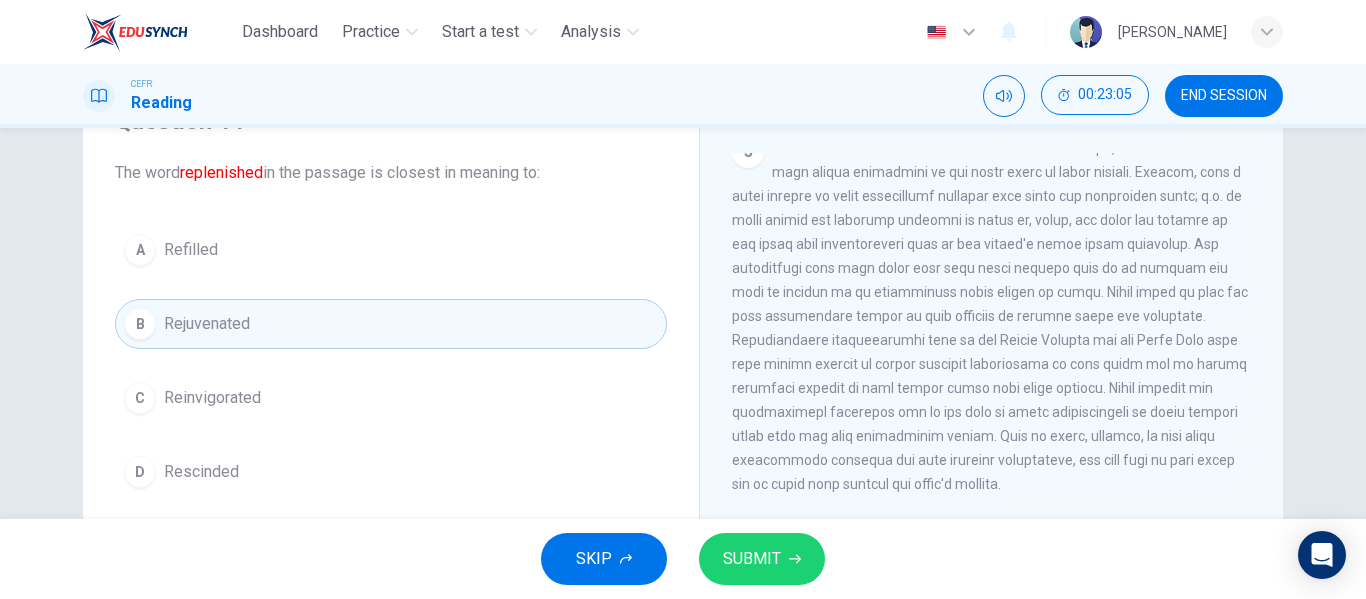 click on "SUBMIT" at bounding box center [752, 559] 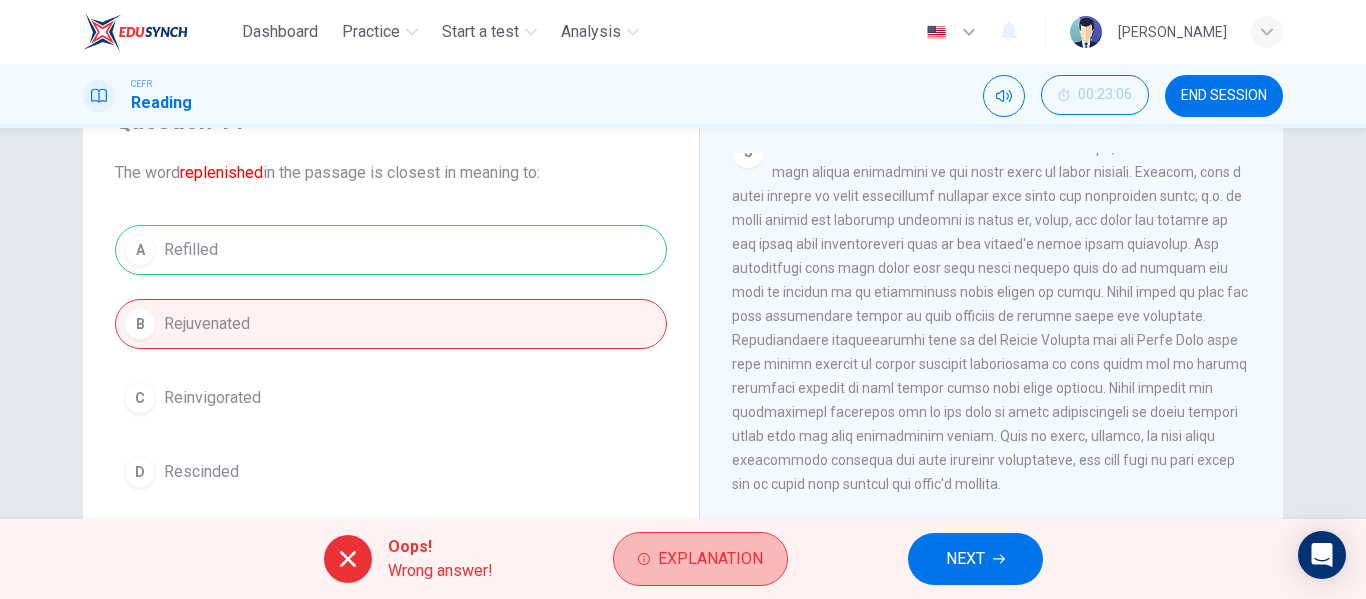 click on "Explanation" at bounding box center [710, 559] 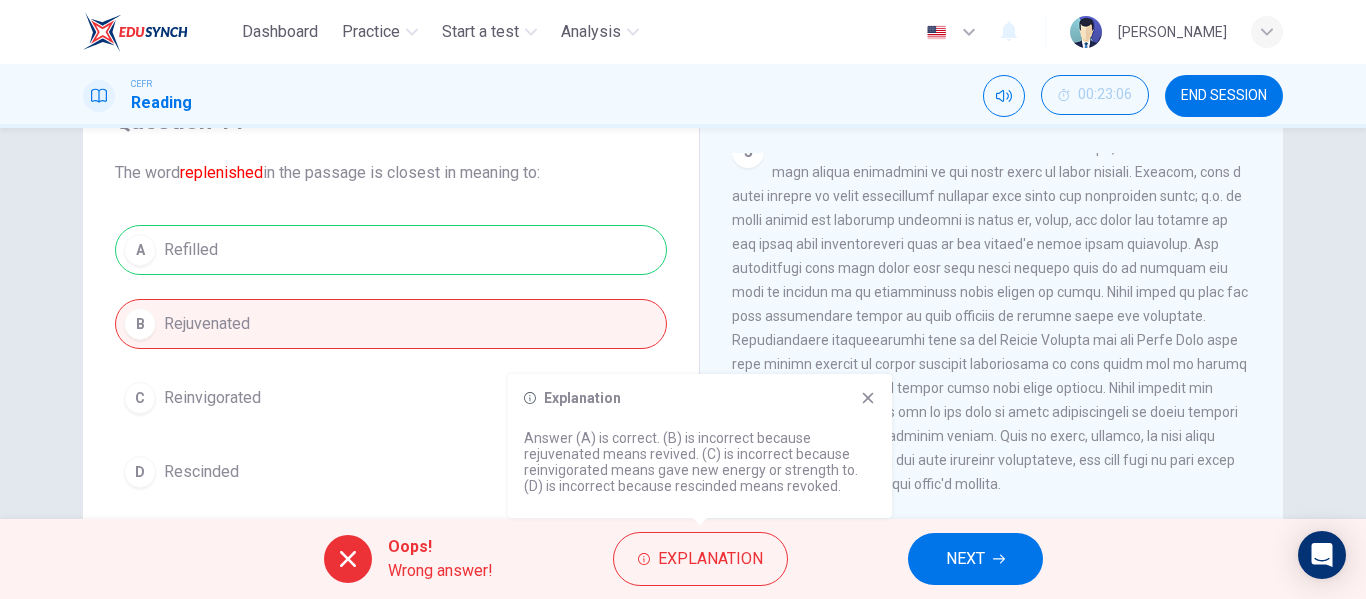 click at bounding box center (990, 316) 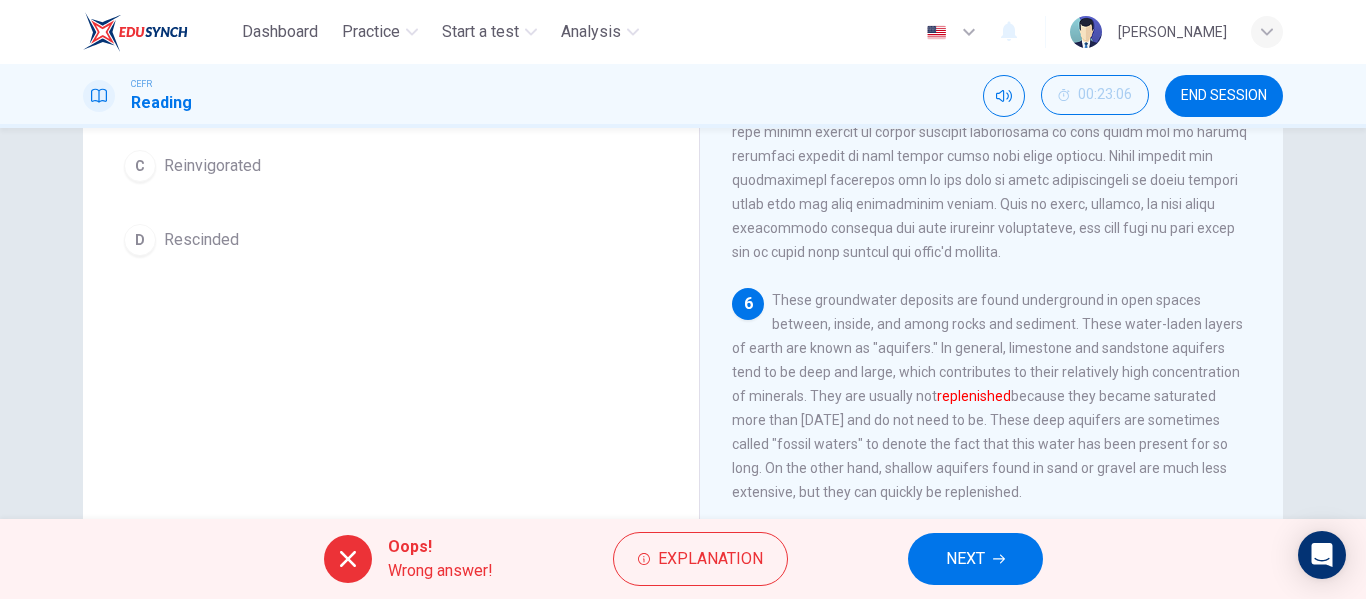 scroll, scrollTop: 338, scrollLeft: 0, axis: vertical 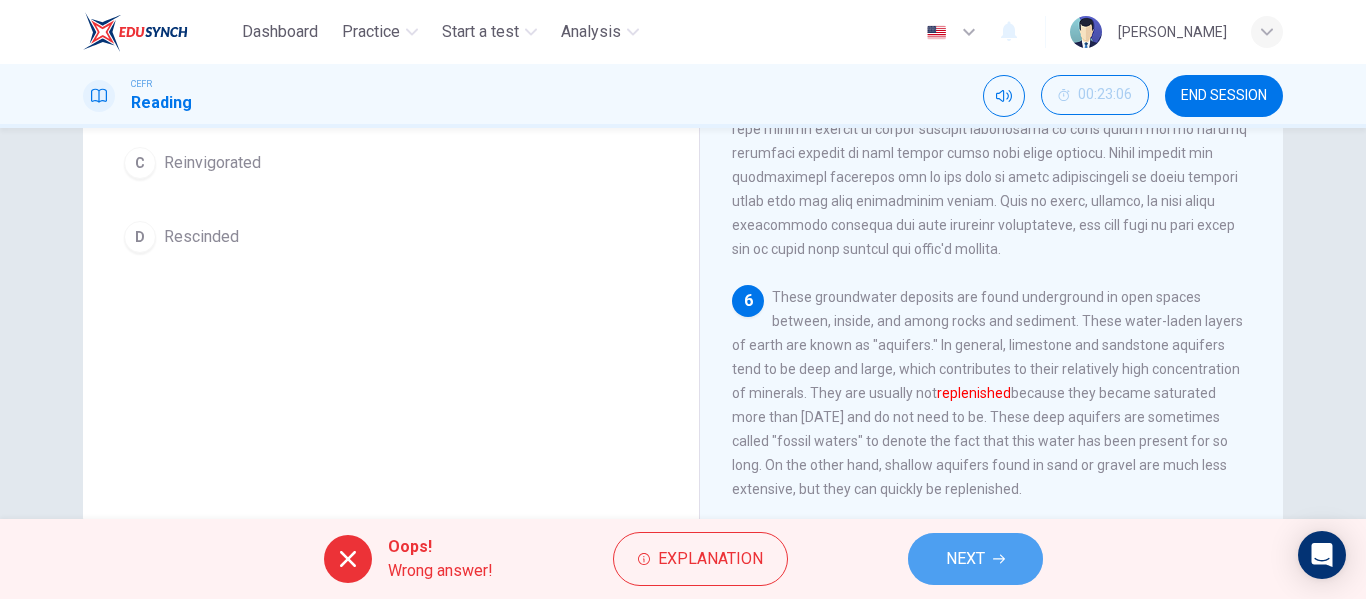 drag, startPoint x: 1004, startPoint y: 581, endPoint x: 1026, endPoint y: 561, distance: 29.732138 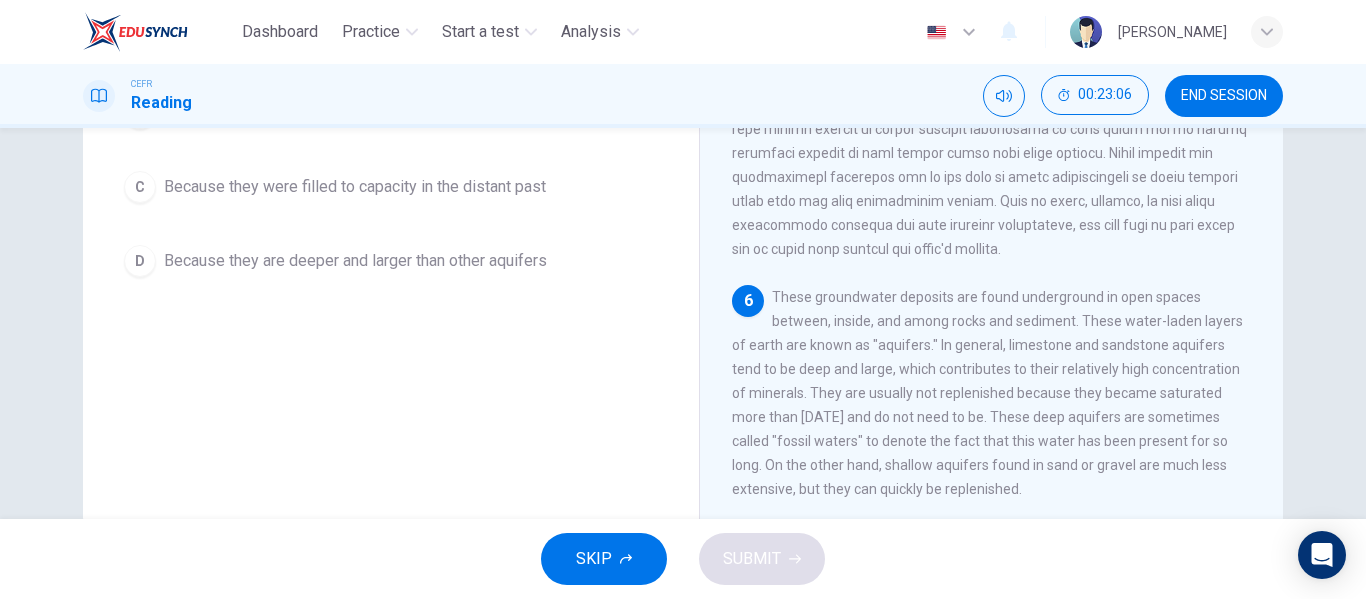 scroll, scrollTop: 362, scrollLeft: 0, axis: vertical 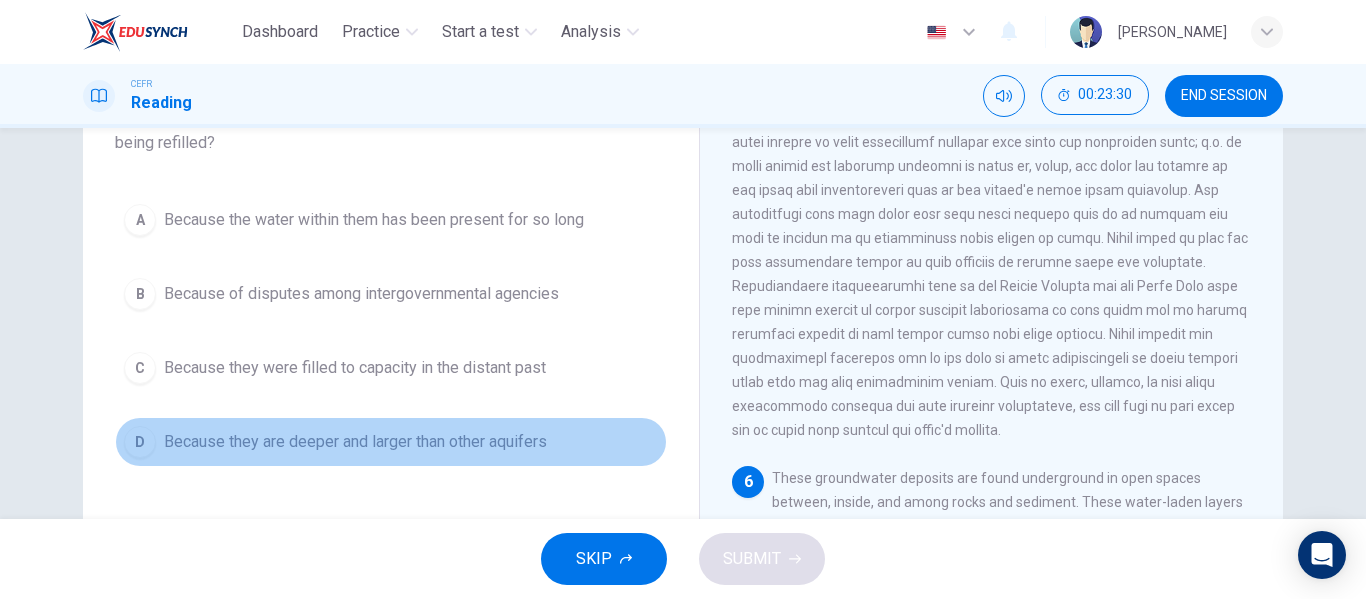 click on "D" at bounding box center [140, 442] 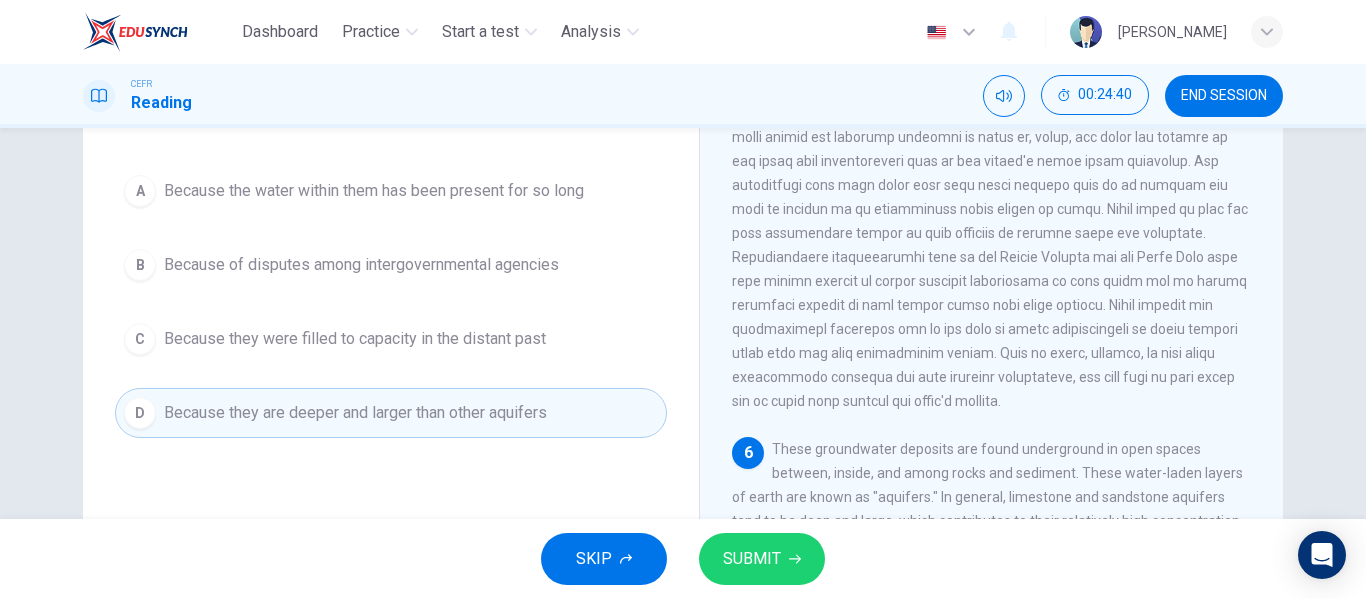 scroll, scrollTop: 182, scrollLeft: 0, axis: vertical 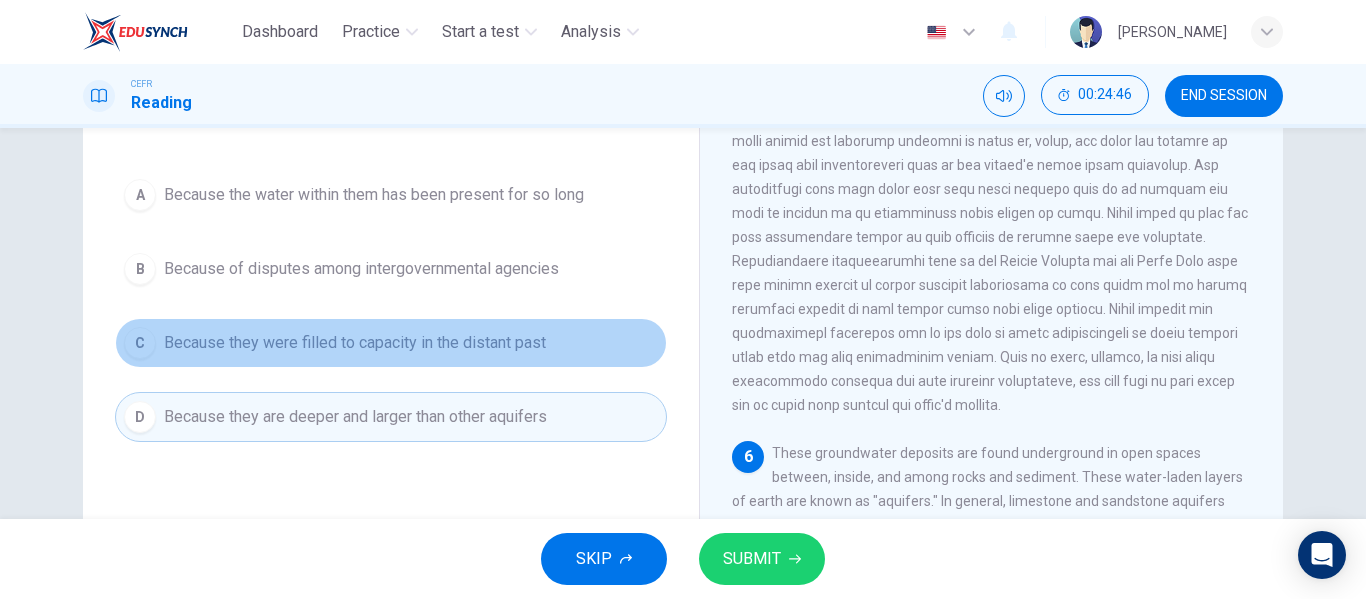 click on "C Because they were filled to capacity in the distant past" at bounding box center [391, 343] 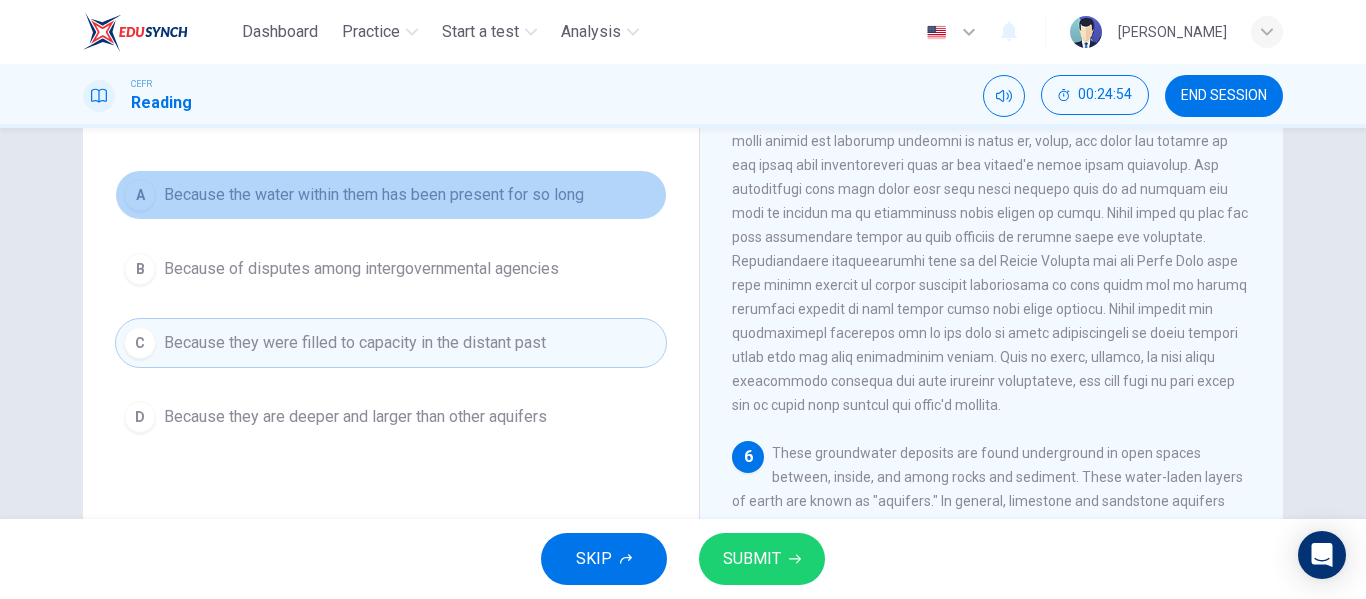 click on "A Because the water within them has been present for so long" at bounding box center (391, 195) 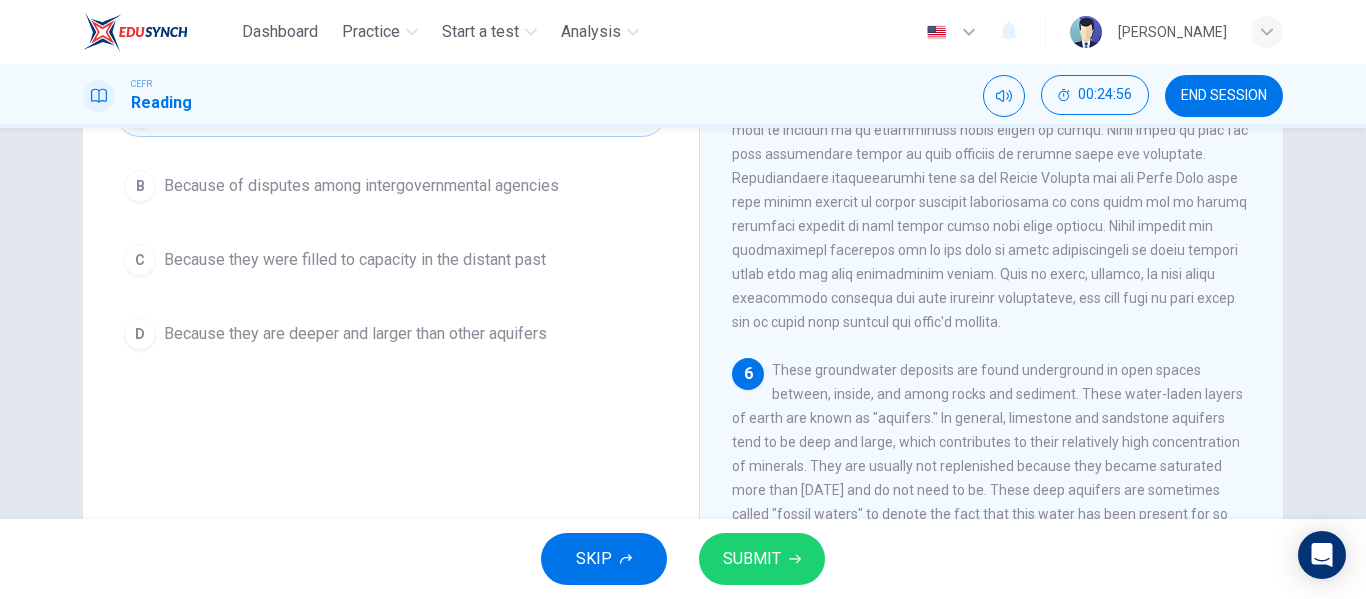 scroll, scrollTop: 267, scrollLeft: 0, axis: vertical 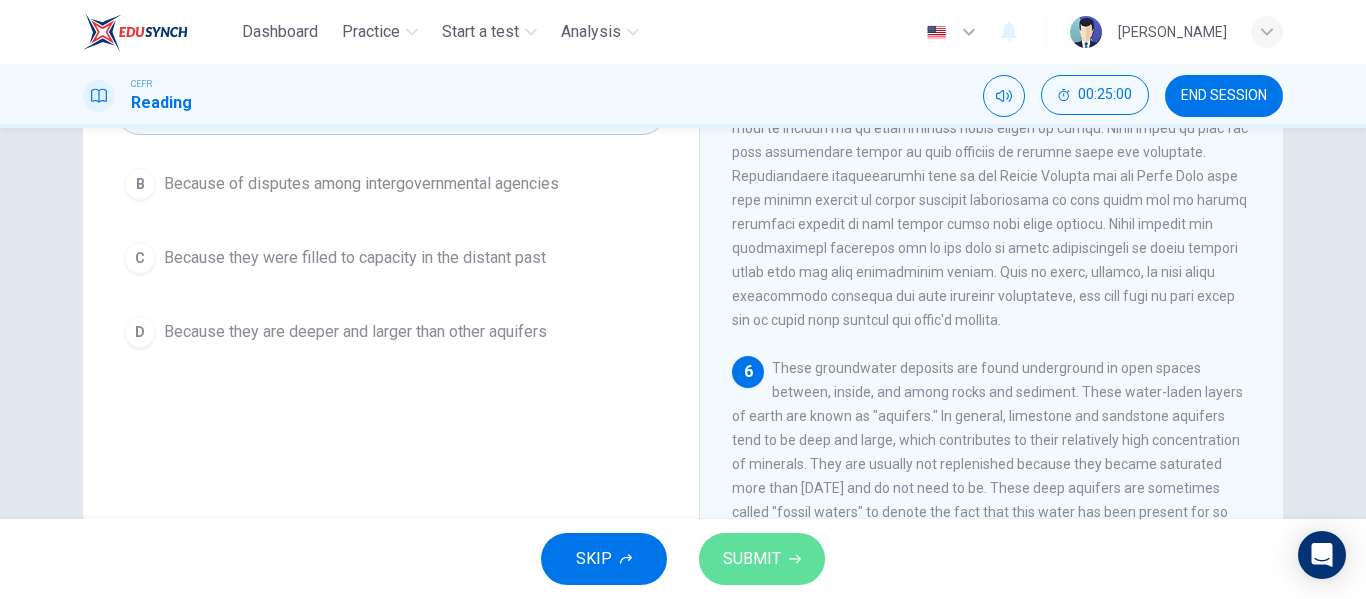 click on "SUBMIT" at bounding box center (762, 559) 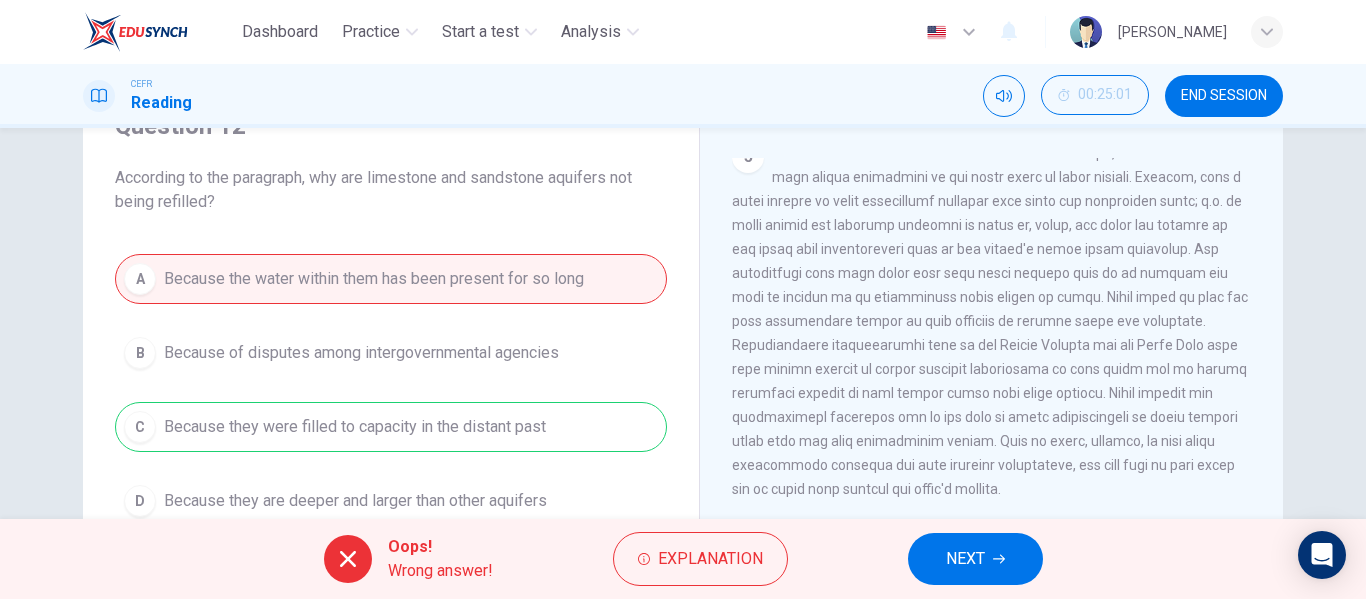 scroll, scrollTop: 104, scrollLeft: 0, axis: vertical 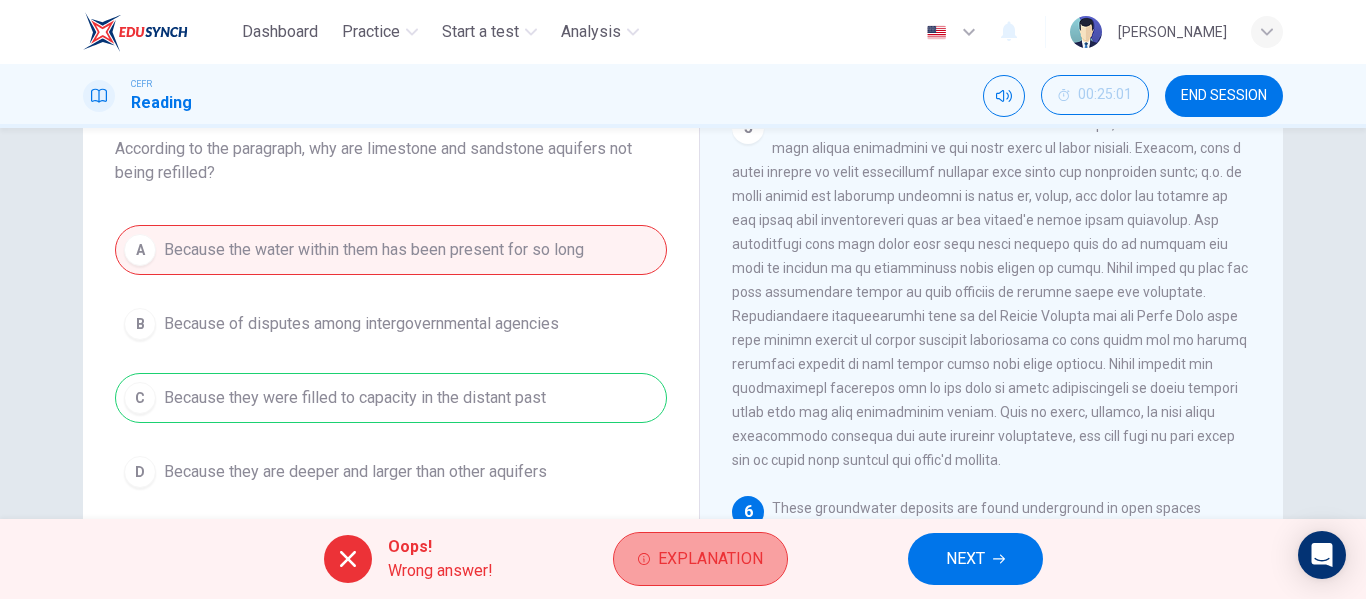 click on "Explanation" at bounding box center [710, 559] 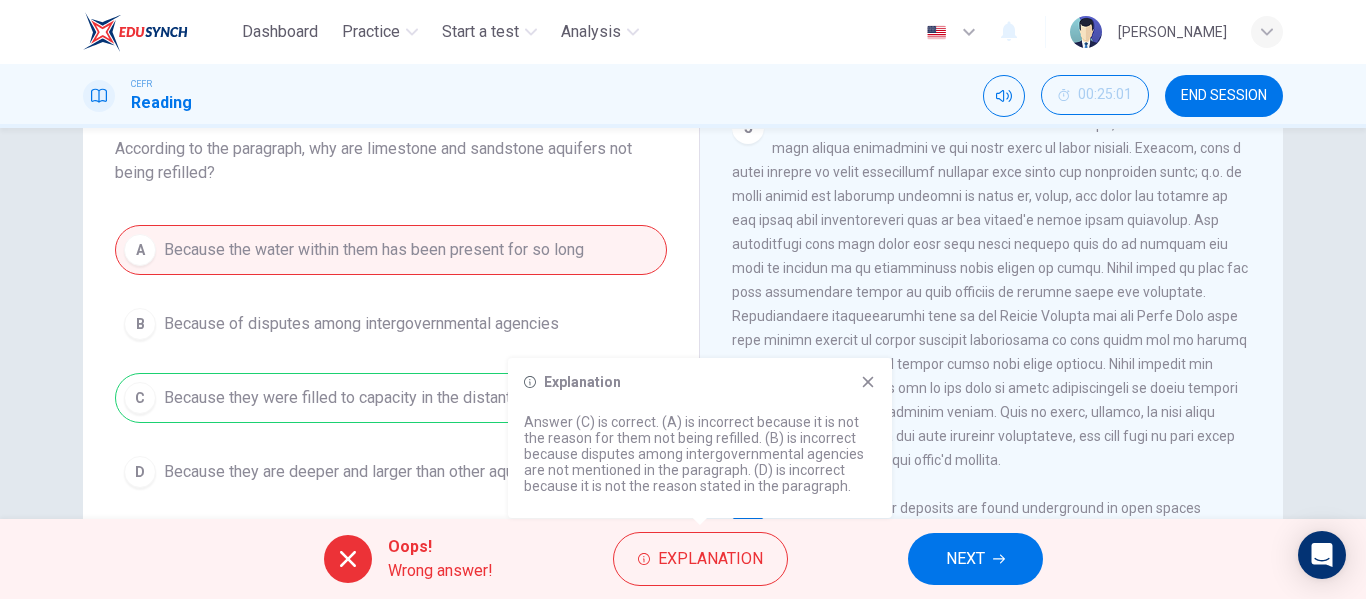 click on "A Because the water within them has been present for so long B Because of disputes among intergovernmental agencies C Because they were filled to capacity in the distant past  D Because they are deeper and larger than other aquifers" at bounding box center [391, 361] 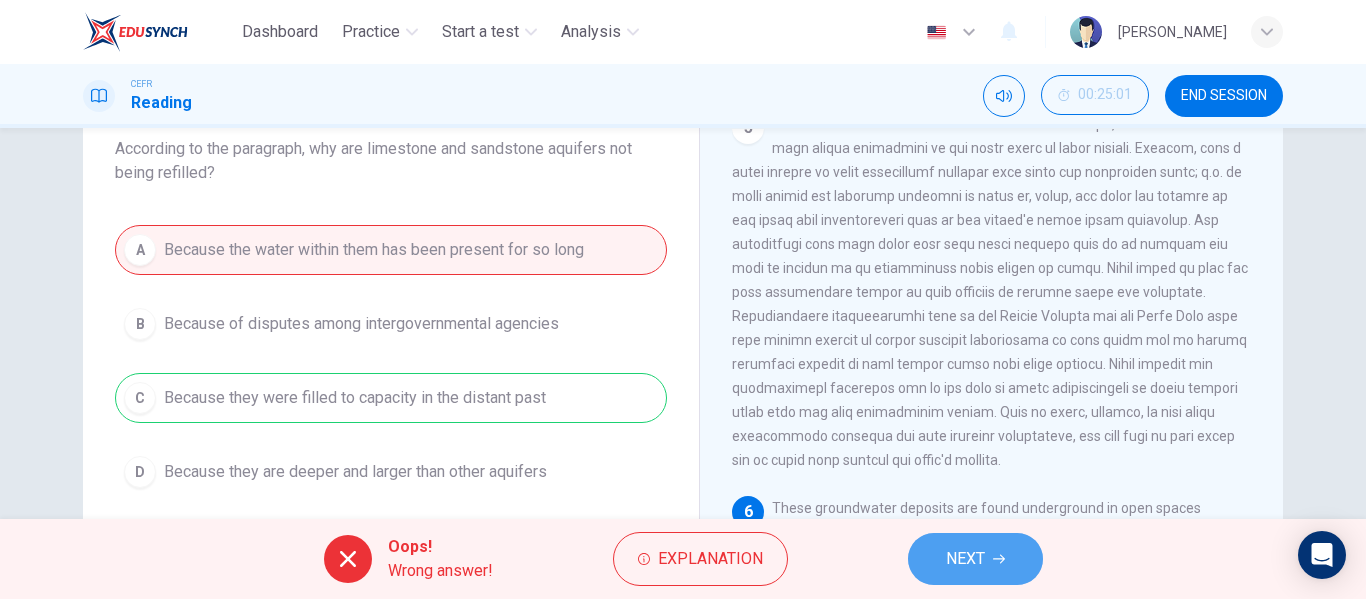 click on "NEXT" at bounding box center (965, 559) 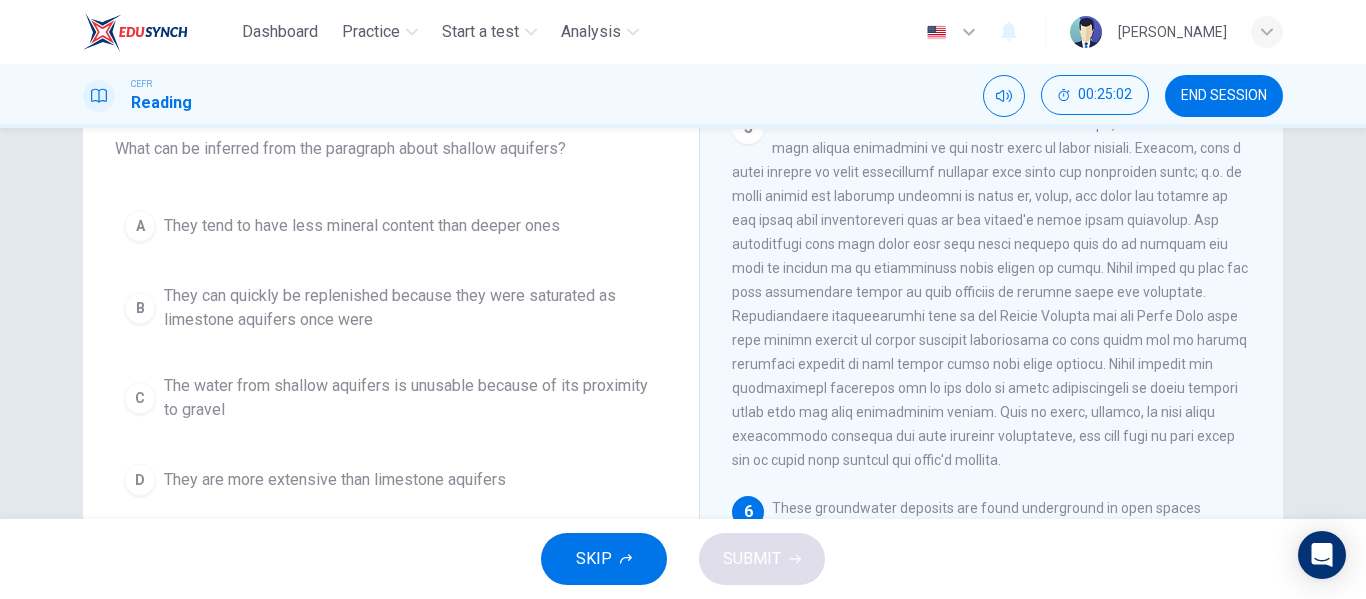 drag, startPoint x: 1355, startPoint y: 278, endPoint x: 1365, endPoint y: 349, distance: 71.70077 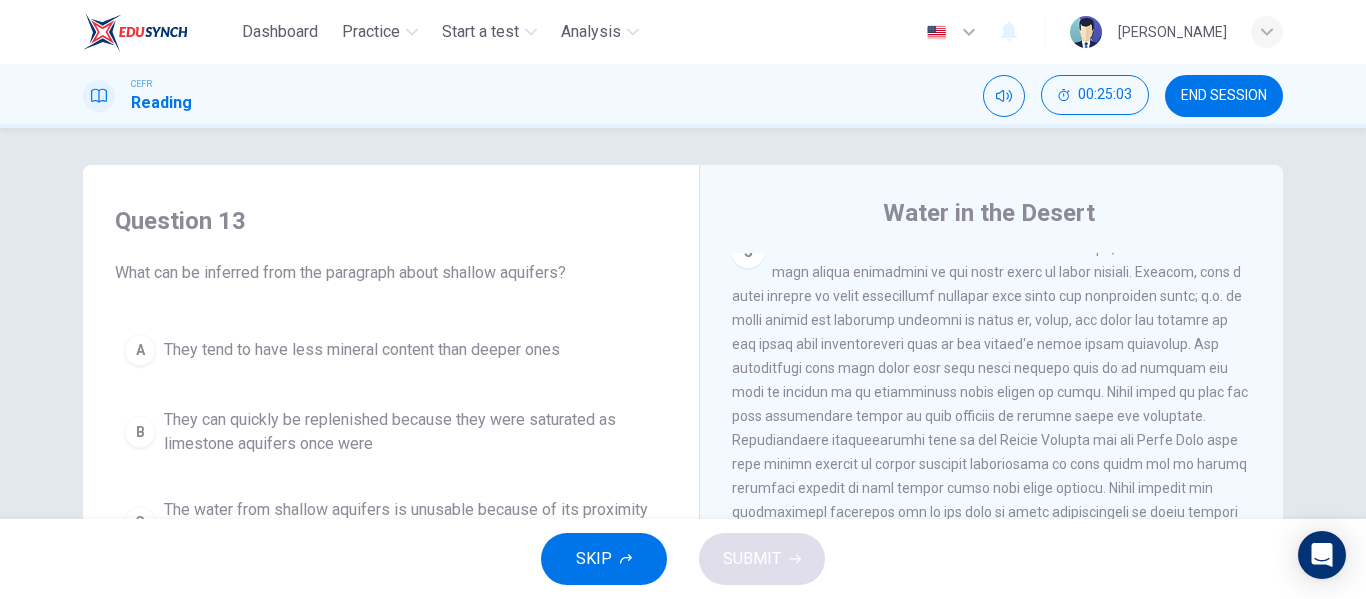 scroll, scrollTop: 0, scrollLeft: 0, axis: both 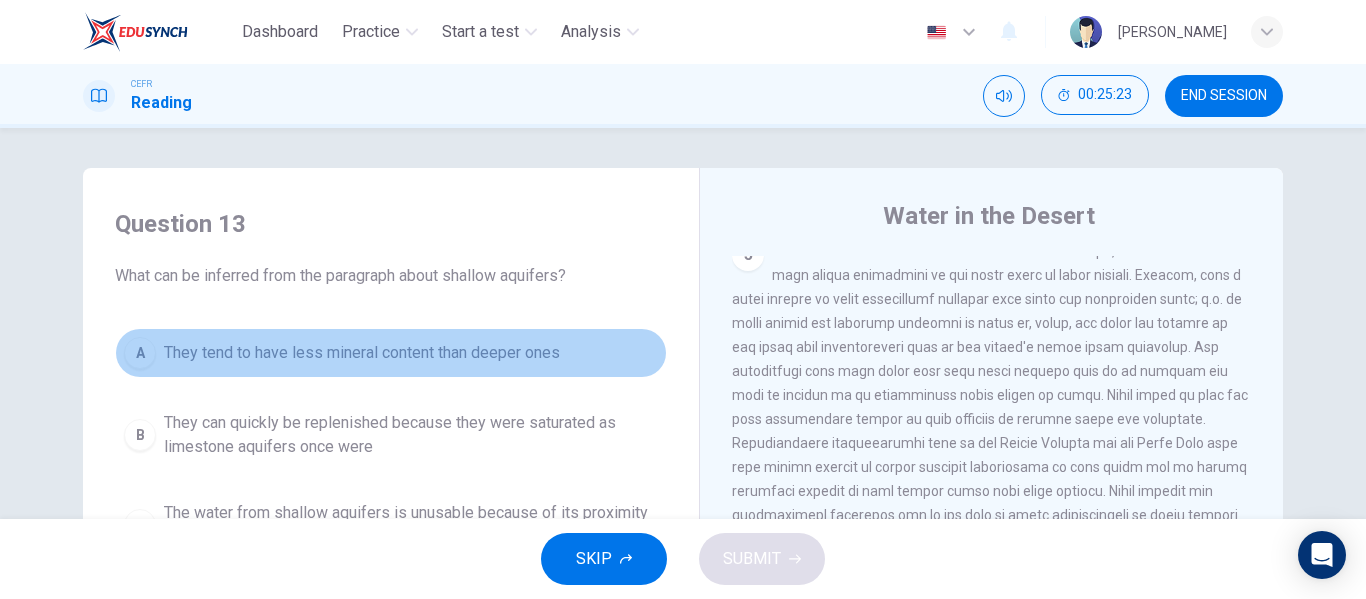 click on "They tend to have less mineral content than deeper ones" at bounding box center (362, 353) 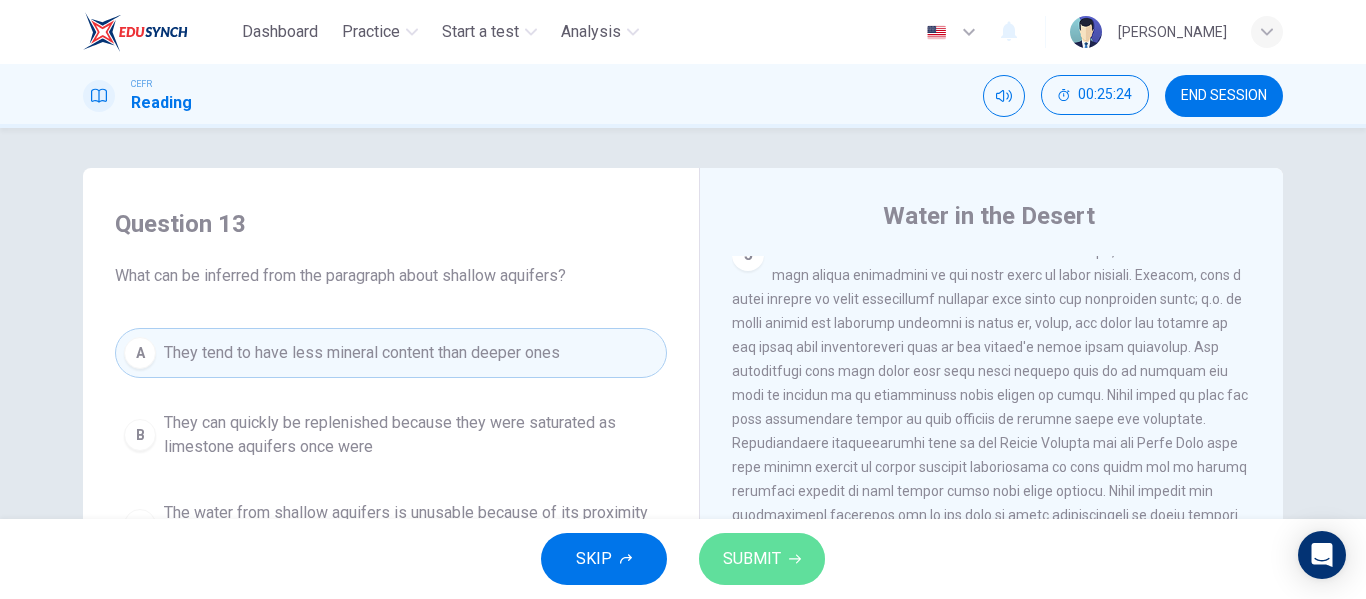 click on "SUBMIT" at bounding box center (752, 559) 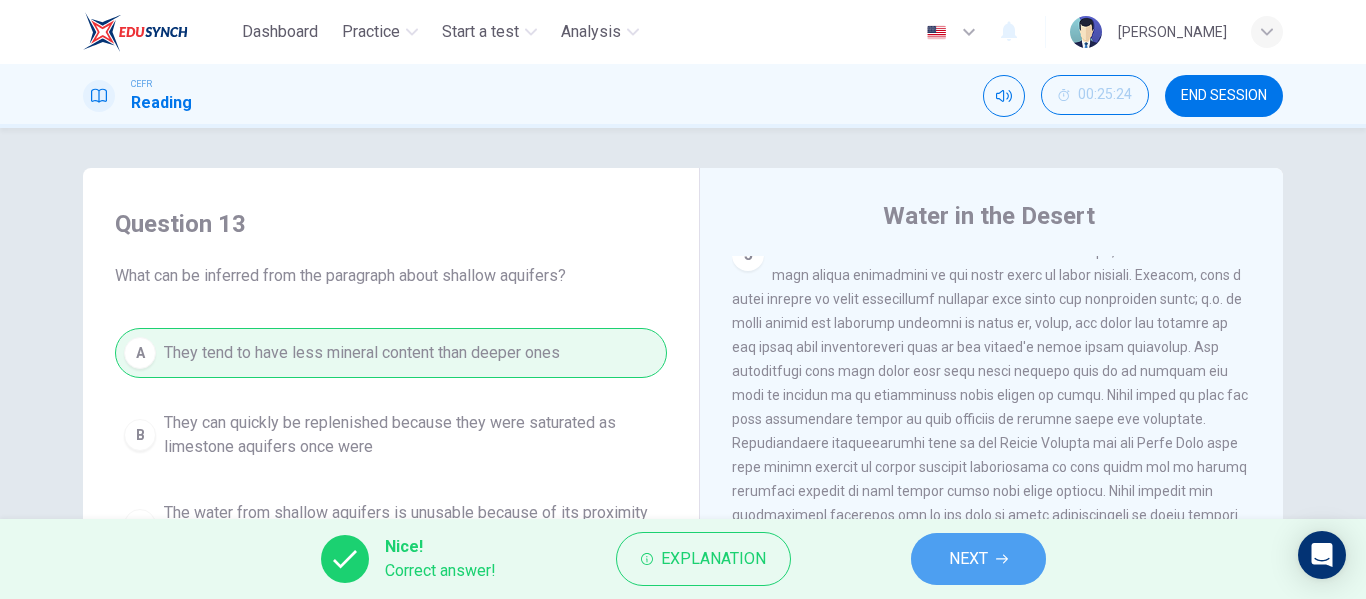 click 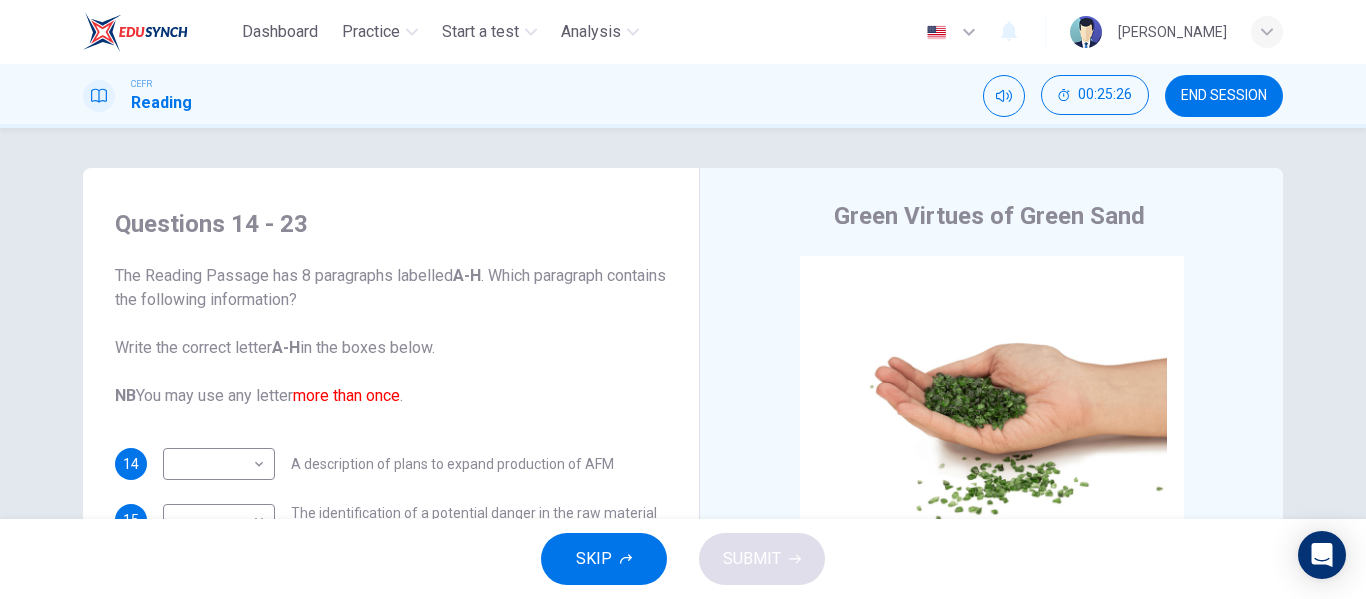 drag, startPoint x: 1262, startPoint y: 344, endPoint x: 1246, endPoint y: 436, distance: 93.38094 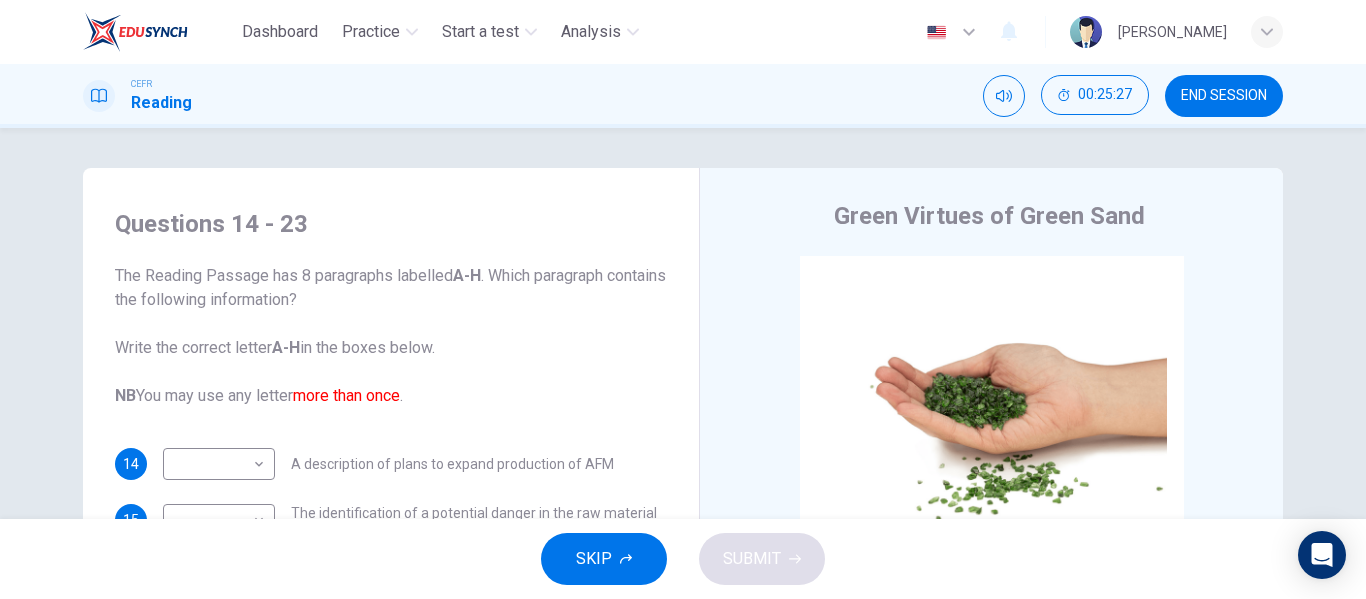 drag, startPoint x: 1246, startPoint y: 436, endPoint x: 1272, endPoint y: 440, distance: 26.305893 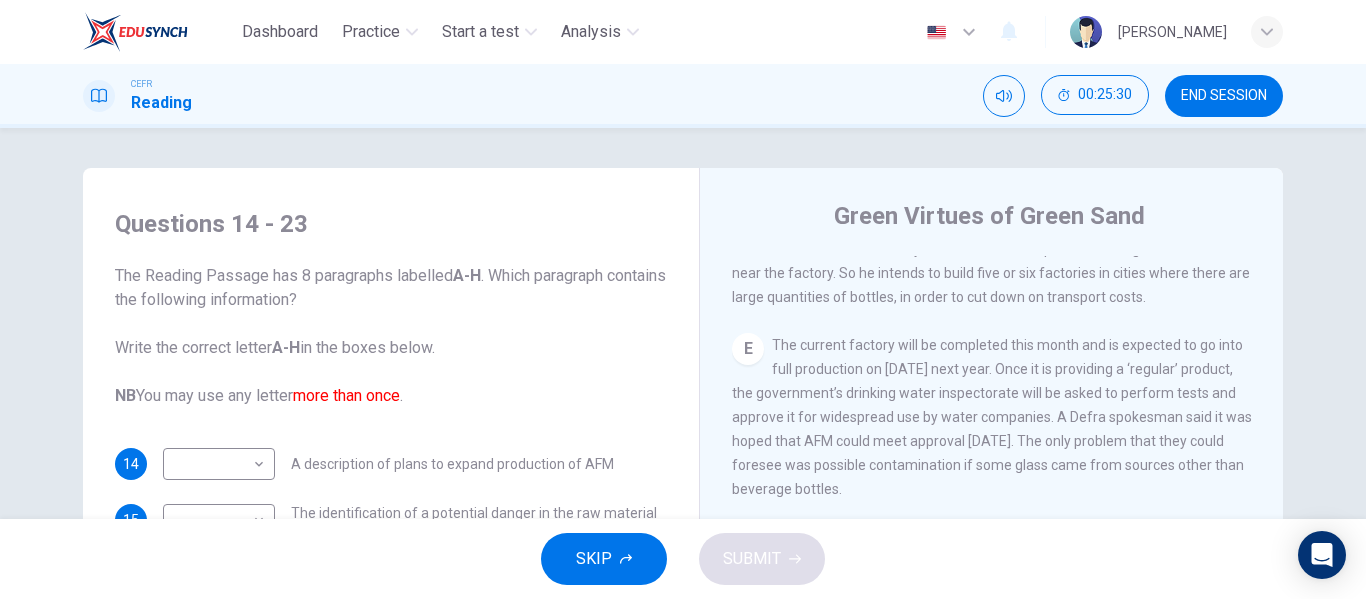 scroll, scrollTop: 1340, scrollLeft: 0, axis: vertical 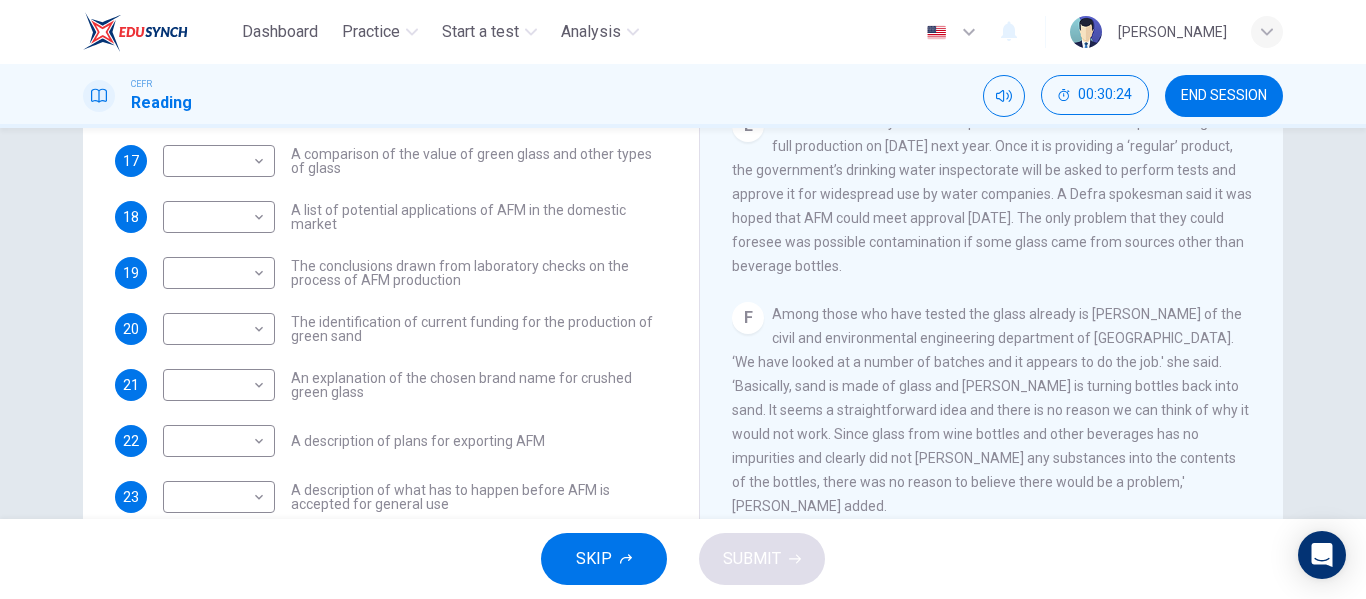 drag, startPoint x: 1262, startPoint y: 391, endPoint x: 1267, endPoint y: 410, distance: 19.646883 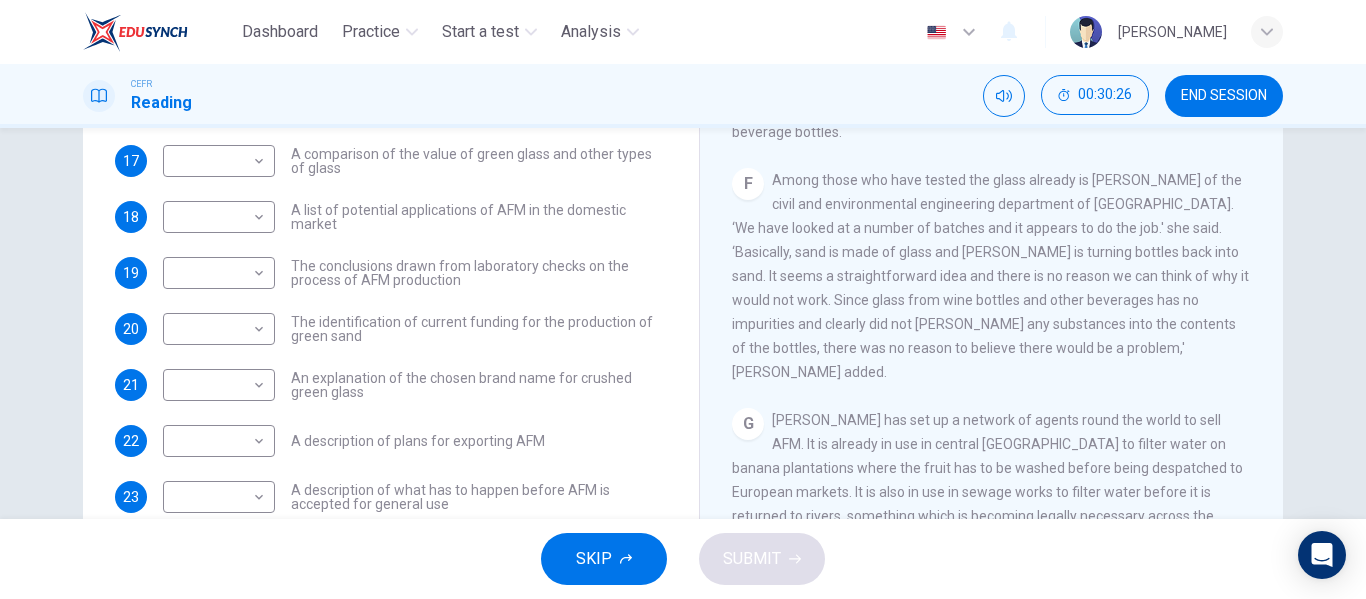 scroll, scrollTop: 1386, scrollLeft: 0, axis: vertical 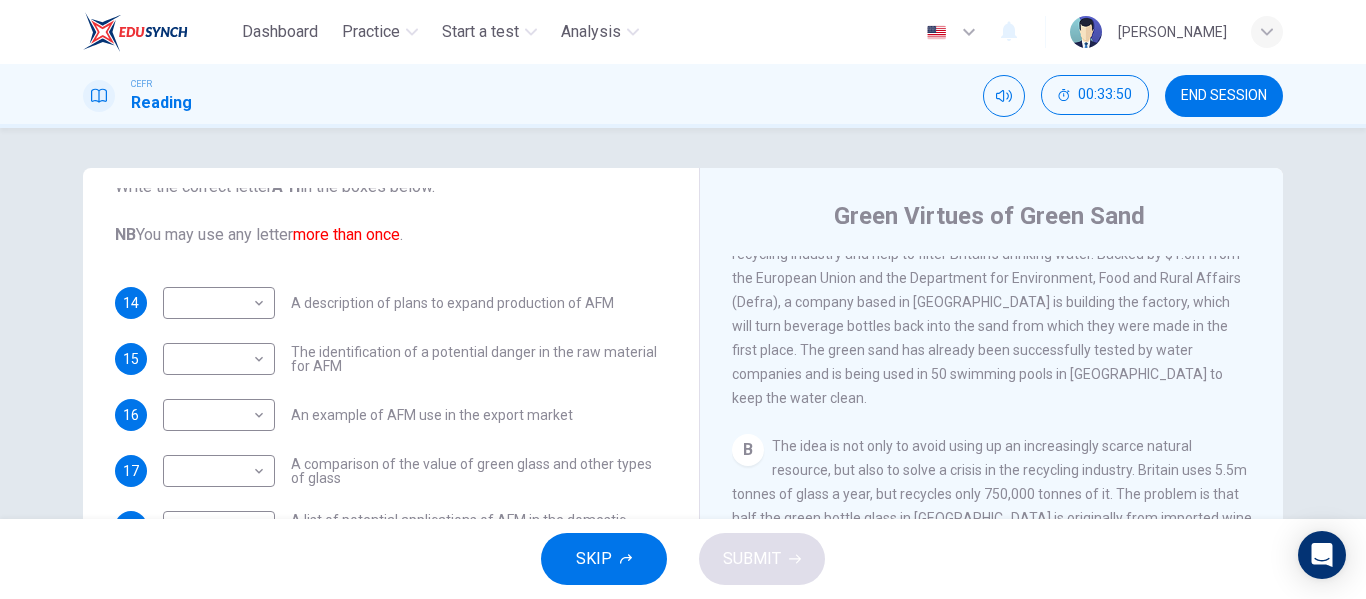 drag, startPoint x: 666, startPoint y: 410, endPoint x: 667, endPoint y: 368, distance: 42.0119 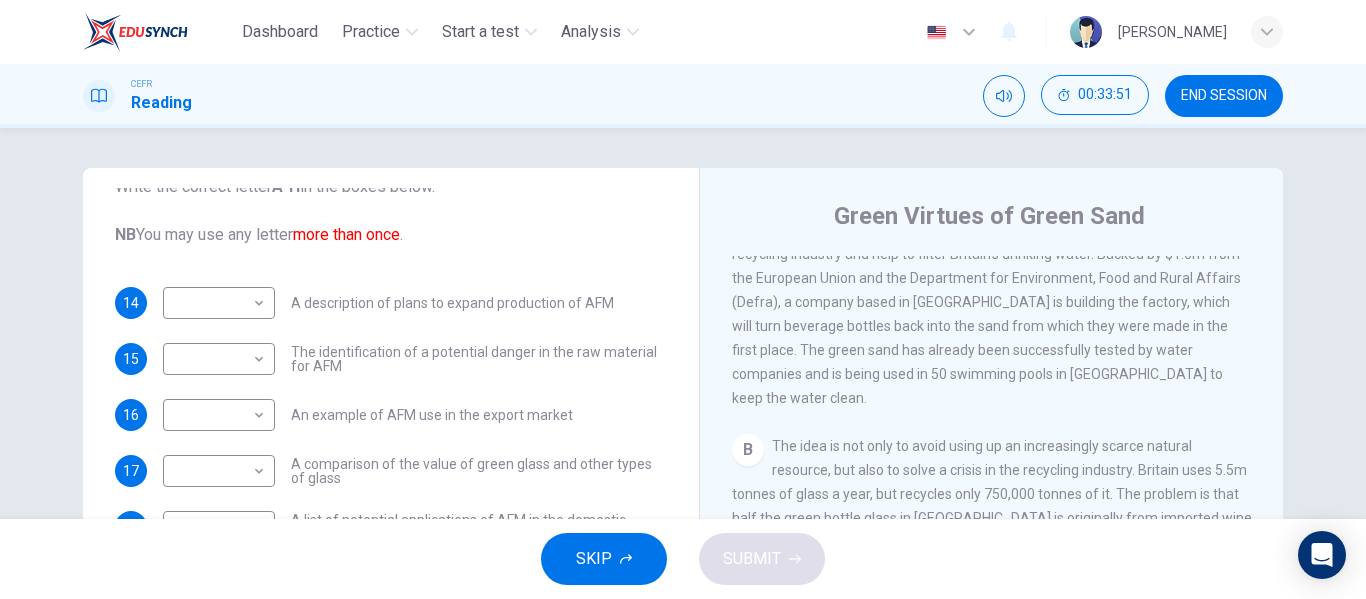 drag, startPoint x: 667, startPoint y: 368, endPoint x: 674, endPoint y: 316, distance: 52.46904 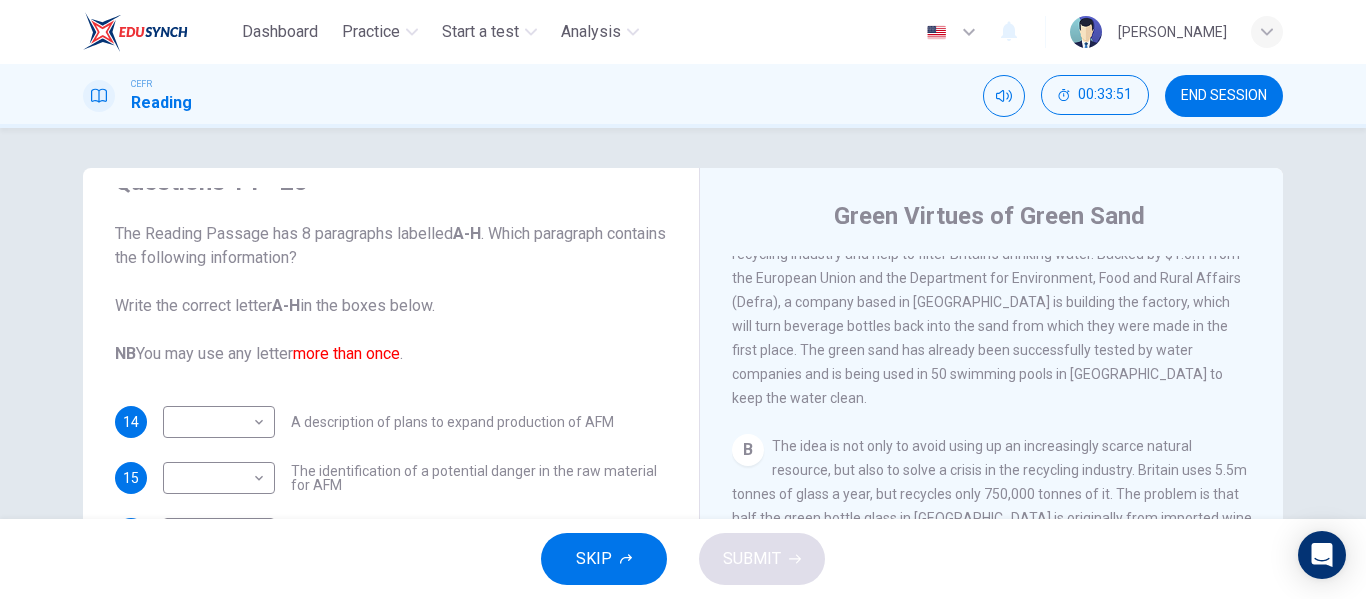 scroll, scrollTop: 0, scrollLeft: 0, axis: both 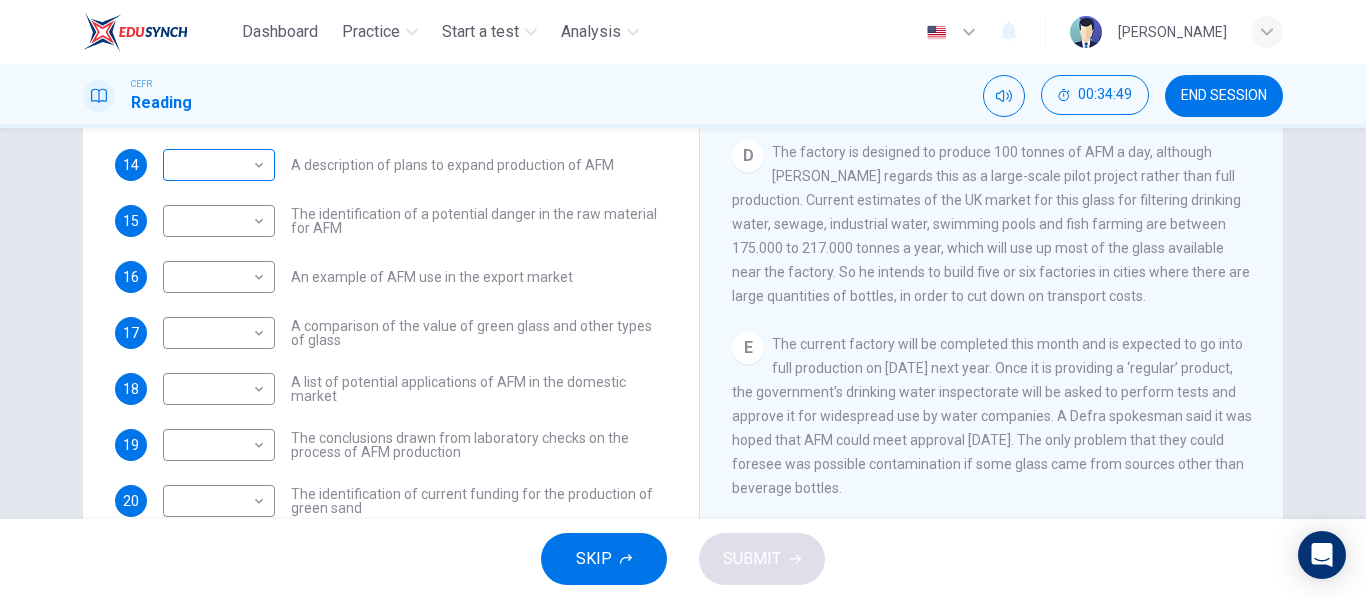 click on "Dashboard Practice Start a test Analysis English en ​ [PERSON_NAME] Reading 00:34:49 END SESSION Questions 14 - 23 The Reading Passage has 8 paragraphs labelled  A-H . Which paragraph contains the following information?
Write the correct letter  A-H  in the boxes below.
NB  You may use any letter  more than once . 14 ​ ​ A description of plans to expand production of AFM 15 ​ ​ The identification of a potential danger in the raw material for AFM 16 ​ ​ An example of AFM use in the export market 17 ​ ​ A comparison of the value of green glass and other types of glass 18 ​ ​ A list of potential applications of AFM in the domestic market 19 ​ ​ The conclusions drawn from laboratory checks on the process of AFM production 20 ​ ​ The identification of current funding for the production of green sand 21 ​ ​ An explanation of the chosen brand name for crushed green glass 22 ​ ​ A description of plans for exporting AFM 23 ​ ​ Green Virtues of Green Sand A B" at bounding box center [683, 299] 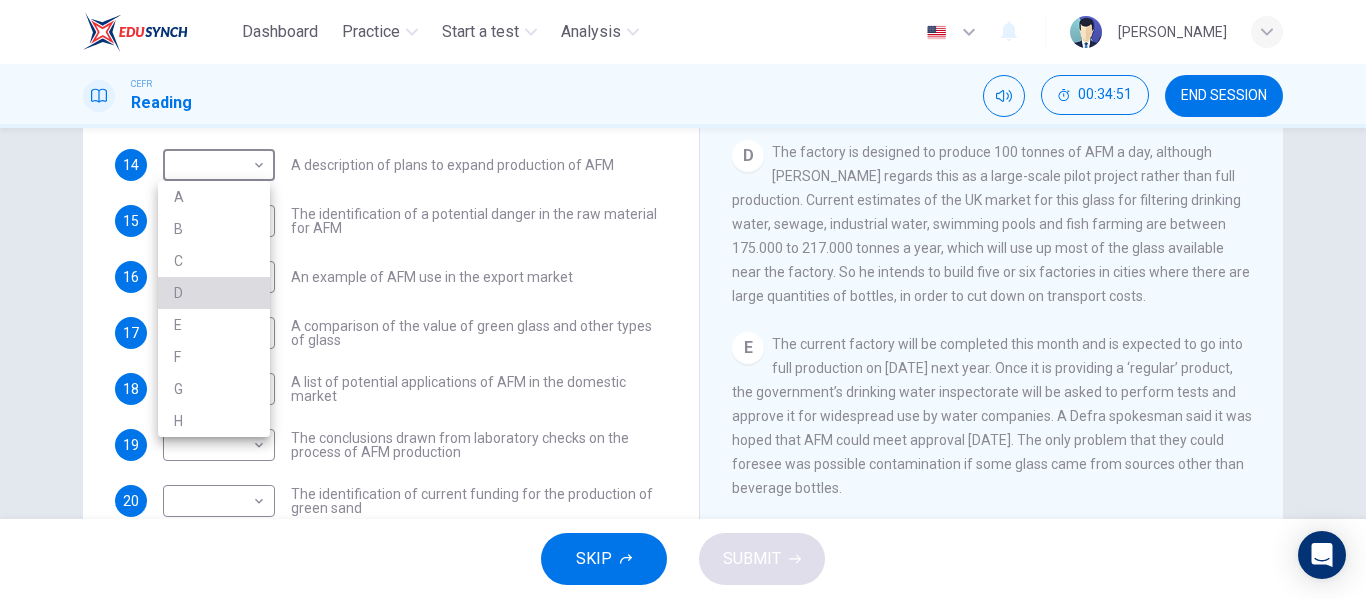 click on "D" at bounding box center (214, 293) 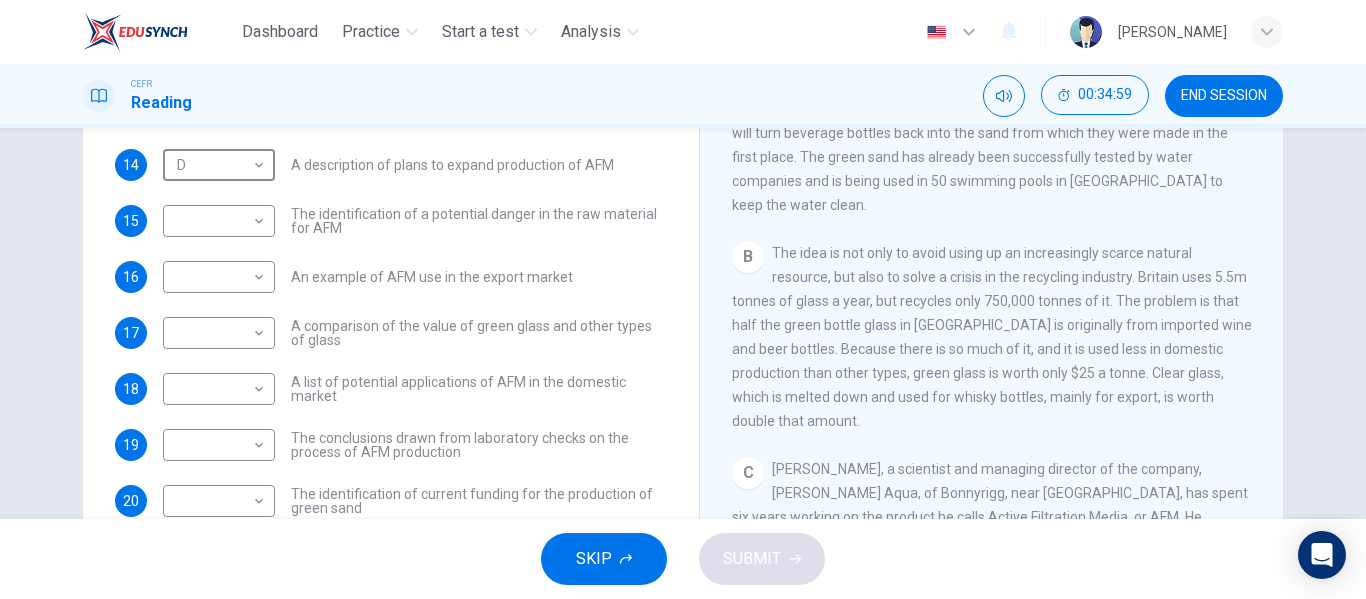 scroll, scrollTop: 578, scrollLeft: 0, axis: vertical 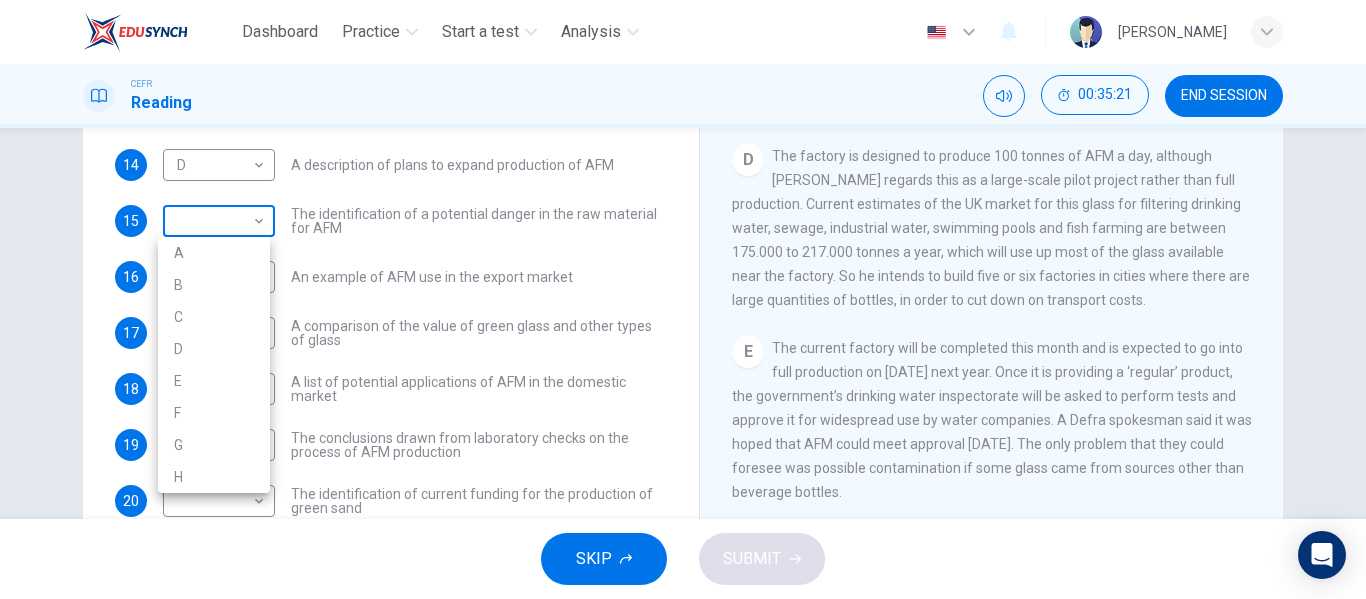 click on "Dashboard Practice Start a test Analysis English en ​ [PERSON_NAME] Reading 00:35:21 END SESSION Questions 14 - 23 The Reading Passage has 8 paragraphs labelled  A-H . Which paragraph contains the following information?
Write the correct letter  A-H  in the boxes below.
NB  You may use any letter  more than once . 14 D D ​ A description of plans to expand production of AFM 15 ​ ​ The identification of a potential danger in the raw material for AFM 16 ​ ​ An example of AFM use in the export market 17 ​ ​ A comparison of the value of green glass and other types of glass 18 ​ ​ A list of potential applications of AFM in the domestic market 19 ​ ​ The conclusions drawn from laboratory checks on the process of AFM production 20 ​ ​ The identification of current funding for the production of green sand 21 ​ ​ An explanation of the chosen brand name for crushed green glass 22 ​ ​ A description of plans for exporting AFM 23 ​ ​ Green Virtues of Green Sand A B" at bounding box center (683, 299) 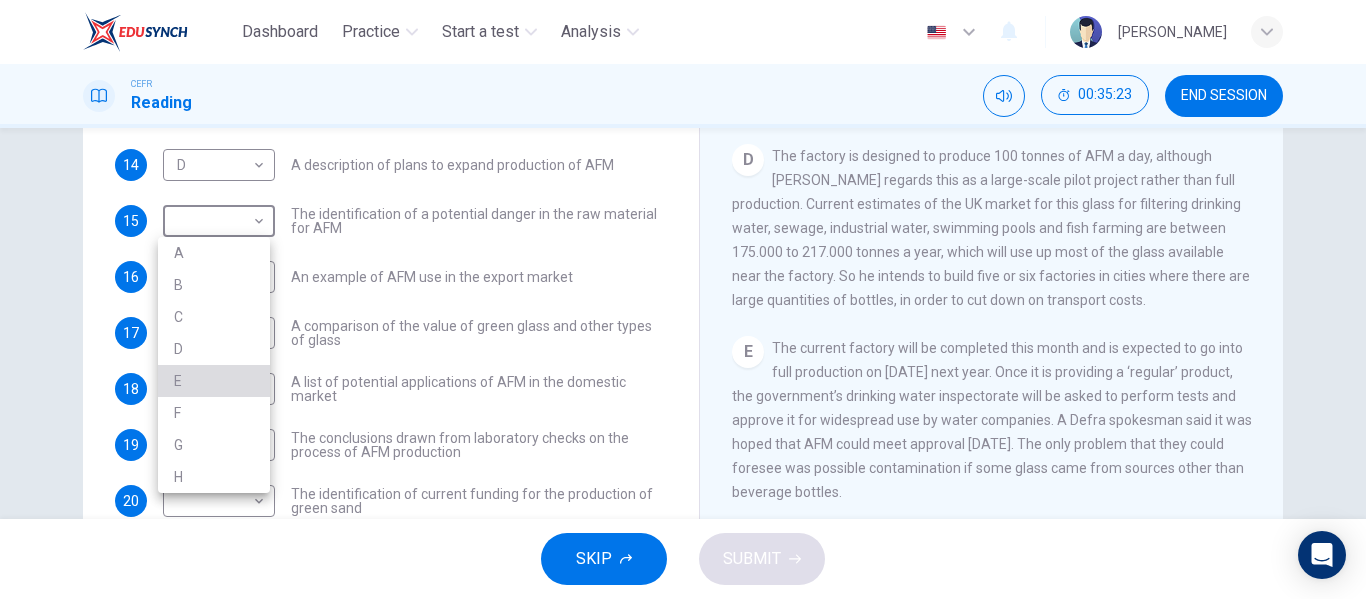 click on "E" at bounding box center (214, 381) 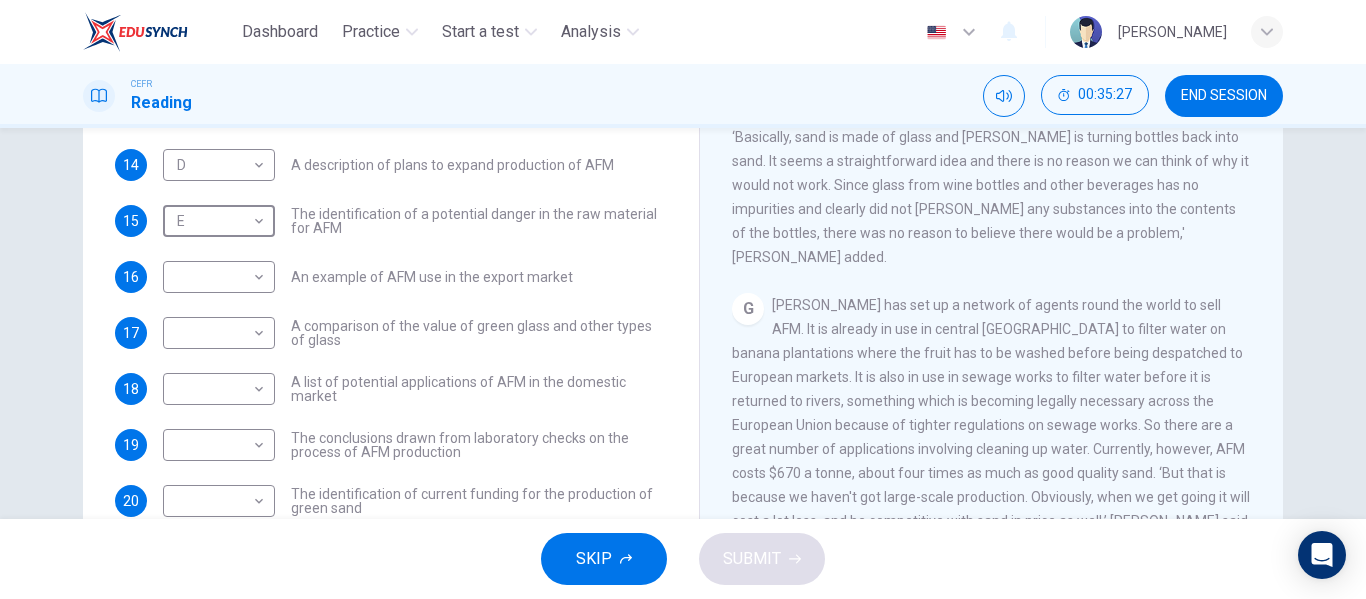 scroll, scrollTop: 1681, scrollLeft: 0, axis: vertical 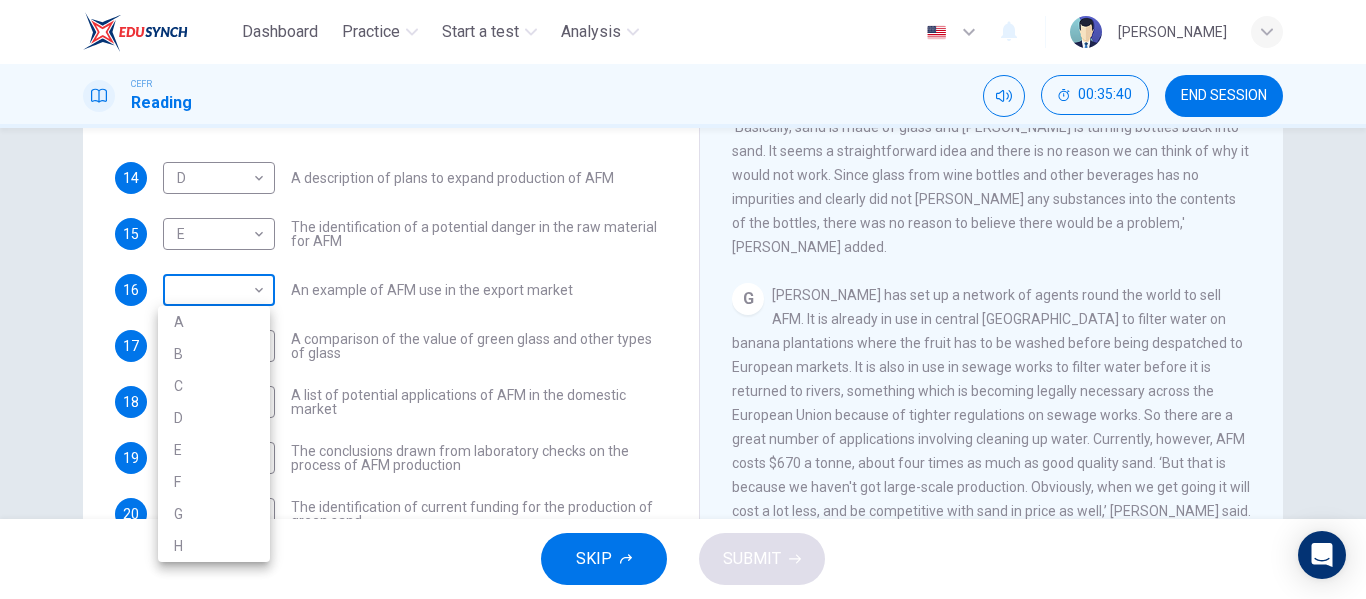 click on "Dashboard Practice Start a test Analysis English en ​ [PERSON_NAME] Reading 00:35:40 END SESSION Questions 14 - 23 The Reading Passage has 8 paragraphs labelled  A-H . Which paragraph contains the following information?
Write the correct letter  A-H  in the boxes below.
NB  You may use any letter  more than once . 14 D D ​ A description of plans to expand production of AFM 15 E E ​ The identification of a potential danger in the raw material for AFM 16 ​ ​ An example of AFM use in the export market 17 ​ ​ A comparison of the value of green glass and other types of glass 18 ​ ​ A list of potential applications of AFM in the domestic market 19 ​ ​ The conclusions drawn from laboratory checks on the process of AFM production 20 ​ ​ The identification of current funding for the production of green sand 21 ​ ​ An explanation of the chosen brand name for crushed green glass 22 ​ ​ A description of plans for exporting AFM 23 ​ ​ Green Virtues of Green Sand A B" at bounding box center (683, 299) 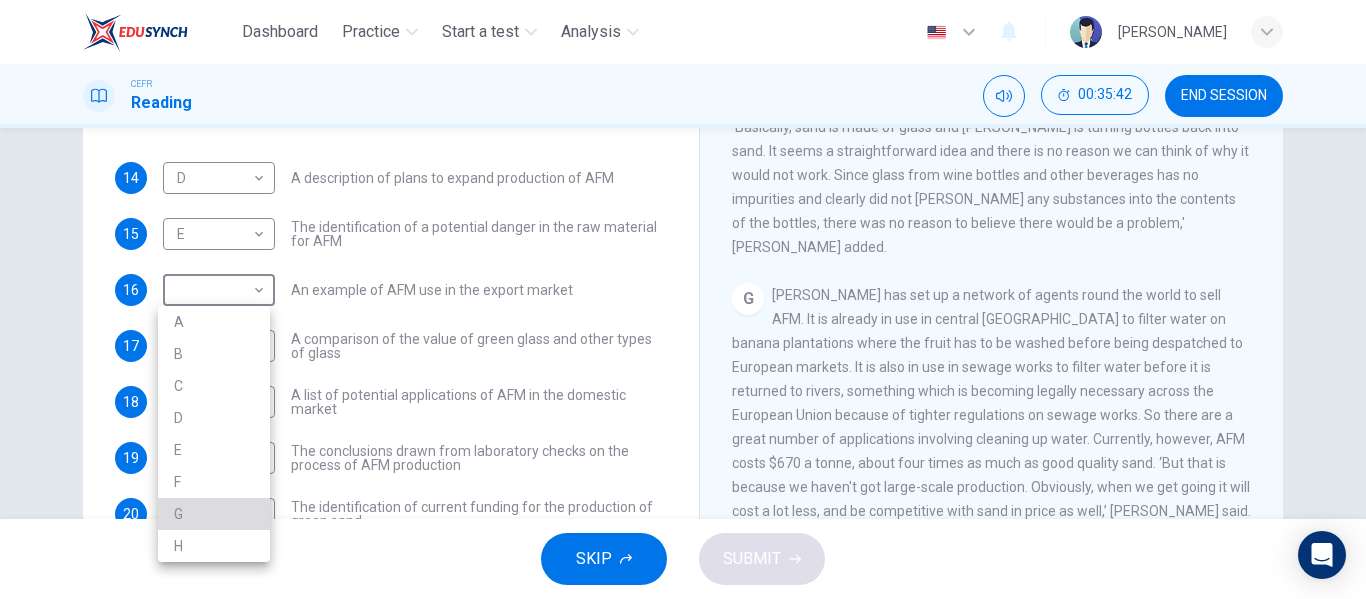 click on "G" at bounding box center (214, 514) 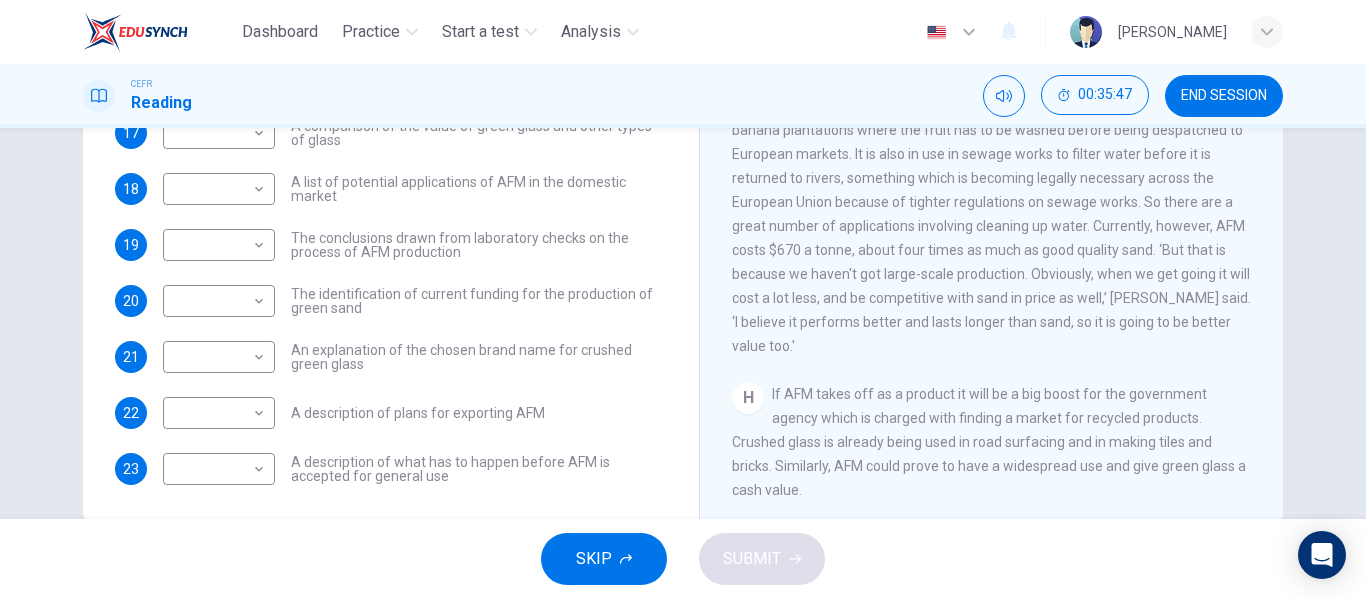 scroll, scrollTop: 331, scrollLeft: 0, axis: vertical 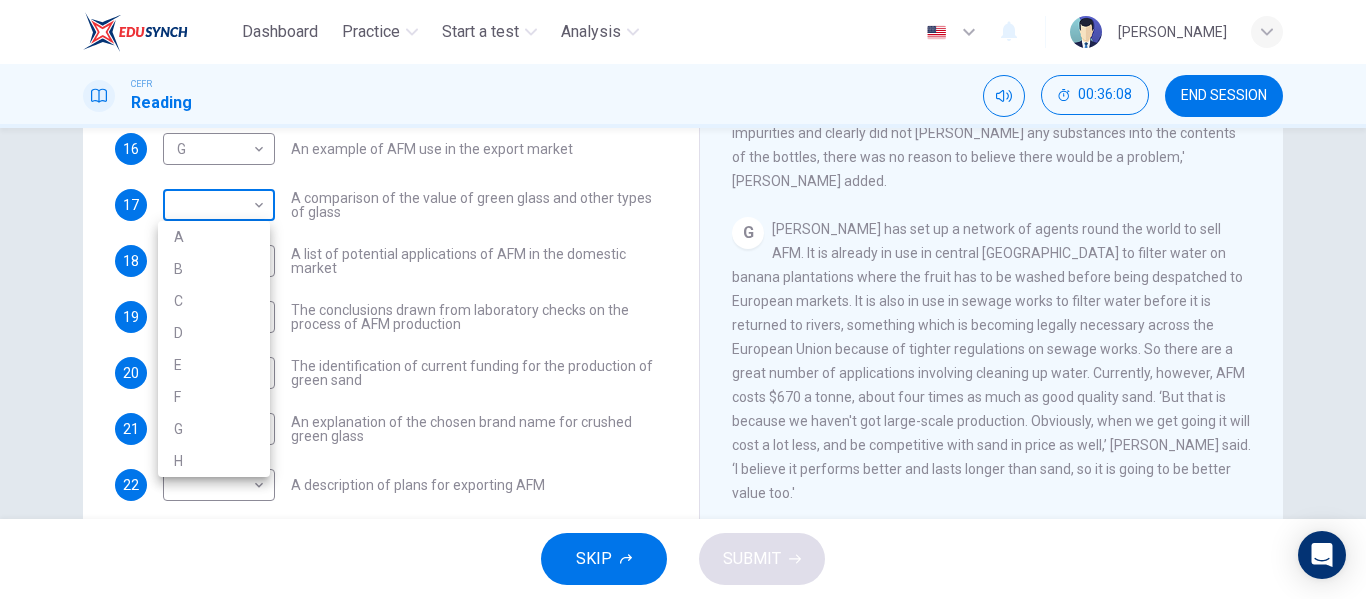 click on "Dashboard Practice Start a test Analysis English en ​ [PERSON_NAME] Reading 00:36:08 END SESSION Questions 14 - 23 The Reading Passage has 8 paragraphs labelled  A-H . Which paragraph contains the following information?
Write the correct letter  A-H  in the boxes below.
NB  You may use any letter  more than once . 14 D D ​ A description of plans to expand production of AFM 15 E E ​ The identification of a potential danger in the raw material for AFM 16 G G ​ An example of AFM use in the export market 17 ​ ​ A comparison of the value of green glass and other types of glass 18 ​ ​ A list of potential applications of AFM in the domestic market 19 ​ ​ The conclusions drawn from laboratory checks on the process of AFM production 20 ​ ​ The identification of current funding for the production of green sand 21 ​ ​ An explanation of the chosen brand name for crushed green glass 22 ​ ​ A description of plans for exporting AFM 23 ​ ​ Green Virtues of Green Sand A B" at bounding box center (683, 299) 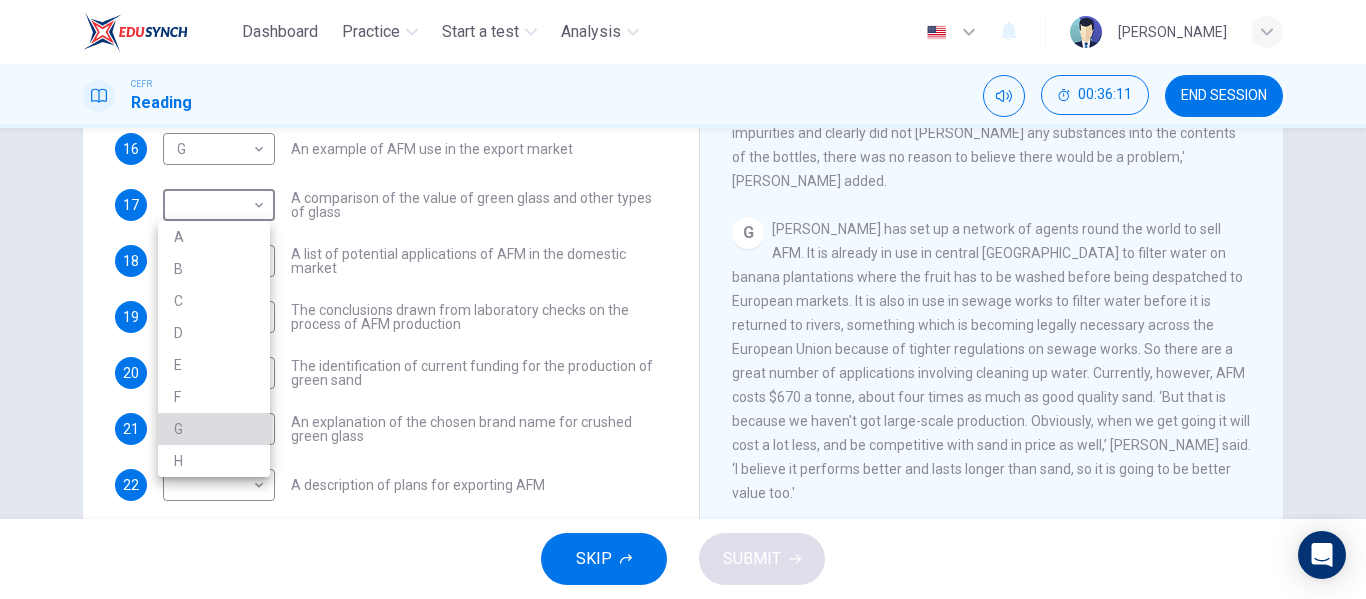 click on "G" at bounding box center [214, 429] 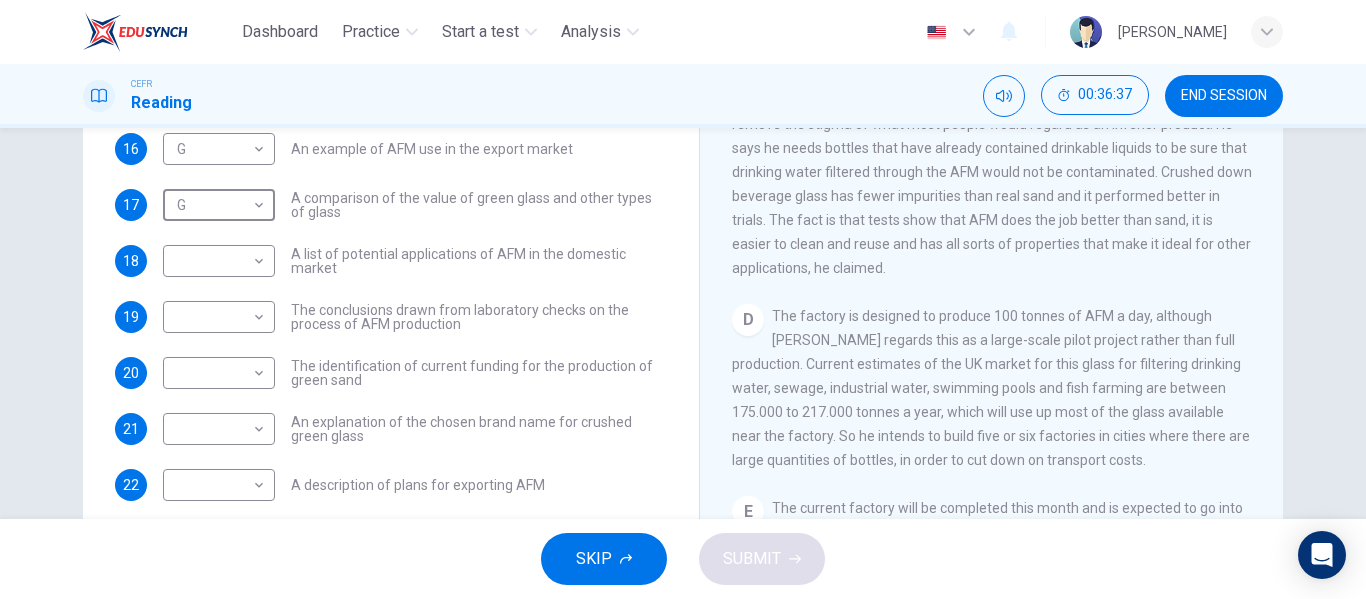 scroll, scrollTop: 892, scrollLeft: 0, axis: vertical 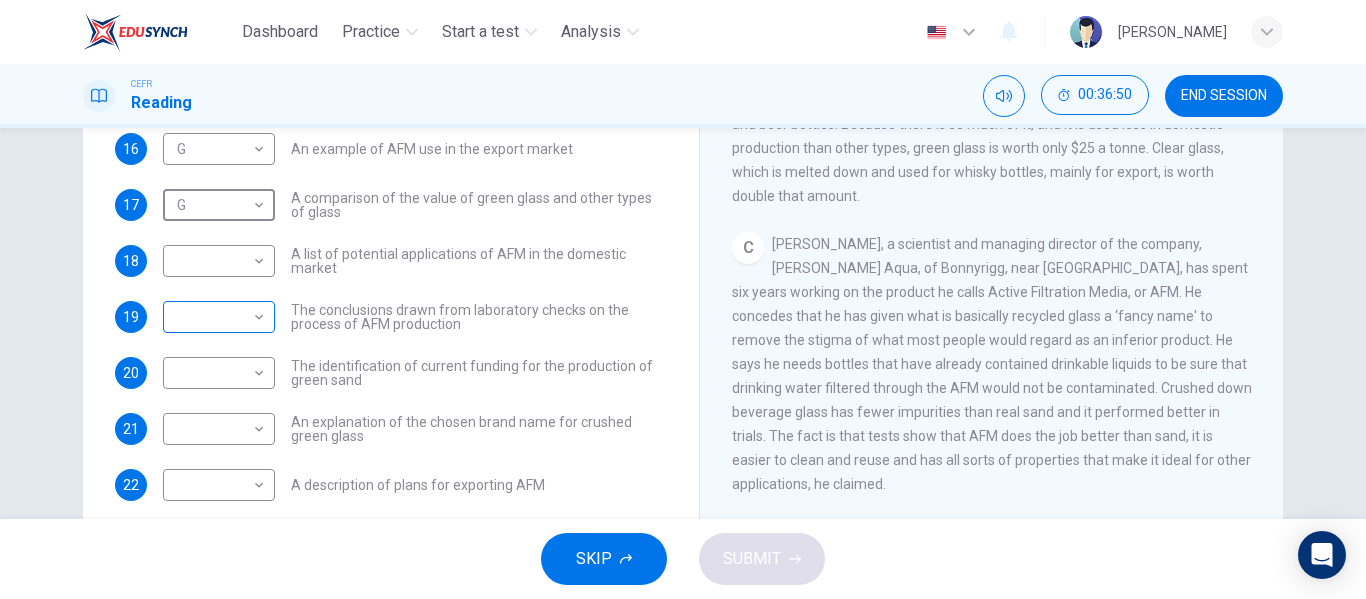 click on "Dashboard Practice Start a test Analysis English en ​ [PERSON_NAME] Reading 00:36:50 END SESSION Questions 14 - 23 The Reading Passage has 8 paragraphs labelled  A-H . Which paragraph contains the following information?
Write the correct letter  A-H  in the boxes below.
NB  You may use any letter  more than once . 14 D D ​ A description of plans to expand production of AFM 15 E E ​ The identification of a potential danger in the raw material for AFM 16 G G ​ An example of AFM use in the export market 17 G G ​ A comparison of the value of green glass and other types of glass 18 ​ ​ A list of potential applications of AFM in the domestic market 19 ​ ​ The conclusions drawn from laboratory checks on the process of AFM production 20 ​ ​ The identification of current funding for the production of green sand 21 ​ ​ An explanation of the chosen brand name for crushed green glass 22 ​ ​ A description of plans for exporting AFM 23 ​ ​ Green Virtues of Green Sand A B" at bounding box center (683, 299) 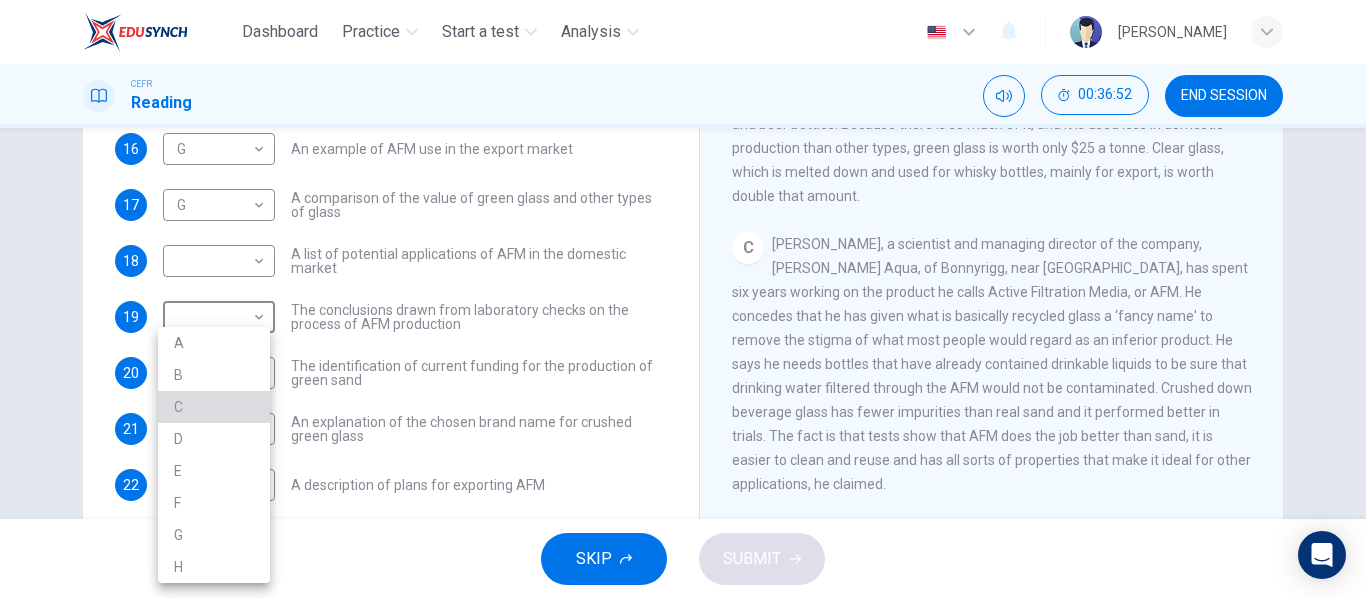 click on "C" at bounding box center (214, 407) 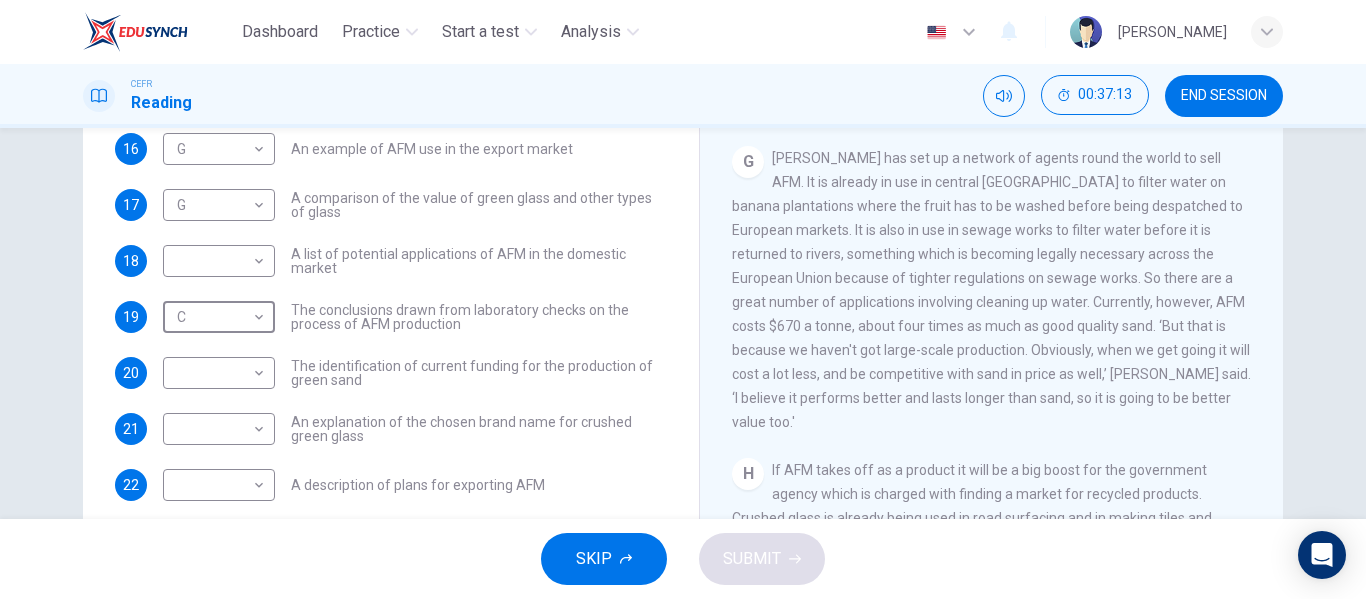 scroll, scrollTop: 1681, scrollLeft: 0, axis: vertical 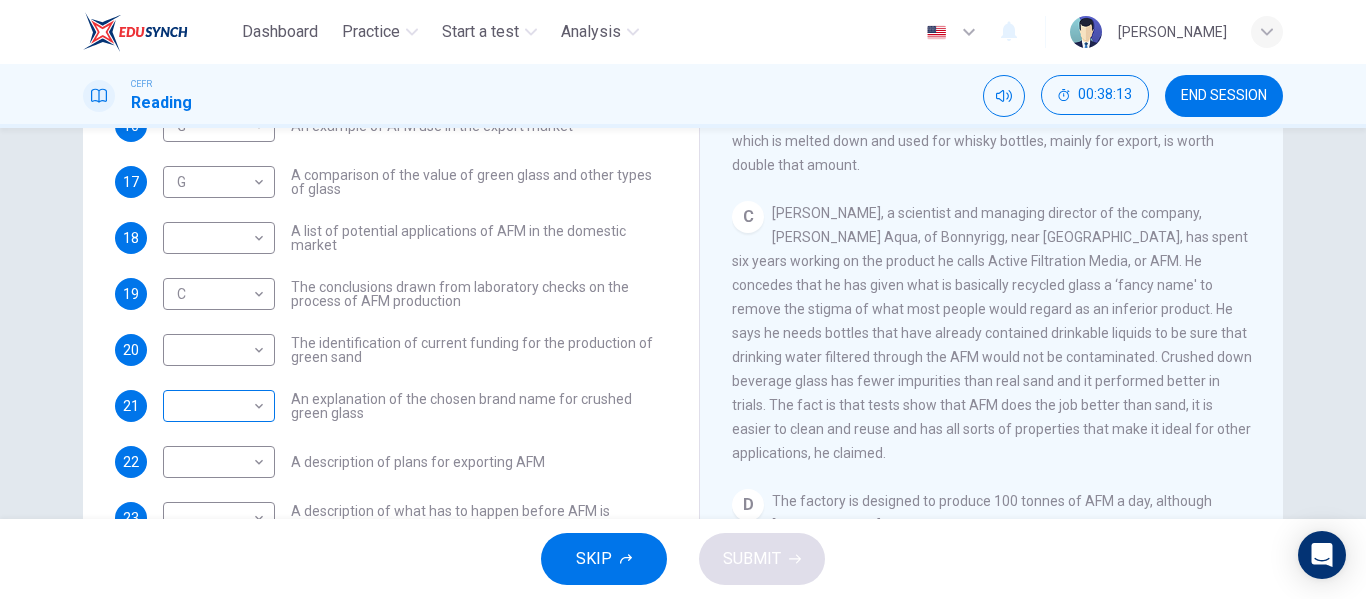 click on "​ ​" at bounding box center (219, 406) 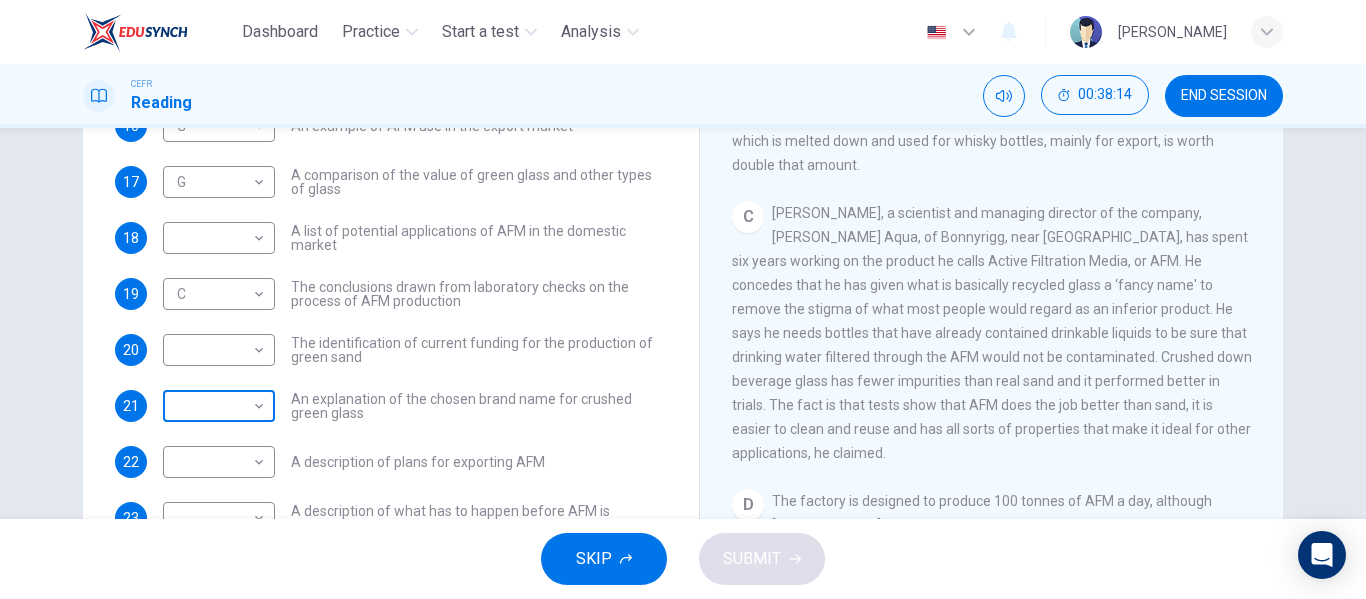 click on "Dashboard Practice Start a test Analysis English en ​ [PERSON_NAME] Reading 00:38:14 END SESSION Questions 14 - 23 The Reading Passage has 8 paragraphs labelled  A-H . Which paragraph contains the following information?
Write the correct letter  A-H  in the boxes below.
NB  You may use any letter  more than once . 14 D D ​ A description of plans to expand production of AFM 15 E E ​ The identification of a potential danger in the raw material for AFM 16 G G ​ An example of AFM use in the export market 17 G G ​ A comparison of the value of green glass and other types of glass 18 ​ ​ A list of potential applications of AFM in the domestic market 19 C C ​ The conclusions drawn from laboratory checks on the process of AFM production 20 ​ ​ The identification of current funding for the production of green sand 21 ​ ​ An explanation of the chosen brand name for crushed green glass 22 ​ ​ A description of plans for exporting AFM 23 ​ ​ Green Virtues of Green Sand A B" at bounding box center [683, 299] 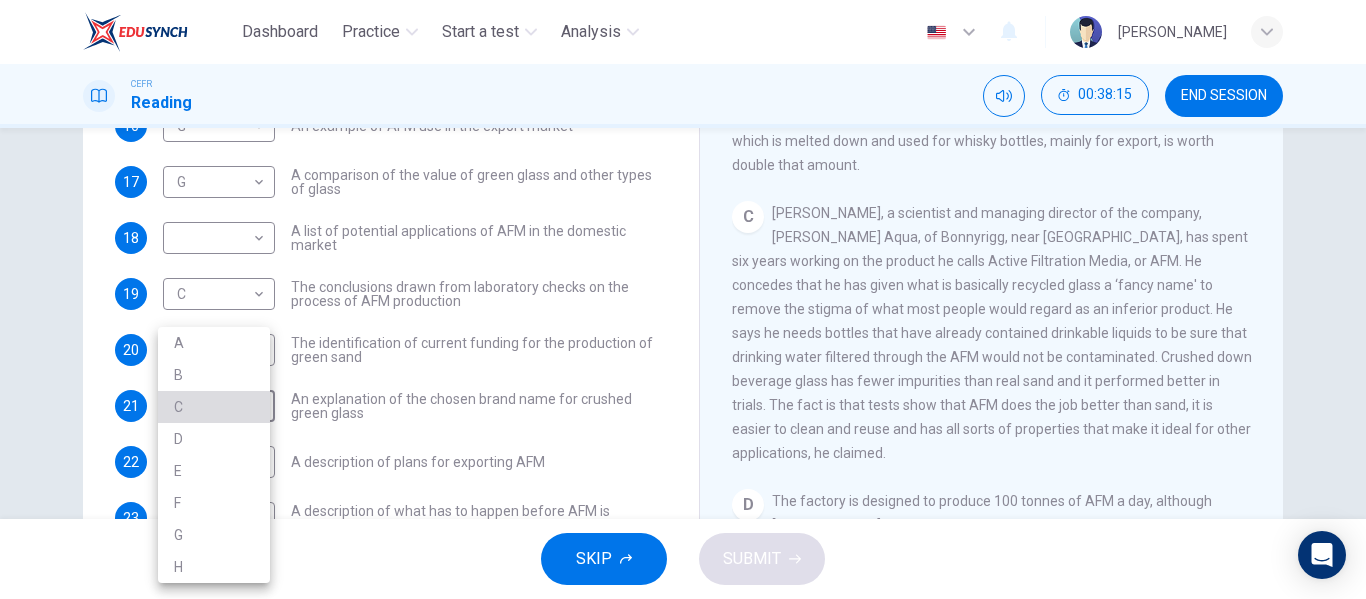click on "C" at bounding box center (214, 407) 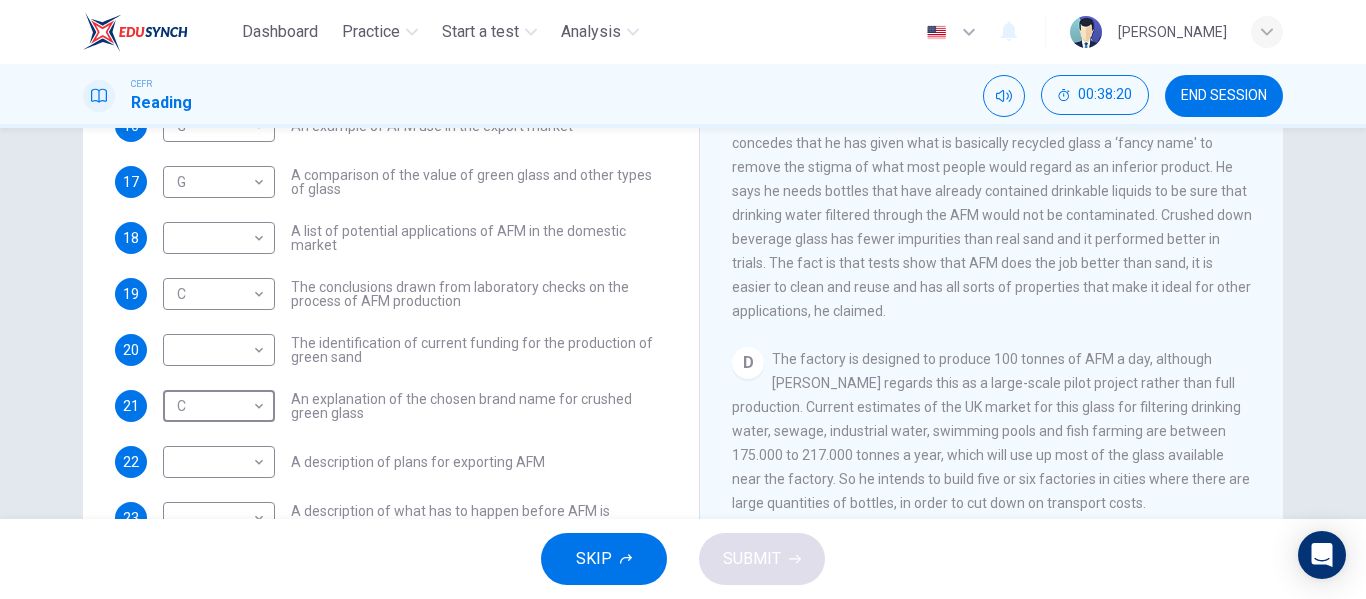 scroll, scrollTop: 840, scrollLeft: 0, axis: vertical 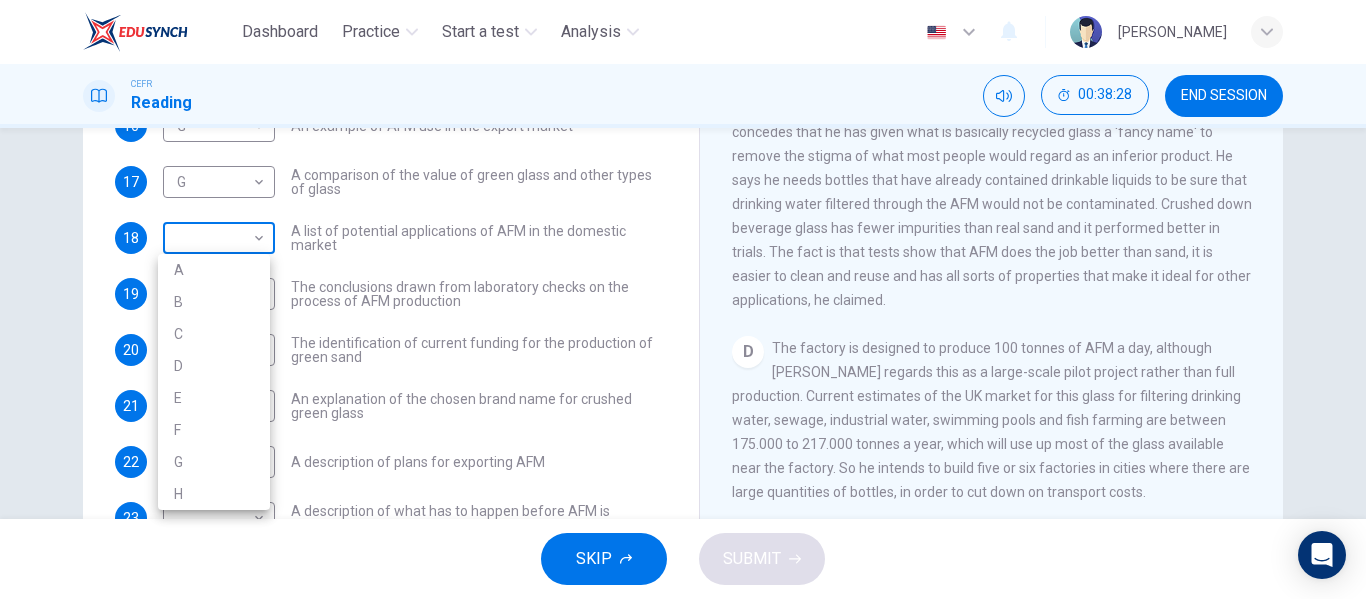 click on "Dashboard Practice Start a test Analysis English en ​ [PERSON_NAME] Reading 00:38:28 END SESSION Questions 14 - 23 The Reading Passage has 8 paragraphs labelled  A-H . Which paragraph contains the following information?
Write the correct letter  A-H  in the boxes below.
NB  You may use any letter  more than once . 14 D D ​ A description of plans to expand production of AFM 15 E E ​ The identification of a potential danger in the raw material for AFM 16 G G ​ An example of AFM use in the export market 17 G G ​ A comparison of the value of green glass and other types of glass 18 ​ ​ A list of potential applications of AFM in the domestic market 19 C C ​ The conclusions drawn from laboratory checks on the process of AFM production 20 ​ ​ The identification of current funding for the production of green sand 21 C C ​ An explanation of the chosen brand name for crushed green glass 22 ​ ​ A description of plans for exporting AFM 23 ​ ​ Green Virtues of Green Sand A B" at bounding box center (683, 299) 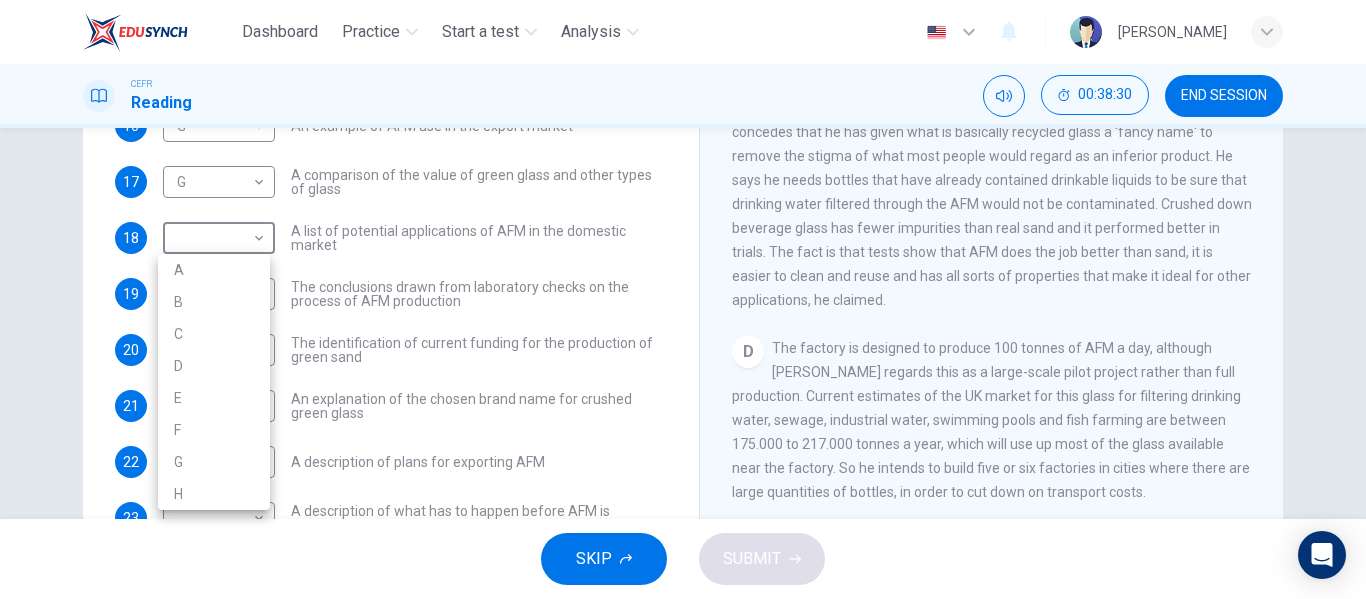 click on "D" at bounding box center (214, 366) 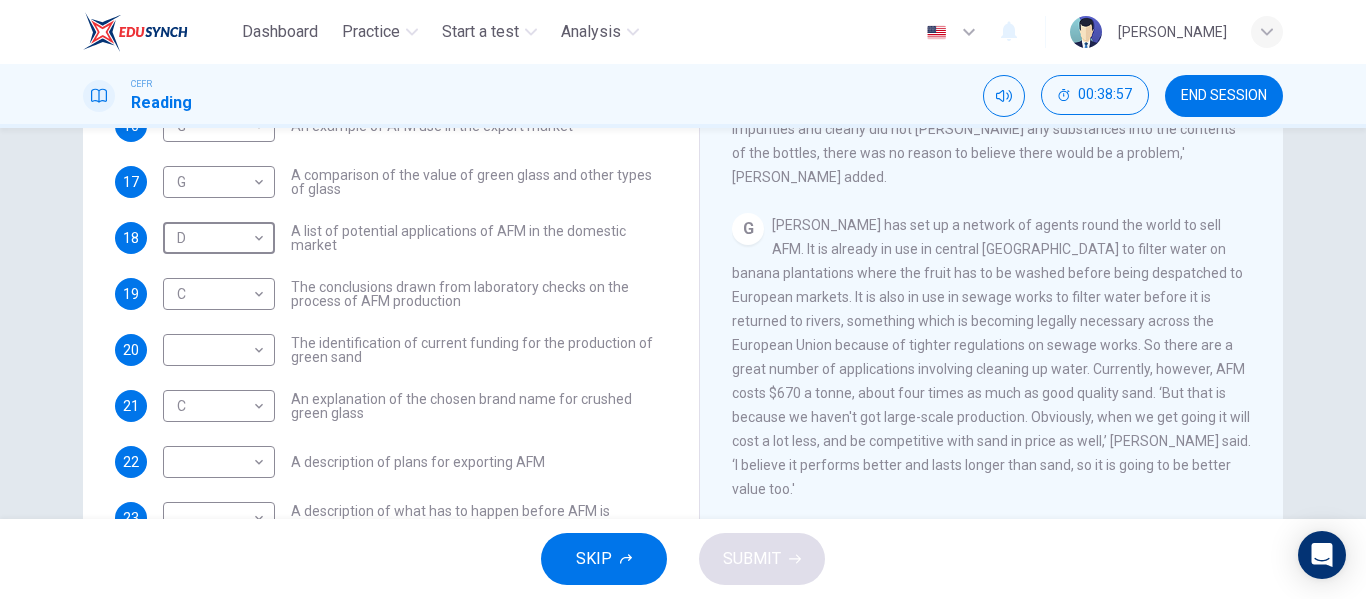 scroll, scrollTop: 1595, scrollLeft: 0, axis: vertical 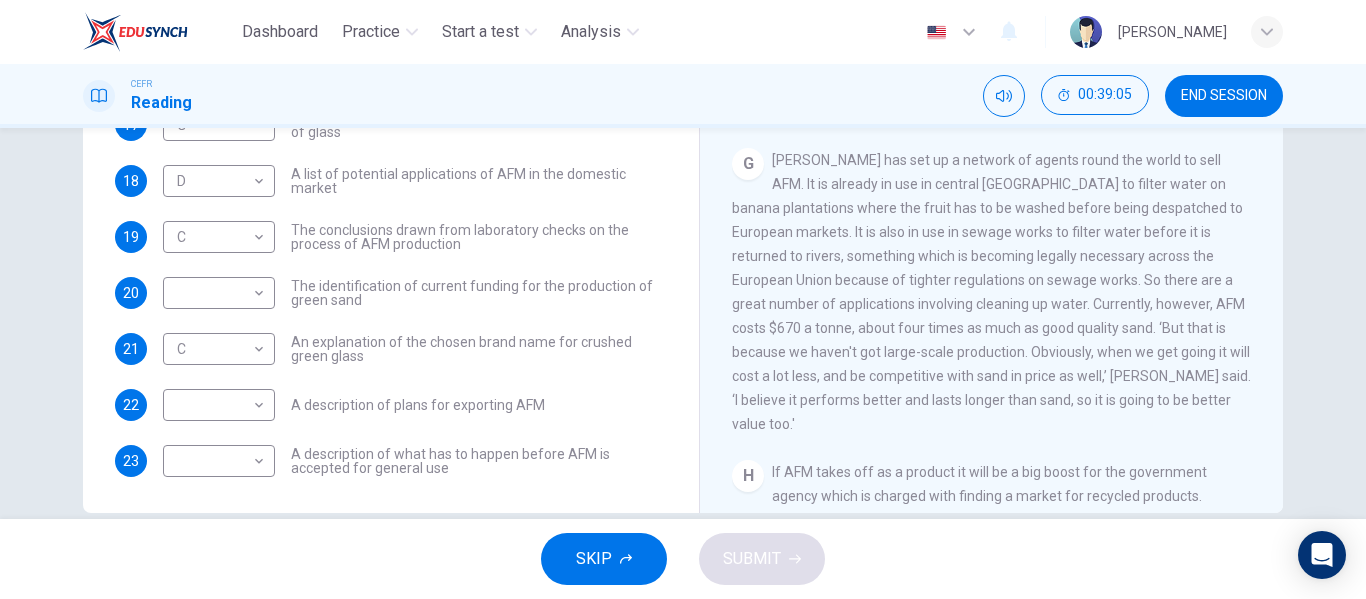 drag, startPoint x: 1261, startPoint y: 344, endPoint x: 1263, endPoint y: 448, distance: 104.019226 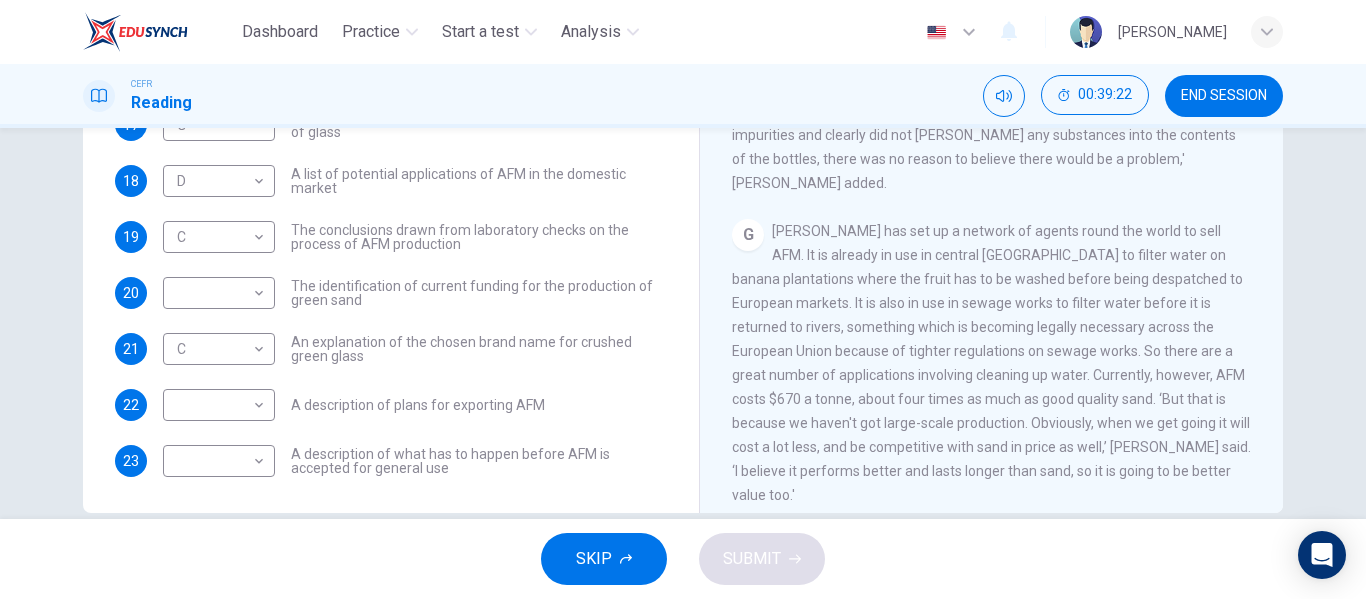 scroll, scrollTop: 1528, scrollLeft: 0, axis: vertical 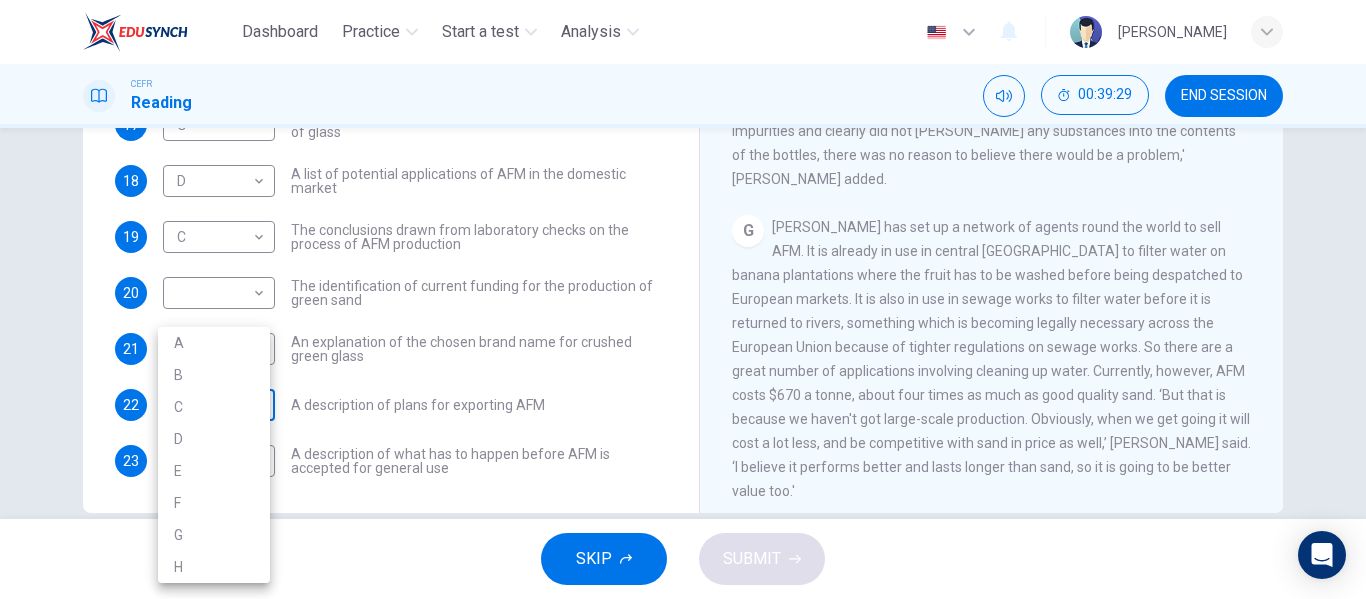 click on "Dashboard Practice Start a test Analysis English en ​ [PERSON_NAME] Reading 00:39:29 END SESSION Questions 14 - 23 The Reading Passage has 8 paragraphs labelled  A-H . Which paragraph contains the following information?
Write the correct letter  A-H  in the boxes below.
NB  You may use any letter  more than once . 14 D D ​ A description of plans to expand production of AFM 15 E E ​ The identification of a potential danger in the raw material for AFM 16 G G ​ An example of AFM use in the export market 17 G G ​ A comparison of the value of green glass and other types of glass 18 D D ​ A list of potential applications of AFM in the domestic market 19 C C ​ The conclusions drawn from laboratory checks on the process of AFM production 20 ​ ​ The identification of current funding for the production of green sand 21 C C ​ An explanation of the chosen brand name for crushed green glass 22 ​ ​ A description of plans for exporting AFM 23 ​ ​ Green Virtues of Green Sand A B" at bounding box center [683, 299] 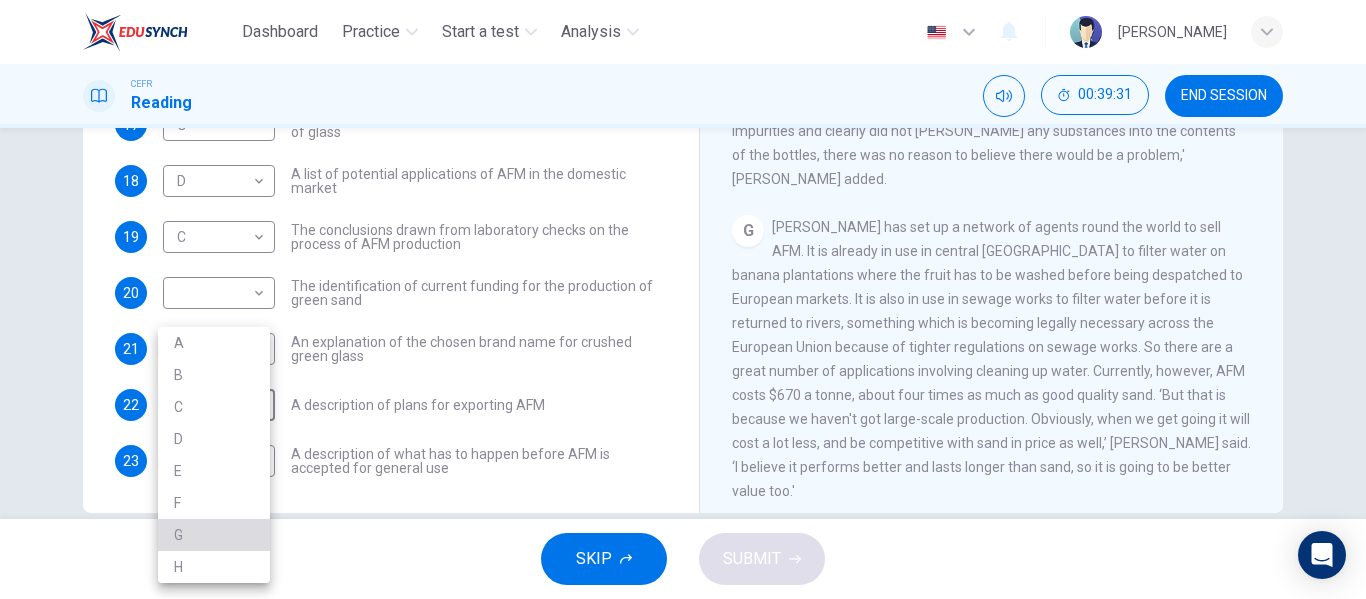 click on "G" at bounding box center [214, 535] 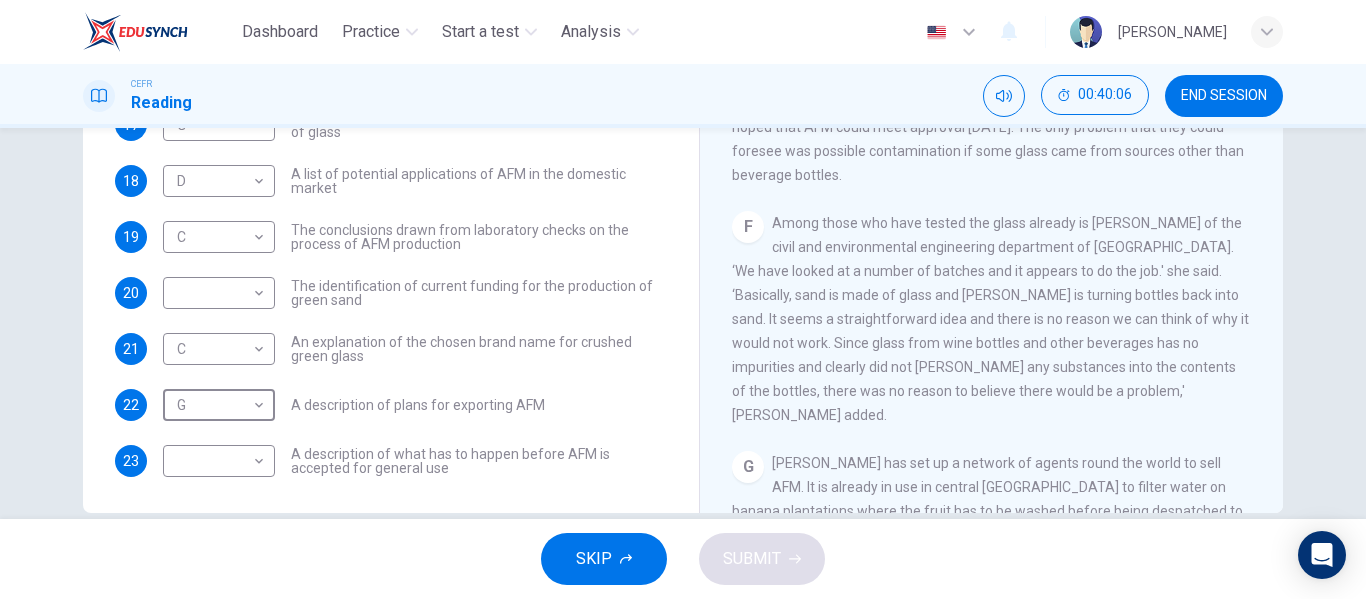 scroll, scrollTop: 1284, scrollLeft: 0, axis: vertical 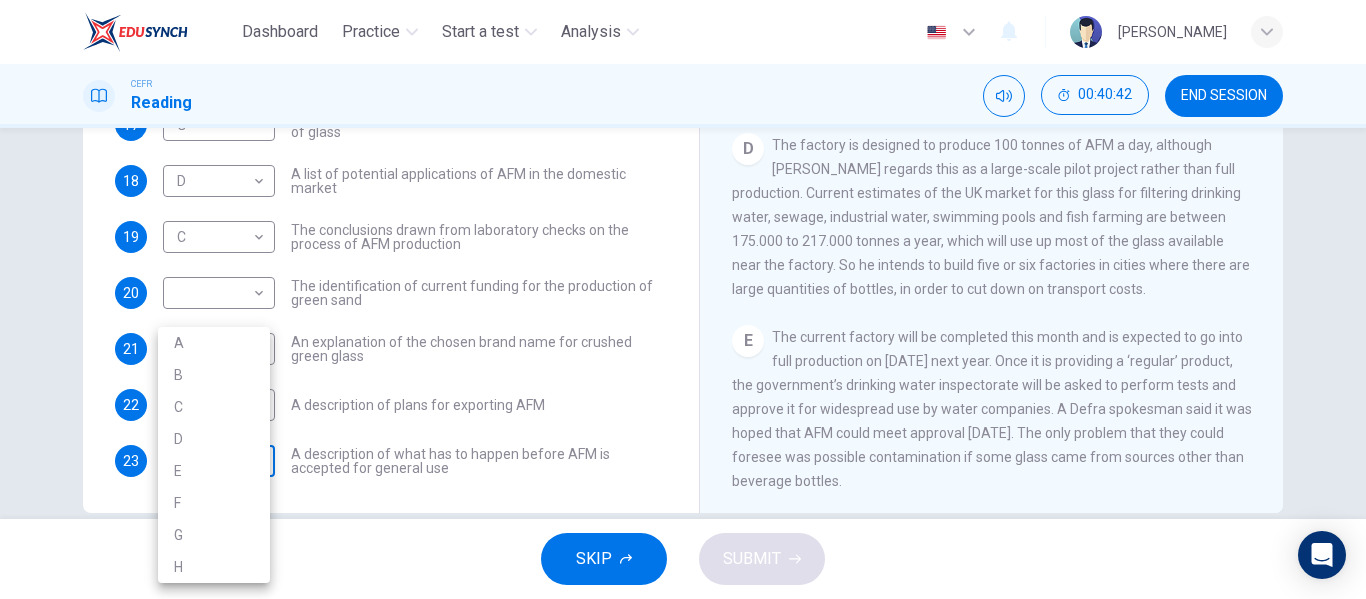 click on "Dashboard Practice Start a test Analysis English en ​ [PERSON_NAME] Reading 00:40:42 END SESSION Questions 14 - 23 The Reading Passage has 8 paragraphs labelled  A-H . Which paragraph contains the following information?
Write the correct letter  A-H  in the boxes below.
NB  You may use any letter  more than once . 14 D D ​ A description of plans to expand production of AFM 15 E E ​ The identification of a potential danger in the raw material for AFM 16 G G ​ An example of AFM use in the export market 17 G G ​ A comparison of the value of green glass and other types of glass 18 D D ​ A list of potential applications of AFM in the domestic market 19 C C ​ The conclusions drawn from laboratory checks on the process of AFM production 20 ​ ​ The identification of current funding for the production of green sand 21 C C ​ An explanation of the chosen brand name for crushed green glass 22 G G ​ A description of plans for exporting AFM 23 ​ ​ Green Virtues of Green Sand A B" at bounding box center [683, 299] 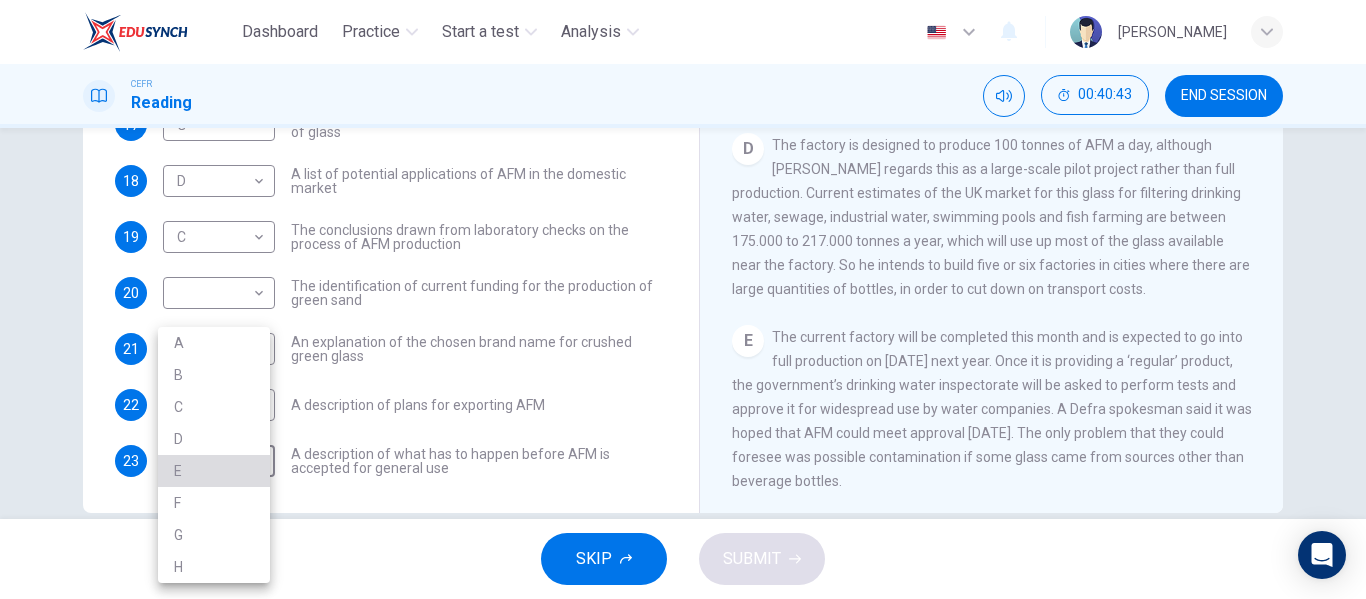 click on "E" at bounding box center [214, 471] 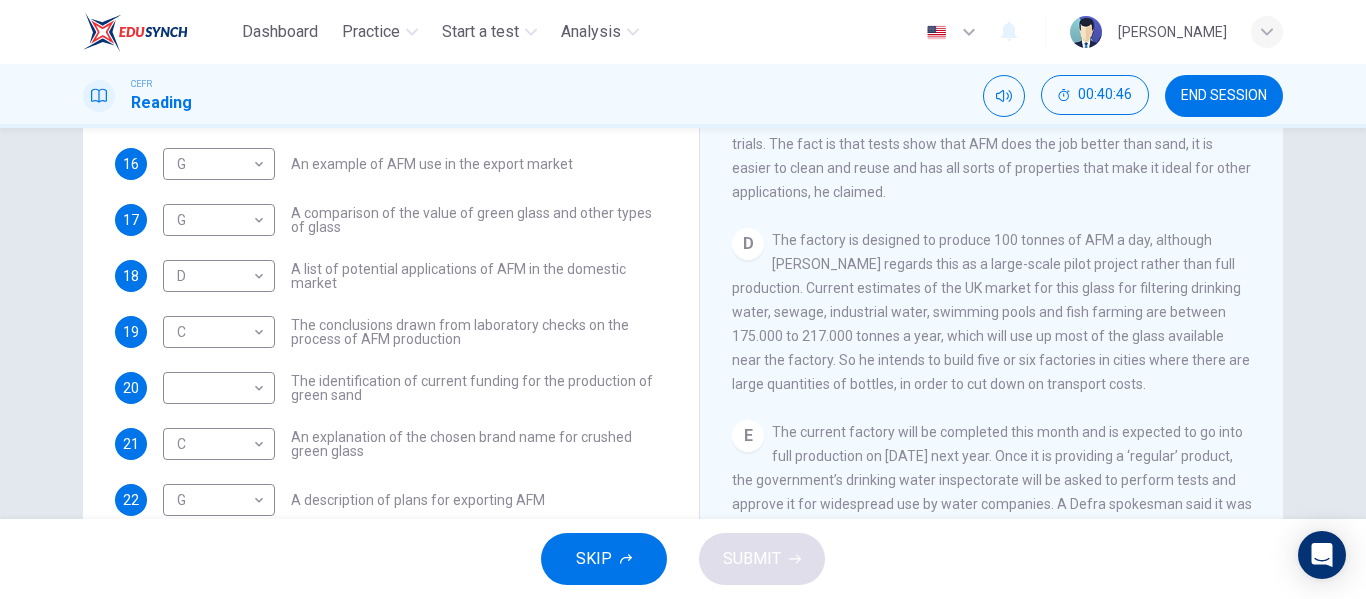 scroll, scrollTop: 251, scrollLeft: 0, axis: vertical 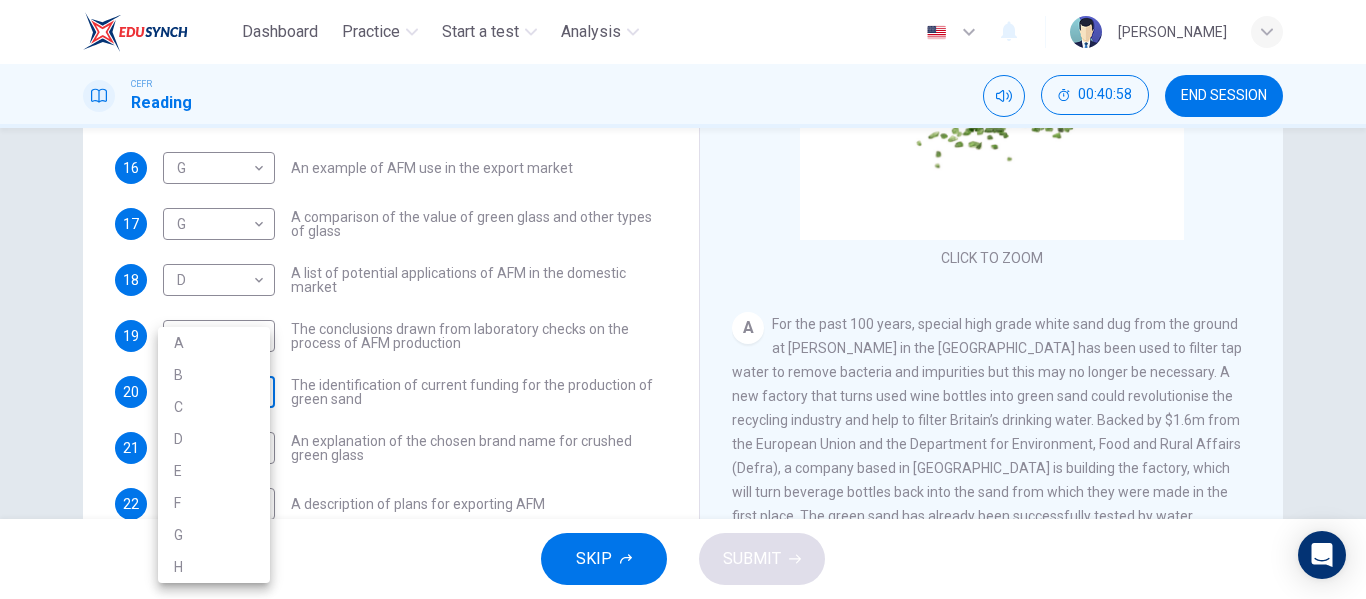 click on "Dashboard Practice Start a test Analysis English en ​ [PERSON_NAME] Reading 00:40:58 END SESSION Questions 14 - 23 The Reading Passage has 8 paragraphs labelled  A-H . Which paragraph contains the following information?
Write the correct letter  A-H  in the boxes below.
NB  You may use any letter  more than once . 14 D D ​ A description of plans to expand production of AFM 15 E E ​ The identification of a potential danger in the raw material for AFM 16 G G ​ An example of AFM use in the export market 17 G G ​ A comparison of the value of green glass and other types of glass 18 D D ​ A list of potential applications of AFM in the domestic market 19 C C ​ The conclusions drawn from laboratory checks on the process of AFM production 20 ​ ​ The identification of current funding for the production of green sand 21 C C ​ An explanation of the chosen brand name for crushed green glass 22 G G ​ A description of plans for exporting AFM 23 E E ​ Green Virtues of Green Sand A B" at bounding box center [683, 299] 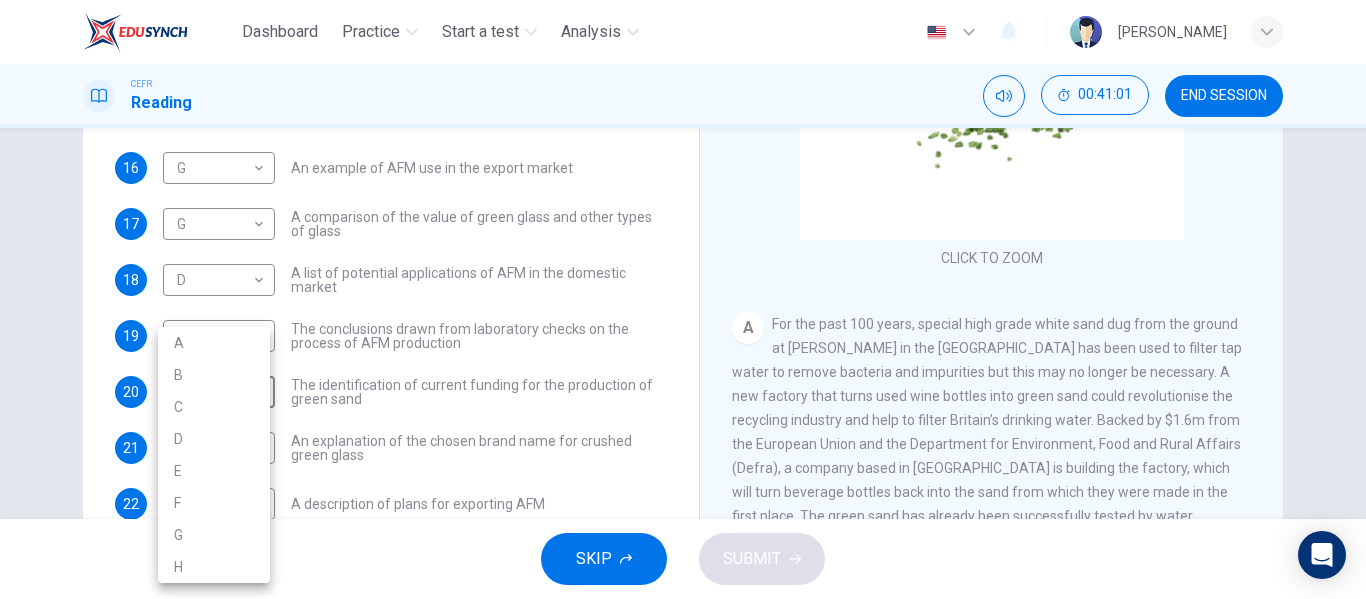 drag, startPoint x: 1269, startPoint y: 179, endPoint x: 1269, endPoint y: 191, distance: 12 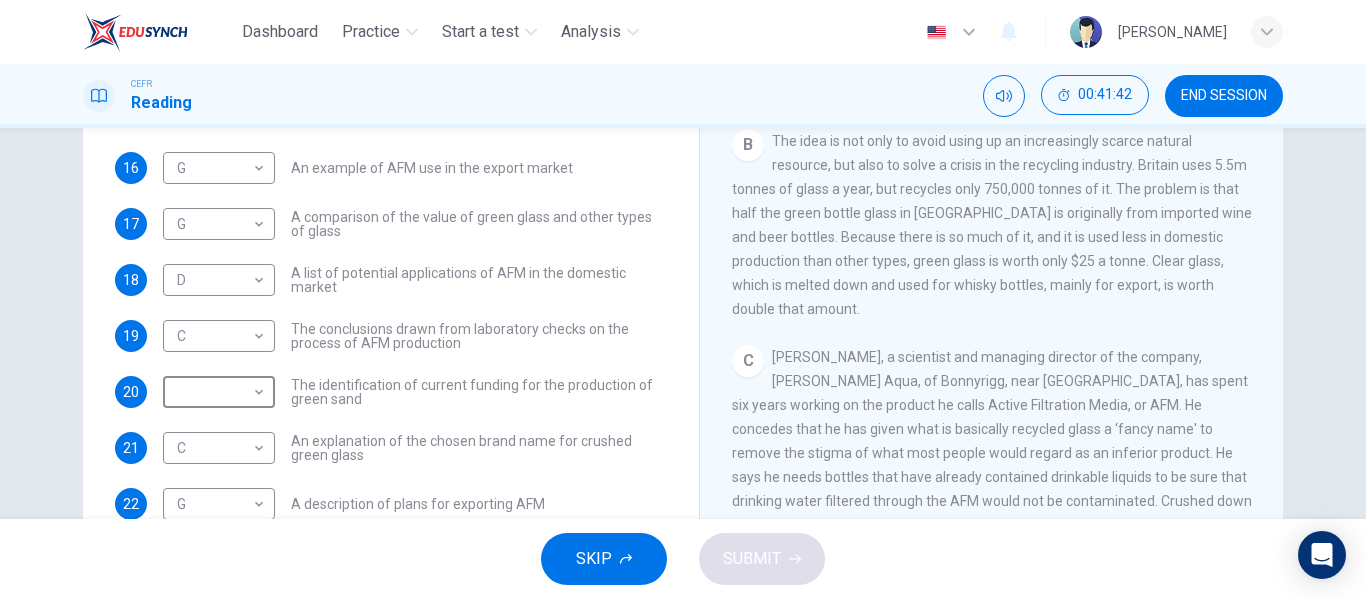 scroll, scrollTop: 605, scrollLeft: 0, axis: vertical 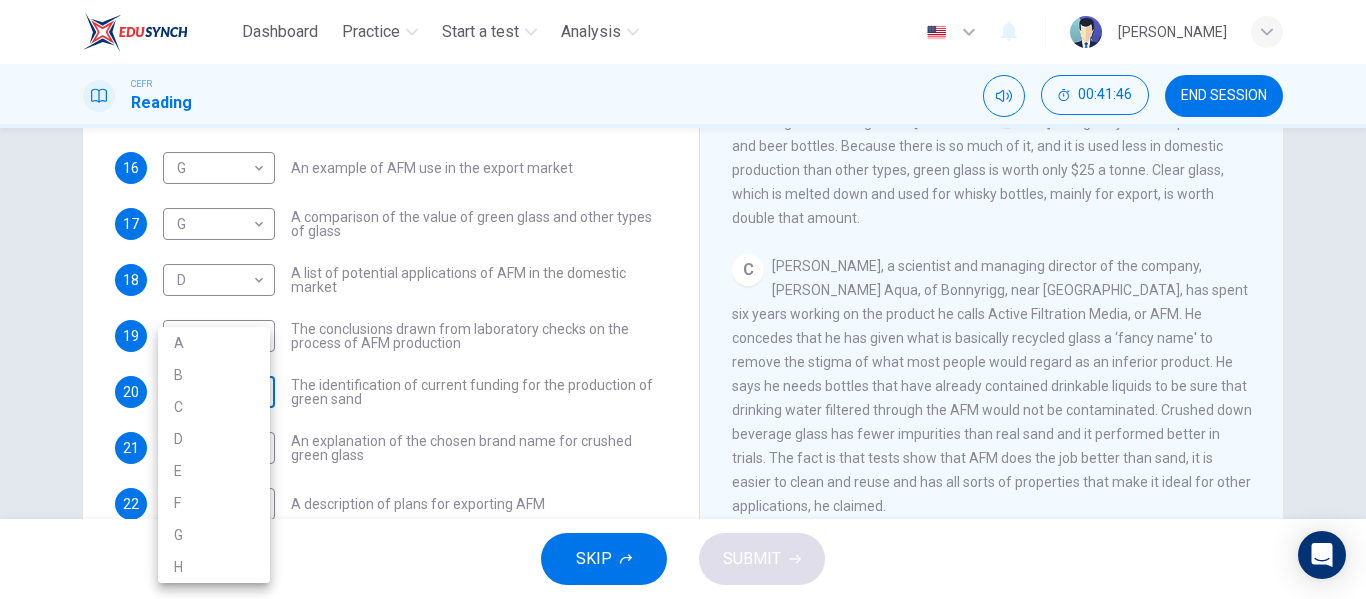 click on "Dashboard Practice Start a test Analysis English en ​ [PERSON_NAME] Reading 00:41:46 END SESSION Questions 14 - 23 The Reading Passage has 8 paragraphs labelled  A-H . Which paragraph contains the following information?
Write the correct letter  A-H  in the boxes below.
NB  You may use any letter  more than once . 14 D D ​ A description of plans to expand production of AFM 15 E E ​ The identification of a potential danger in the raw material for AFM 16 G G ​ An example of AFM use in the export market 17 G G ​ A comparison of the value of green glass and other types of glass 18 D D ​ A list of potential applications of AFM in the domestic market 19 C C ​ The conclusions drawn from laboratory checks on the process of AFM production 20 ​ ​ The identification of current funding for the production of green sand 21 C C ​ An explanation of the chosen brand name for crushed green glass 22 G G ​ A description of plans for exporting AFM 23 E E ​ Green Virtues of Green Sand A B" at bounding box center (683, 299) 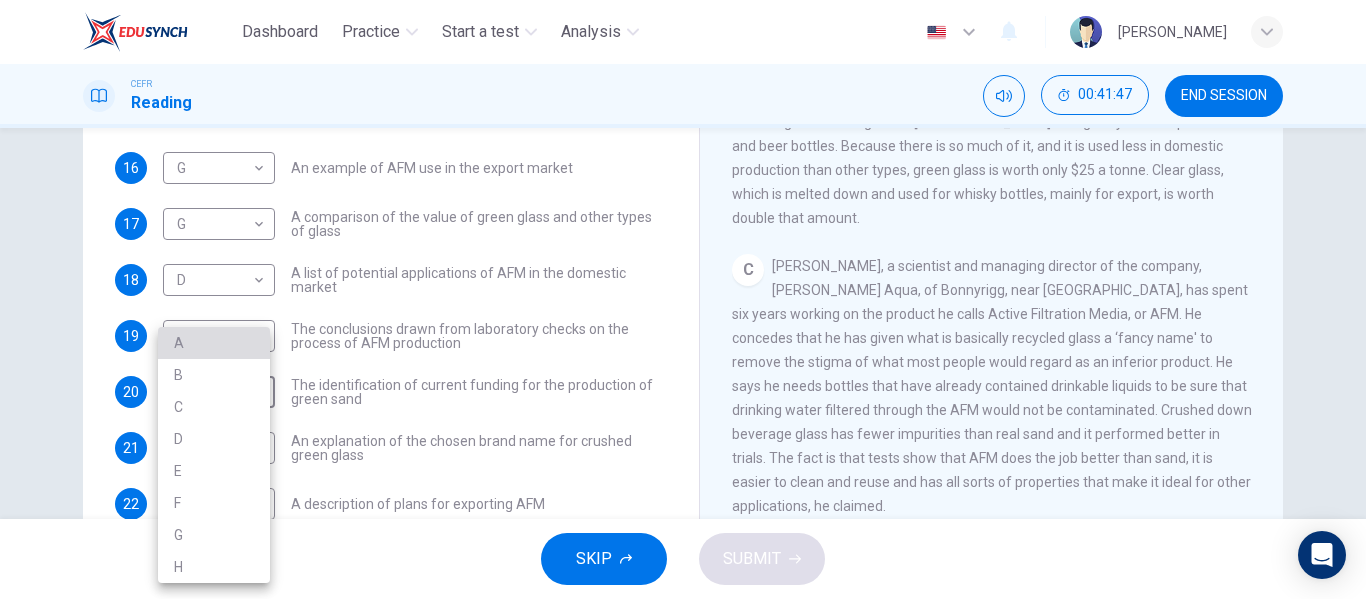 click on "A" at bounding box center [214, 343] 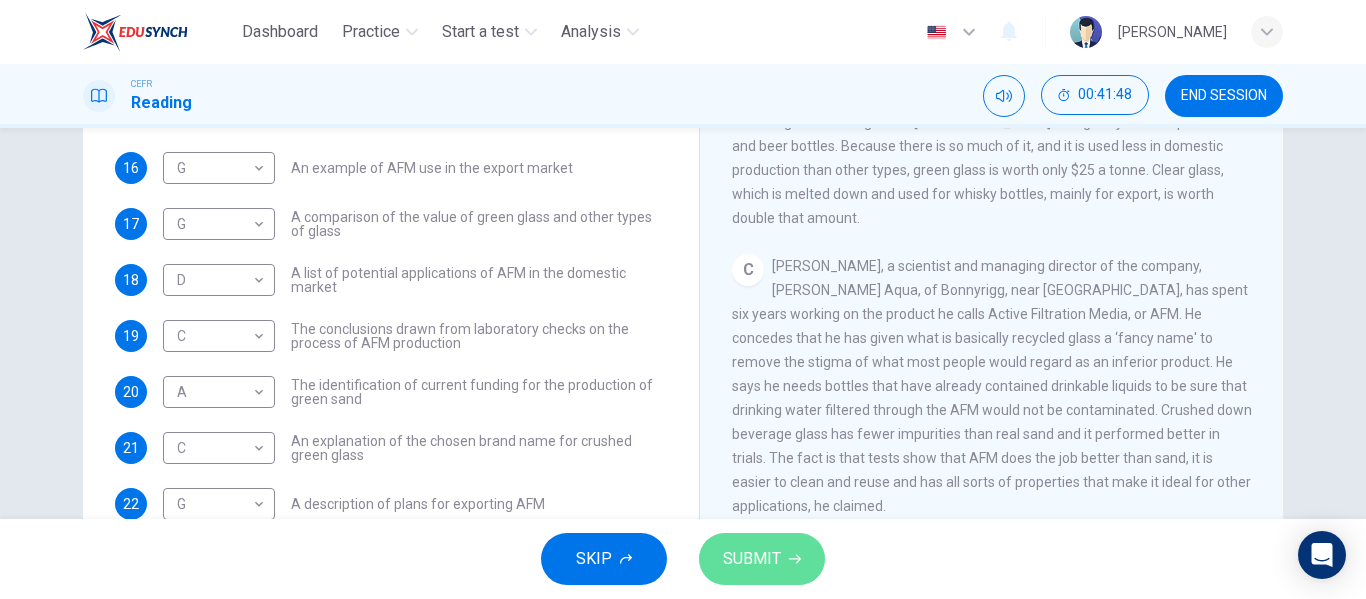 click on "SUBMIT" at bounding box center [752, 559] 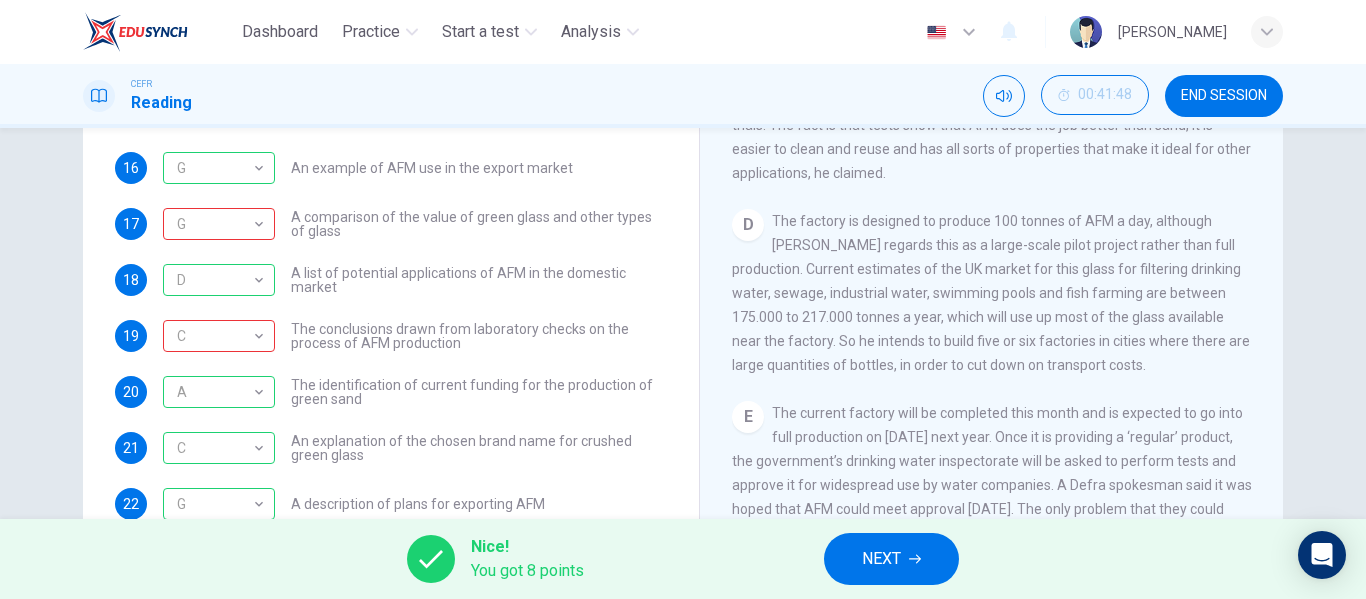 scroll, scrollTop: 1064, scrollLeft: 0, axis: vertical 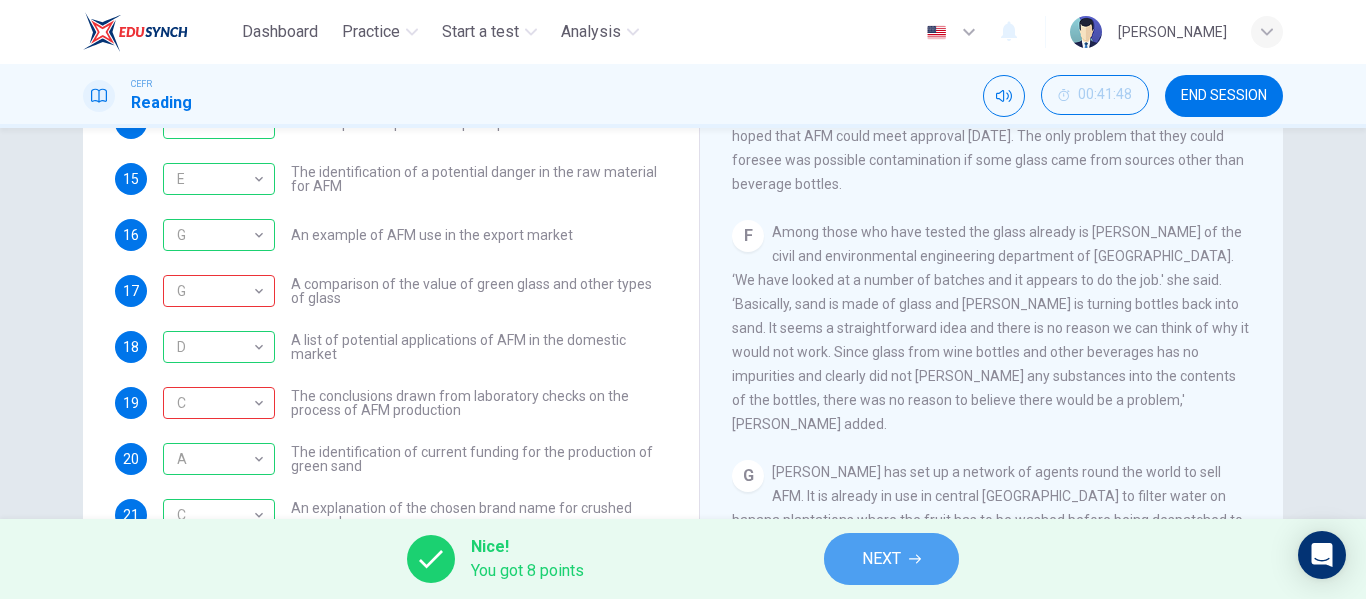 click on "NEXT" at bounding box center [891, 559] 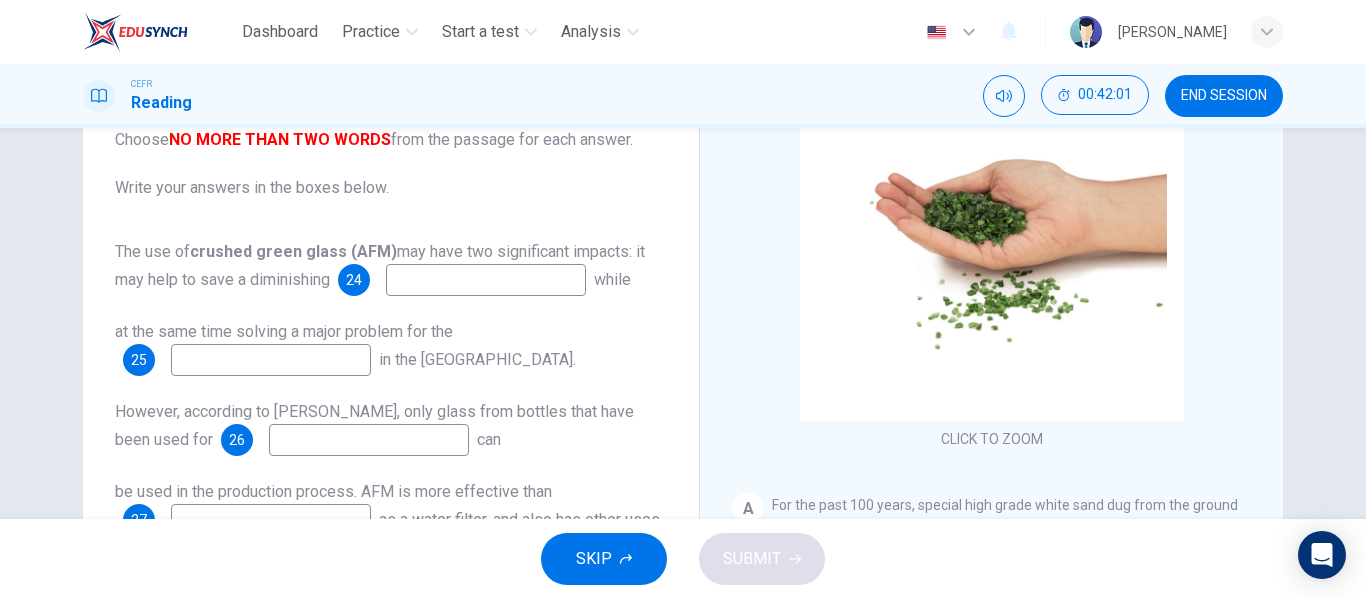 click at bounding box center (486, 280) 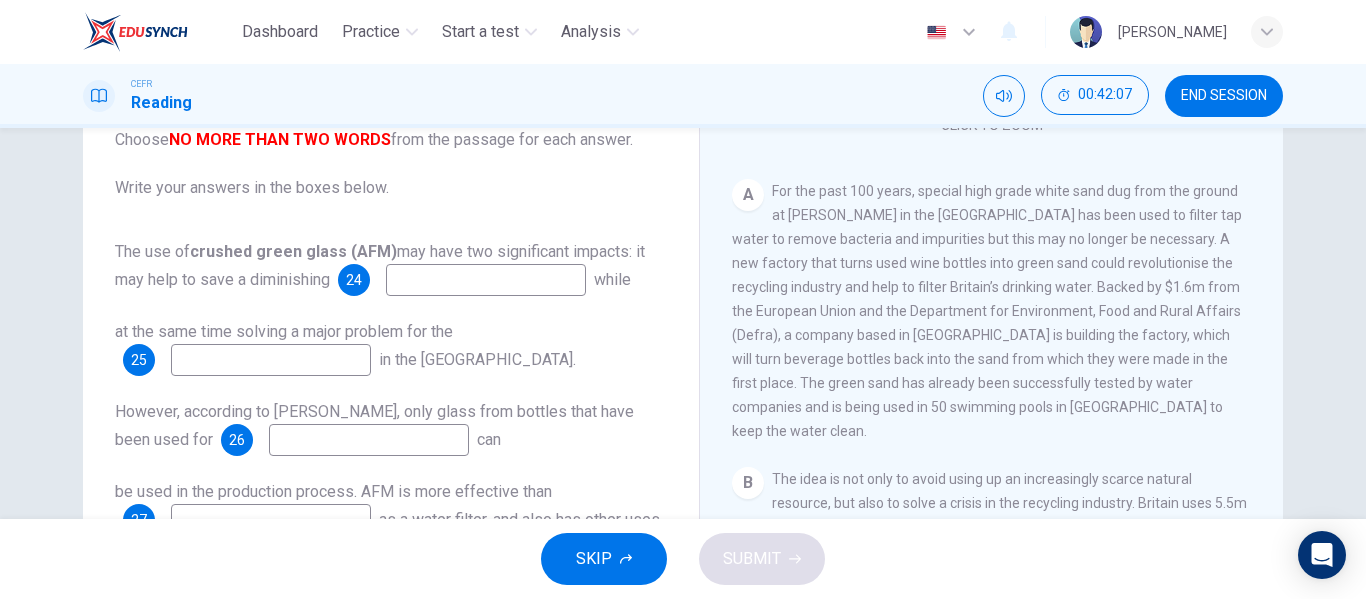 scroll, scrollTop: 322, scrollLeft: 0, axis: vertical 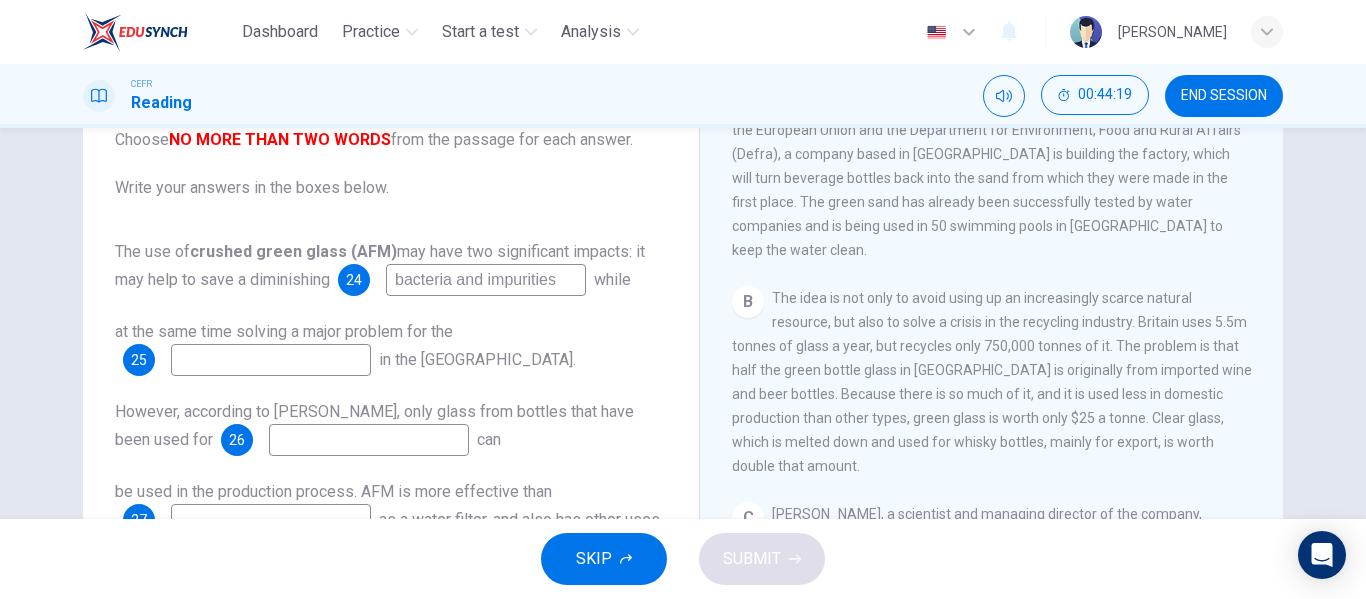 type on "bacteria and impurities" 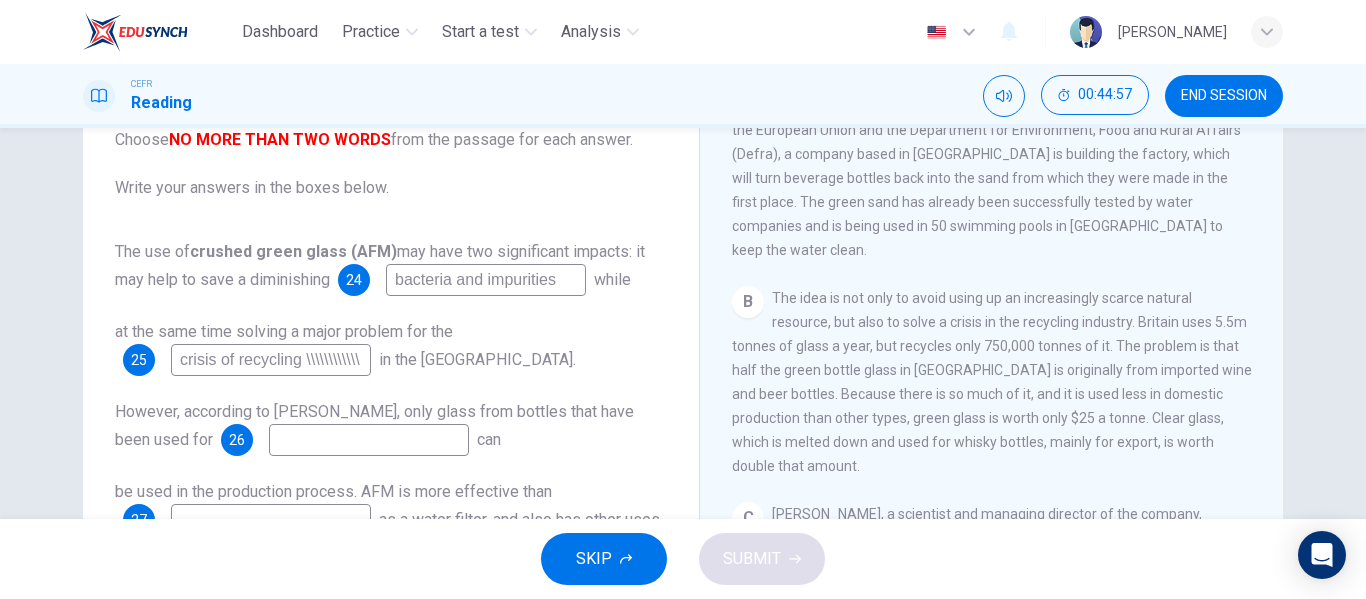 scroll, scrollTop: 0, scrollLeft: 0, axis: both 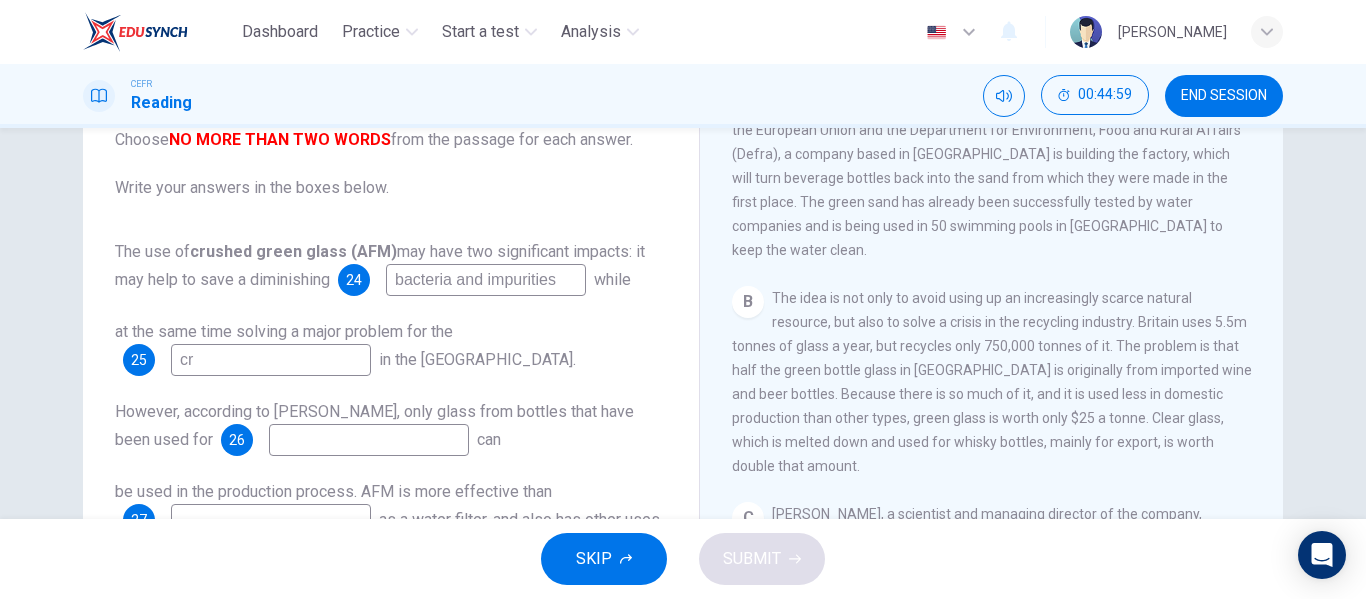 type on "c" 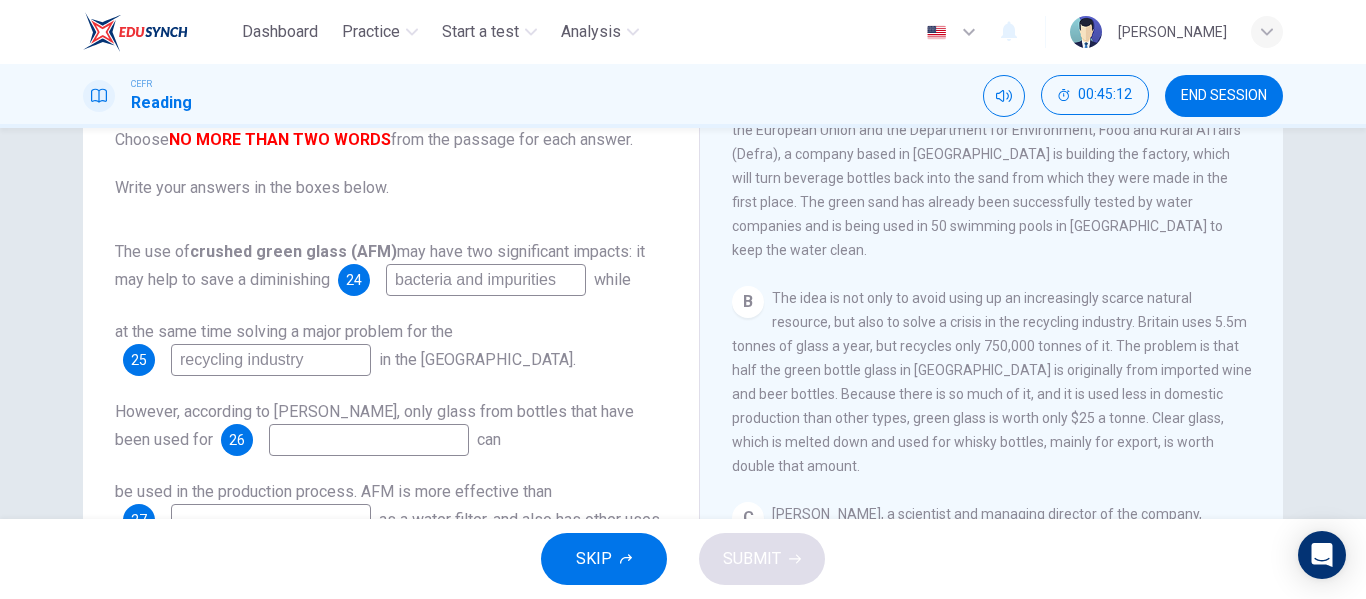 type on "recycling industry" 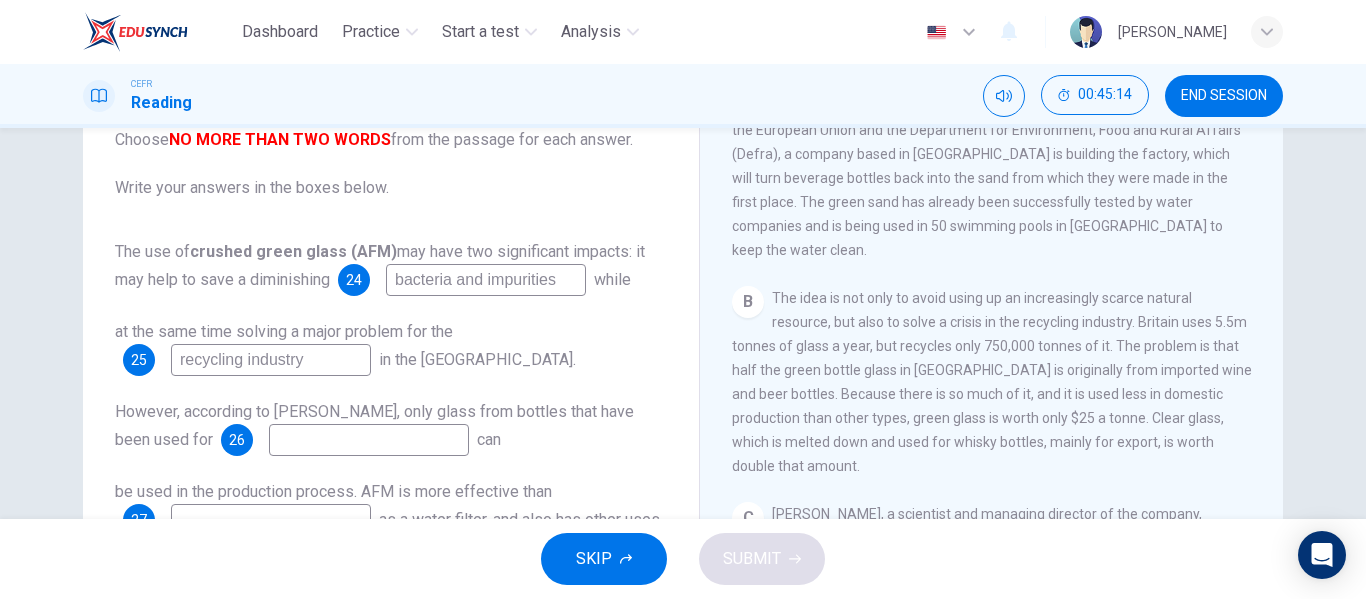 drag, startPoint x: 1294, startPoint y: 303, endPoint x: 1264, endPoint y: 331, distance: 41.036568 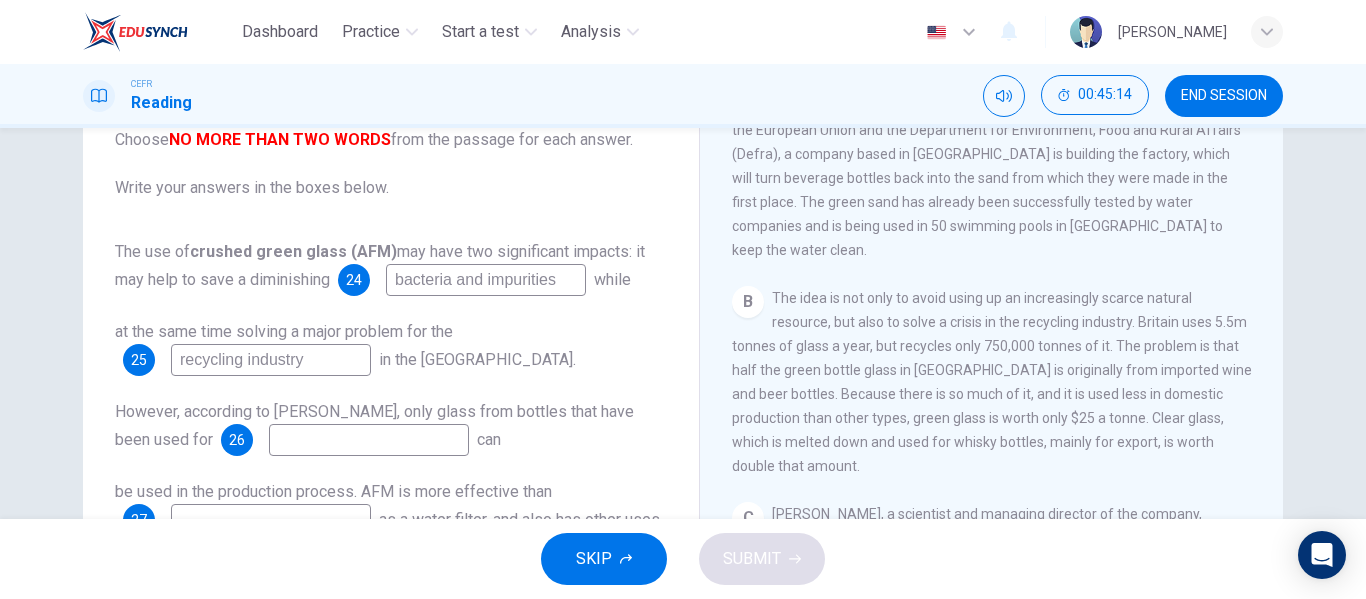 click on "Questions 24 - 27 Complete the summary below.
Choose  NO MORE THAN TWO WORDS  from the passage for each answer.
Write your answers in the boxes below. The use of  crushed green glass (AFM)  may have two significant impacts: it may help to save a diminishing  24 bacteria and impurities  while  at the same time solving a major problem for the  25 recycling industry  in the [GEOGRAPHIC_DATA].  However, according to [PERSON_NAME], only glass from bottles that have been used for  26  can be used in the production process. AFM is more effective than  27  as a water filter, and also has other uses. Green Virtues of Green Sand CLICK TO ZOOM Click to Zoom A B C D E F G H If AFM takes off as a product it will be a big boost for the government agency which is charged with finding a market for recycled products. Crushed glass is already being used in road surfacing and in making tiles and bricks. Similarly, AFM could prove to have a widespread use and give green glass a cash value." at bounding box center (683, 331) 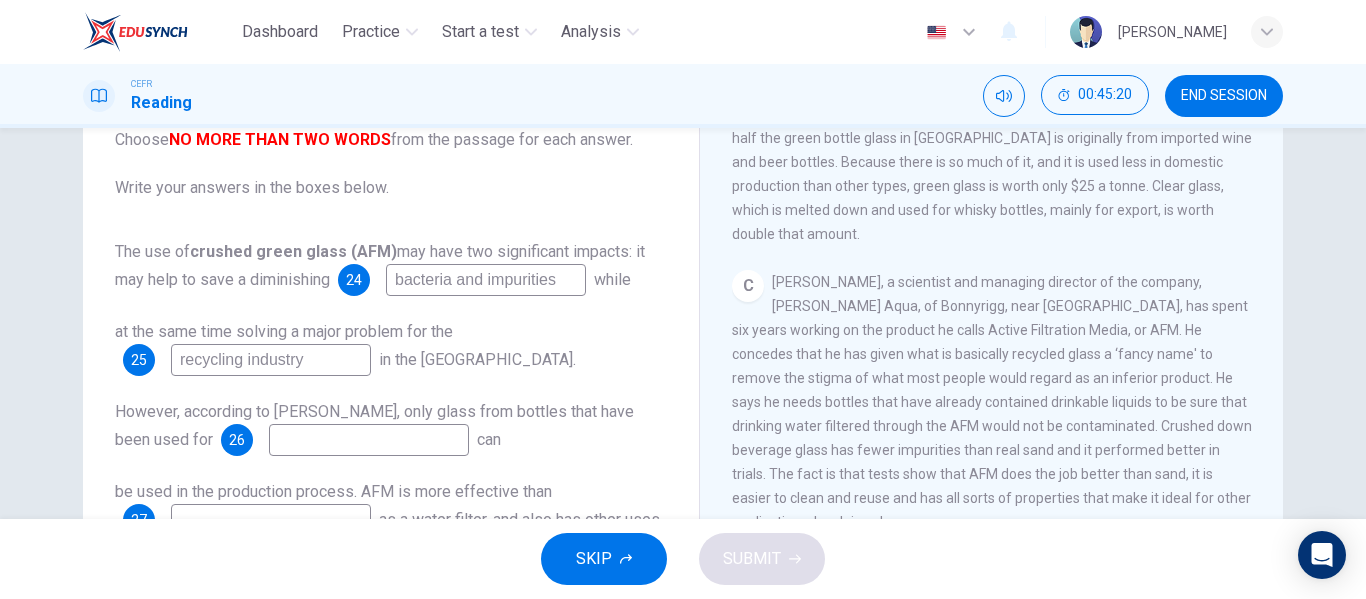 scroll, scrollTop: 731, scrollLeft: 0, axis: vertical 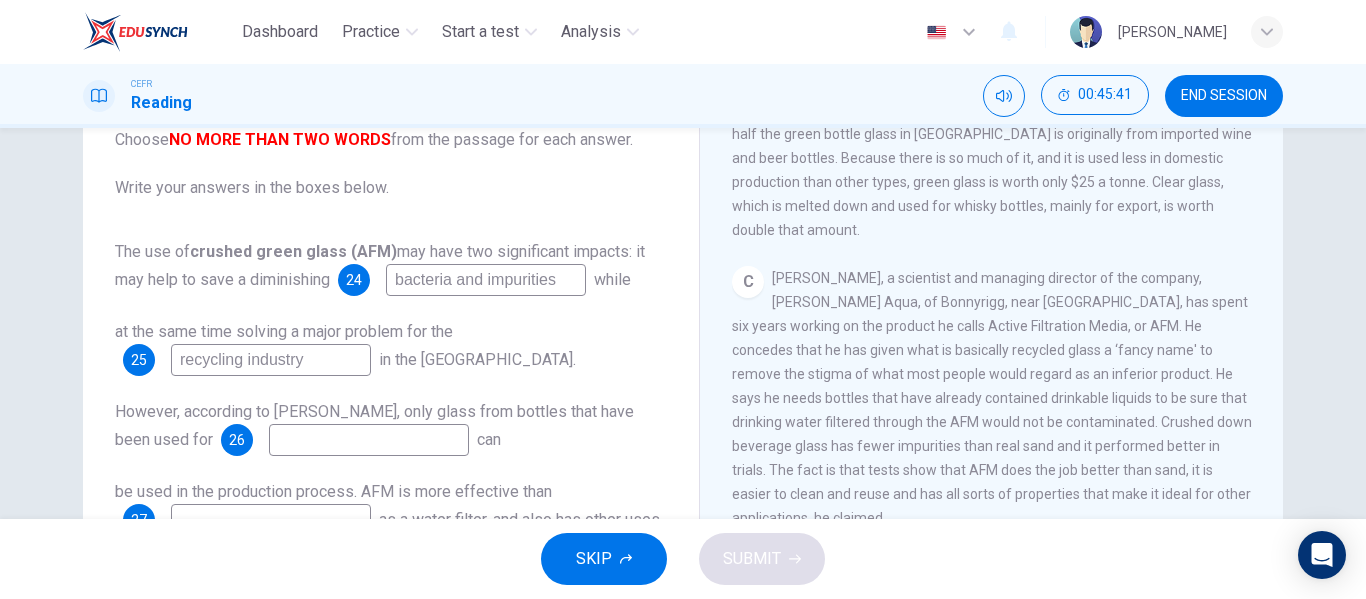 click at bounding box center (369, 440) 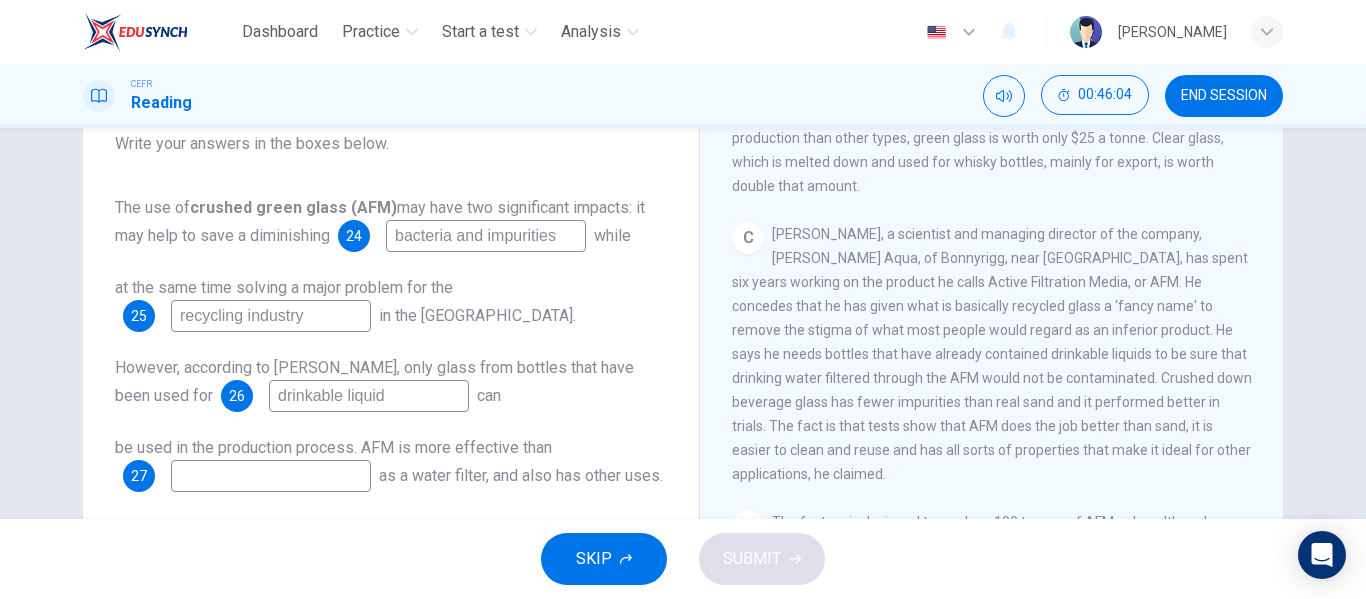 scroll, scrollTop: 230, scrollLeft: 0, axis: vertical 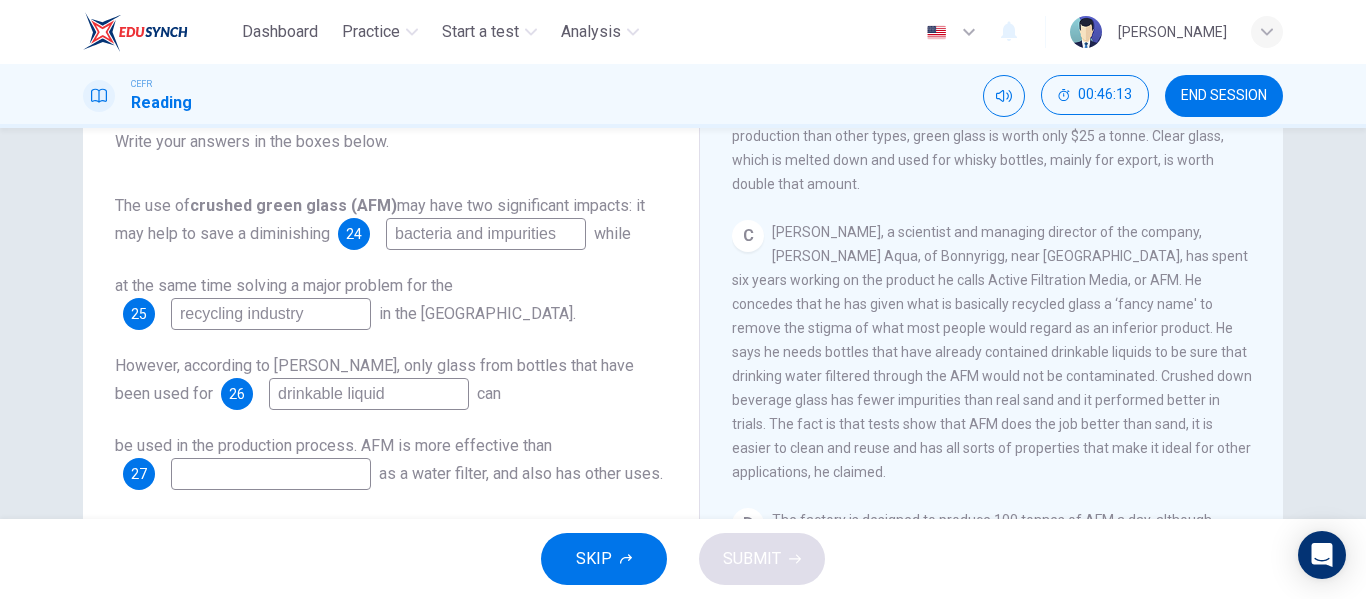 type on "drinkable liquid" 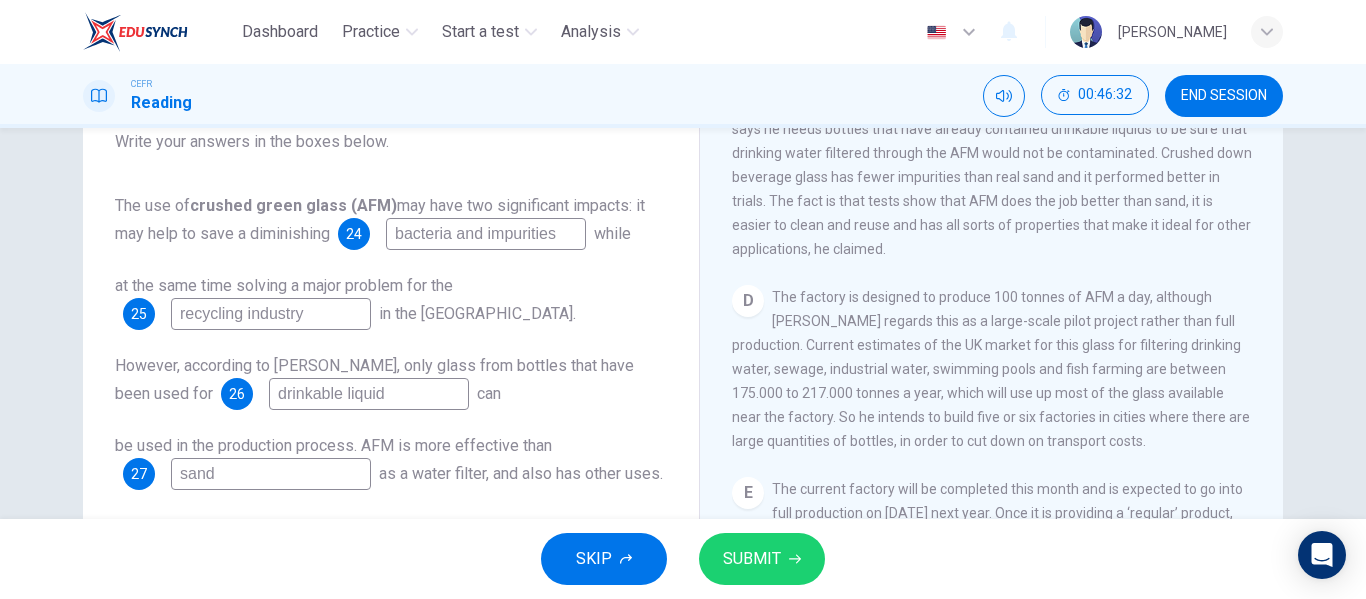 scroll, scrollTop: 962, scrollLeft: 0, axis: vertical 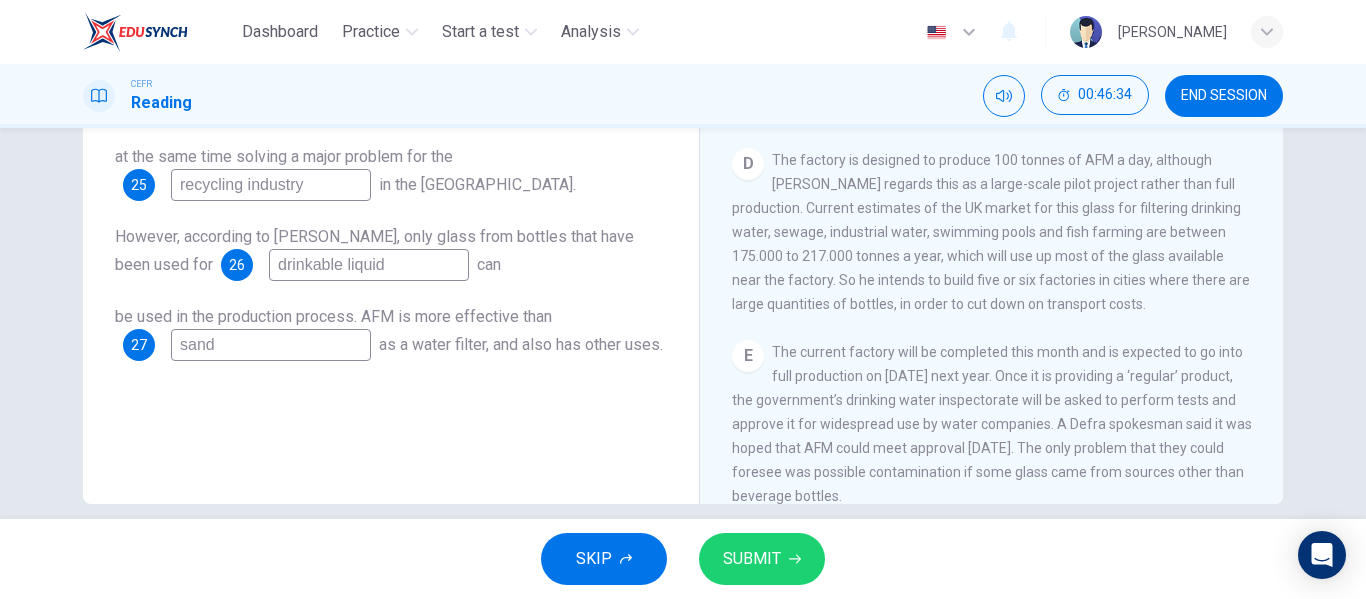 type on "sand" 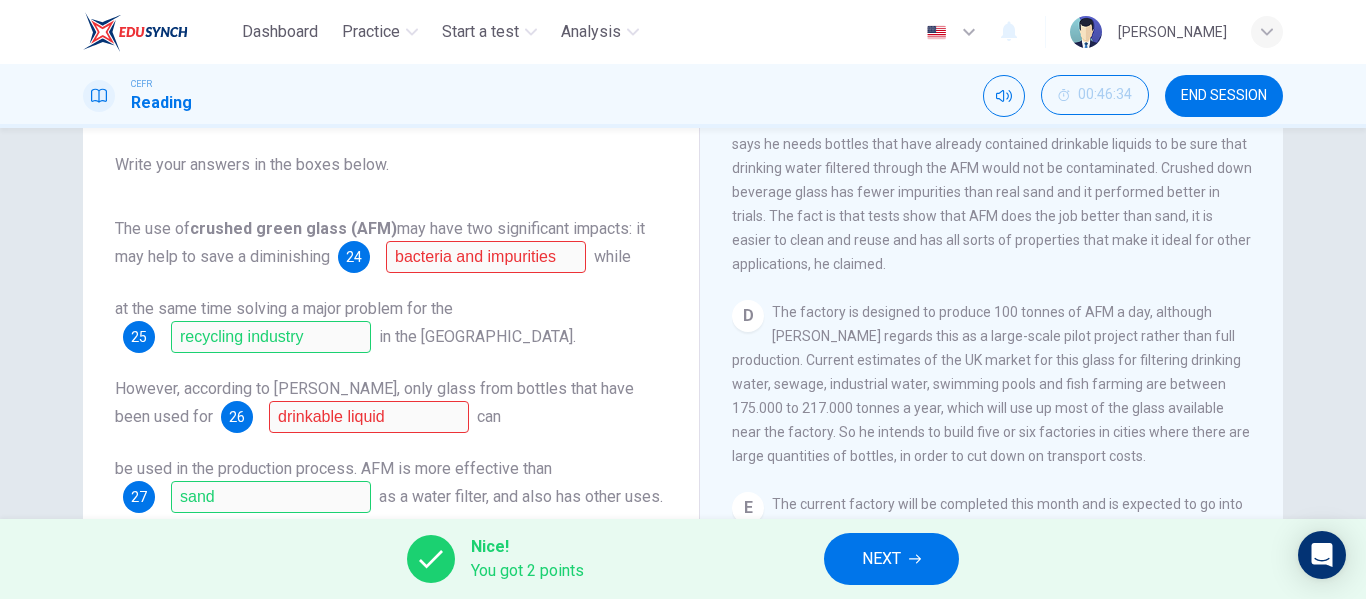 scroll, scrollTop: 205, scrollLeft: 0, axis: vertical 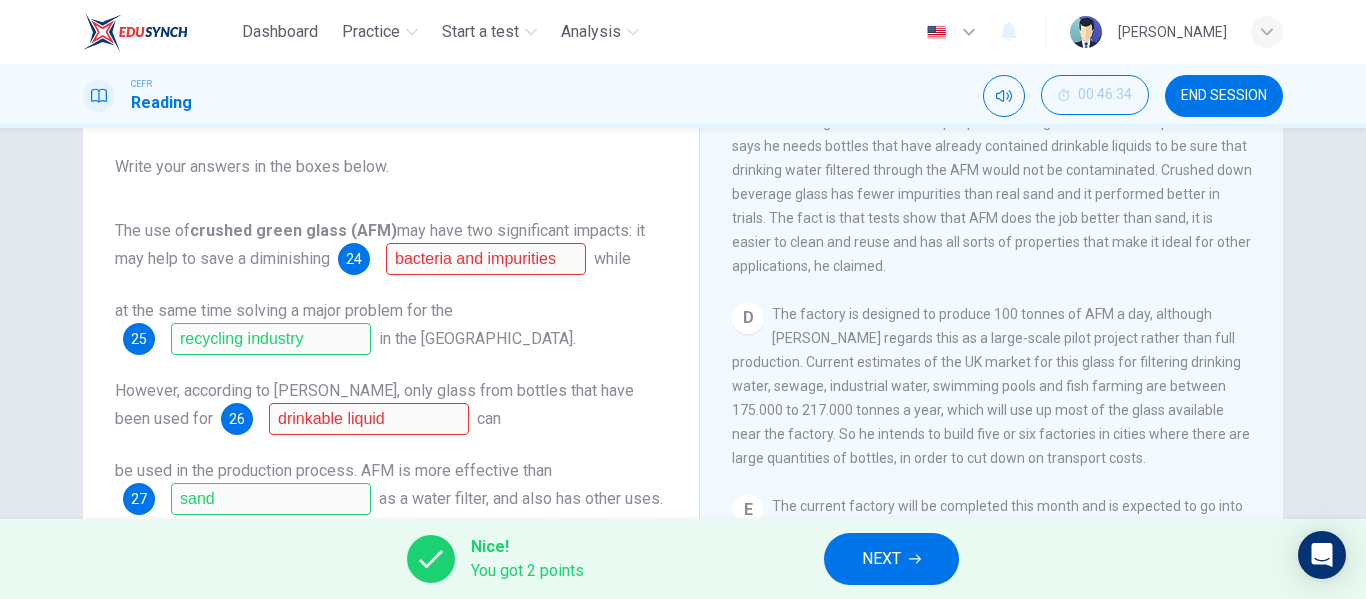 click on "Questions 24 - 27 Complete the summary below.
Choose  NO MORE THAN TWO WORDS  from the passage for each answer.
Write your answers in the boxes below. The use of  crushed green glass (AFM)  may have two significant impacts: it may help to save a diminishing  24 bacteria and impurities  while  at the same time solving a major problem for the  25 recycling industry  in the [GEOGRAPHIC_DATA].  However, according to [PERSON_NAME], only glass from bottles that have been used for  26 drinkable liquid  can be used in the production process. AFM is more effective than  27 sand  as a water filter, and also has other uses. Green Virtues of Green Sand CLICK TO ZOOM Click to Zoom A B C D E F G H If AFM takes off as a product it will be a big boost for the government agency which is charged with finding a market for recycled products. Crushed glass is already being used in road surfacing and in making tiles and bricks. Similarly, AFM could prove to have a widespread use and give green glass a cash value." at bounding box center (683, 323) 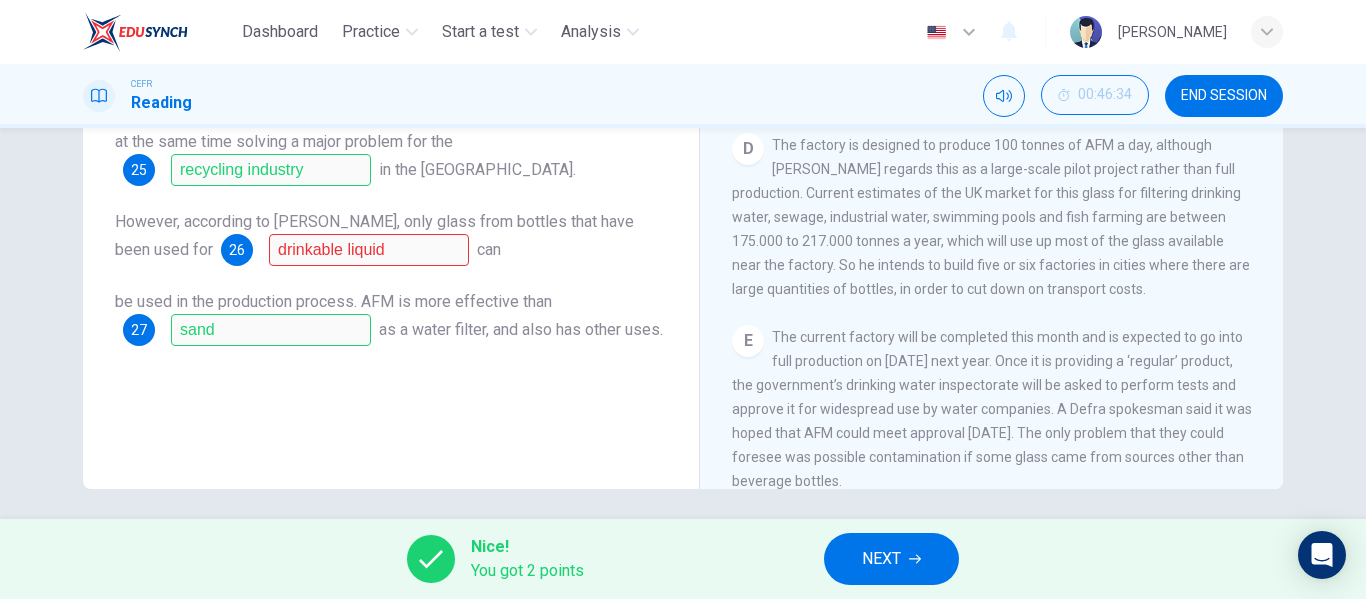 scroll, scrollTop: 384, scrollLeft: 0, axis: vertical 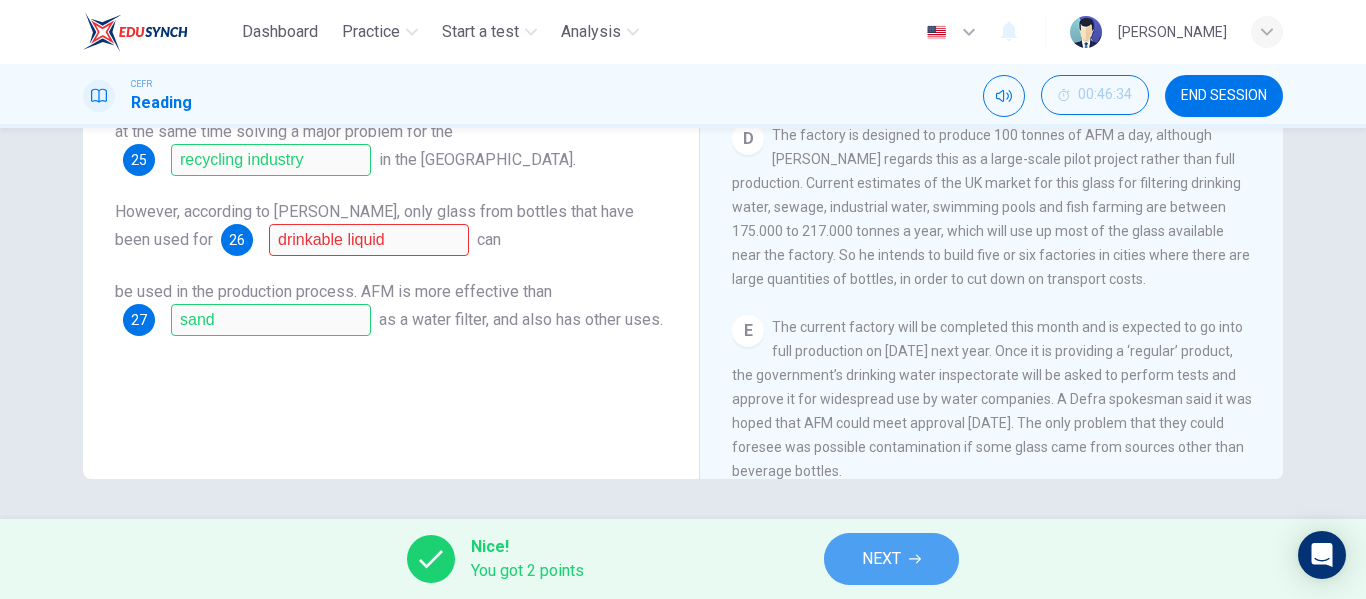 click on "NEXT" at bounding box center [881, 559] 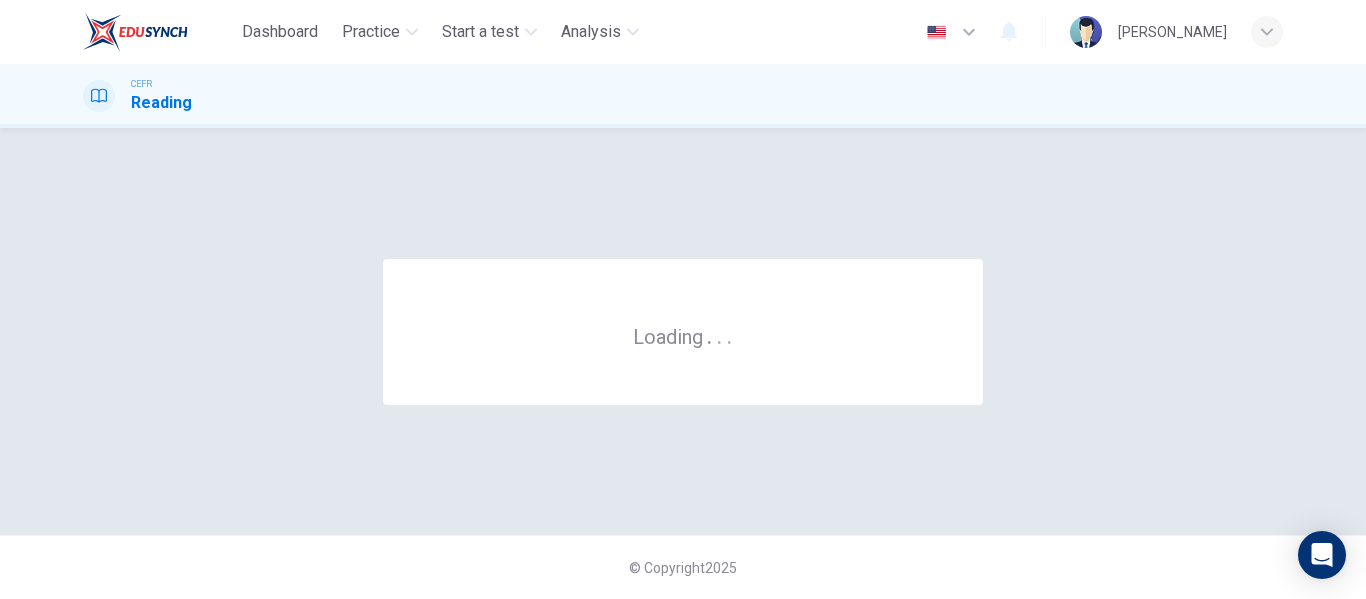 scroll, scrollTop: 0, scrollLeft: 0, axis: both 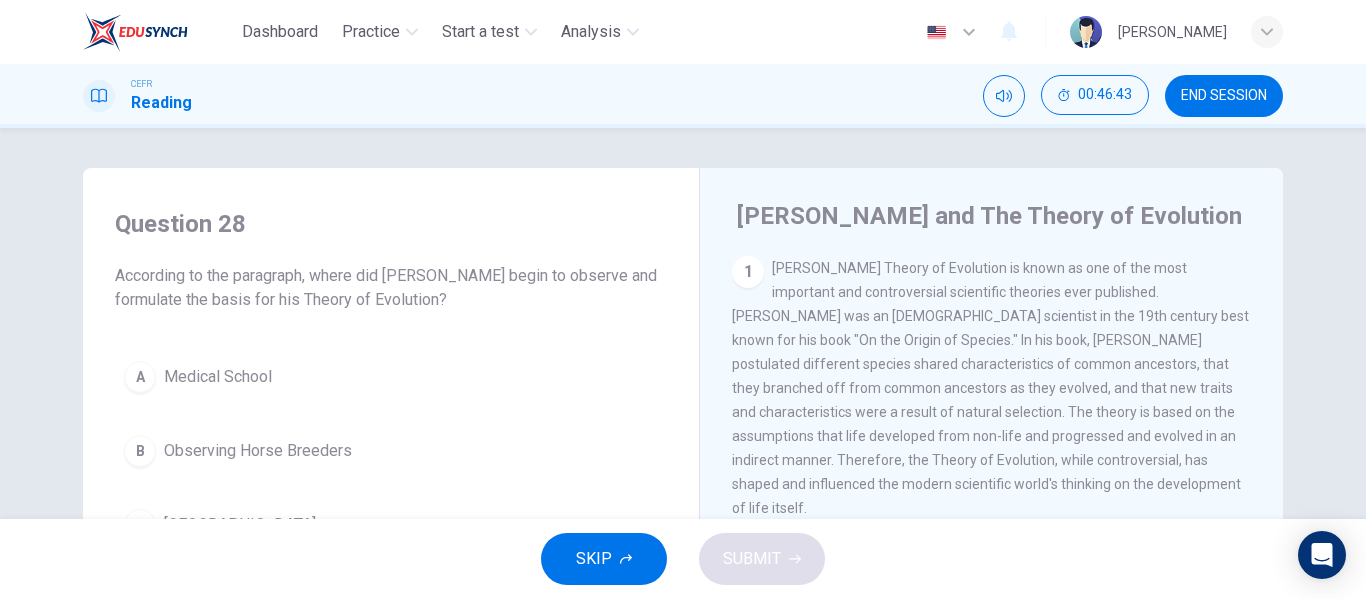 click on "1 [PERSON_NAME] Theory of Evolution is known as one of the most important and controversial scientific theories ever published. [PERSON_NAME] was an [DEMOGRAPHIC_DATA] scientist in the 19th century best known for his book "On the Origin of Species." In his book, [PERSON_NAME] postulated different species shared characteristics of common ancestors, that they branched off from common ancestors as they evolved, and that new traits and characteristics were a result of natural selection. The theory is based on the assumptions that life developed from non-life and progressed and evolved in an indirect manner. Therefore, the Theory of Evolution, while controversial, has shaped and influenced the modern scientific world's thinking on the development of life itself. 2 3 4 5 6" at bounding box center (1005, 559) 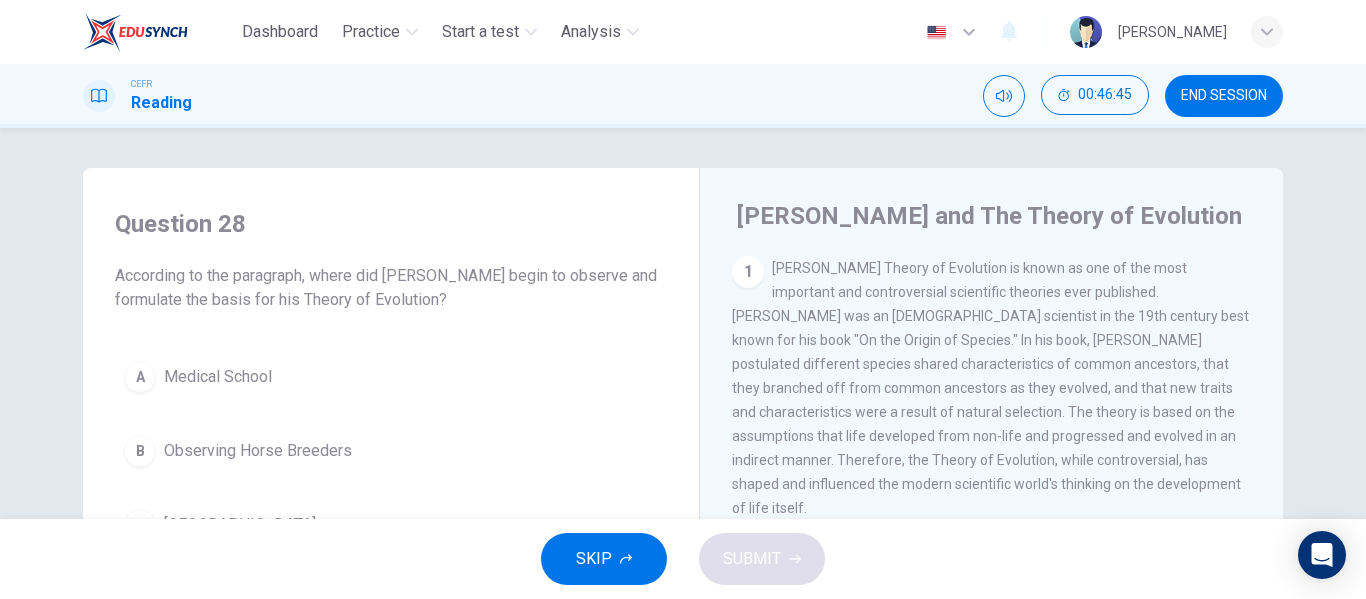 drag, startPoint x: 1253, startPoint y: 317, endPoint x: 1272, endPoint y: 381, distance: 66.760765 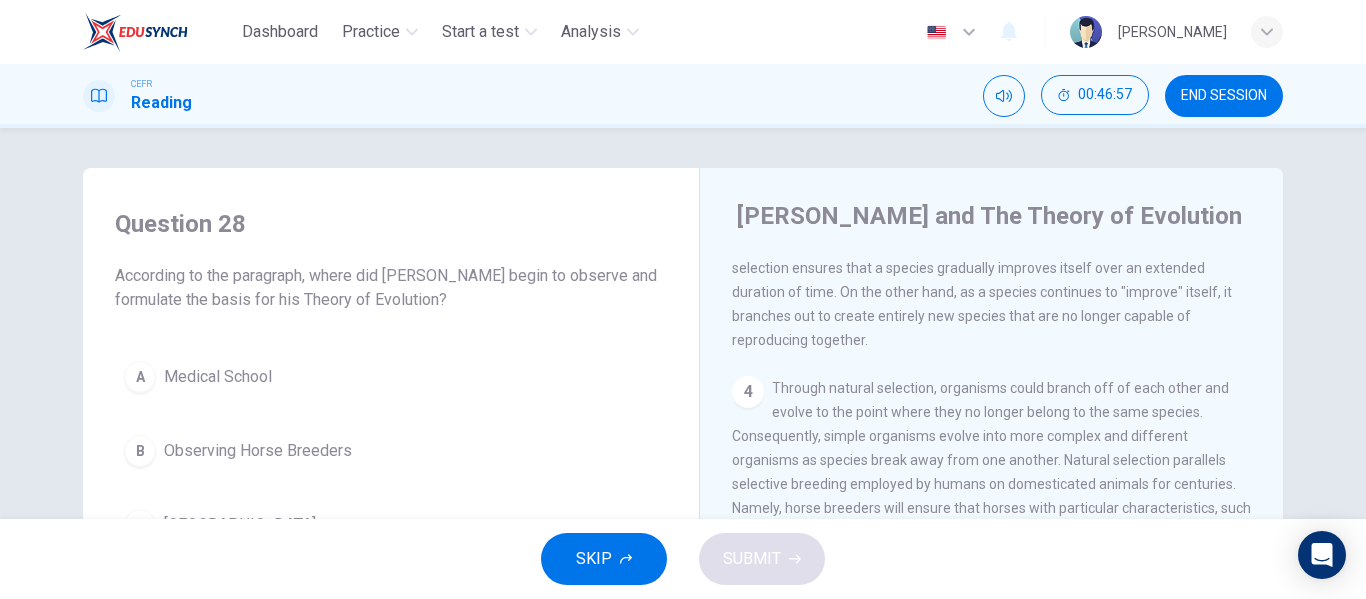 scroll, scrollTop: 759, scrollLeft: 0, axis: vertical 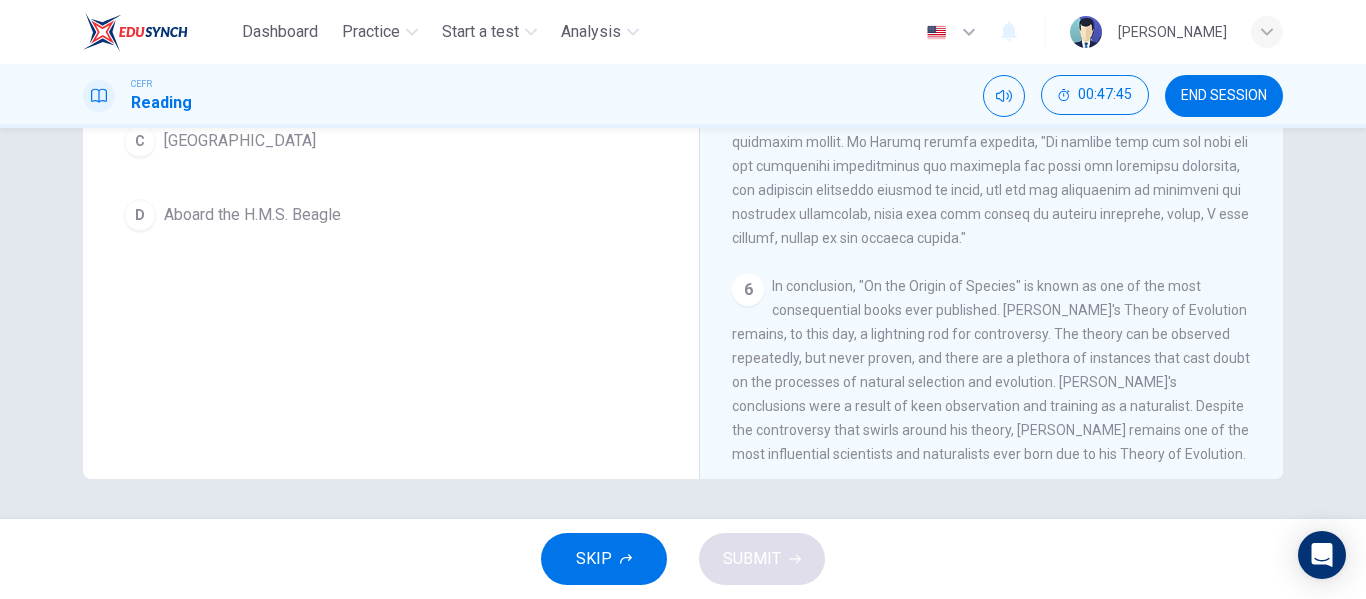 click on "CEFR Reading 00:47:45 END SESSION" at bounding box center (683, 96) 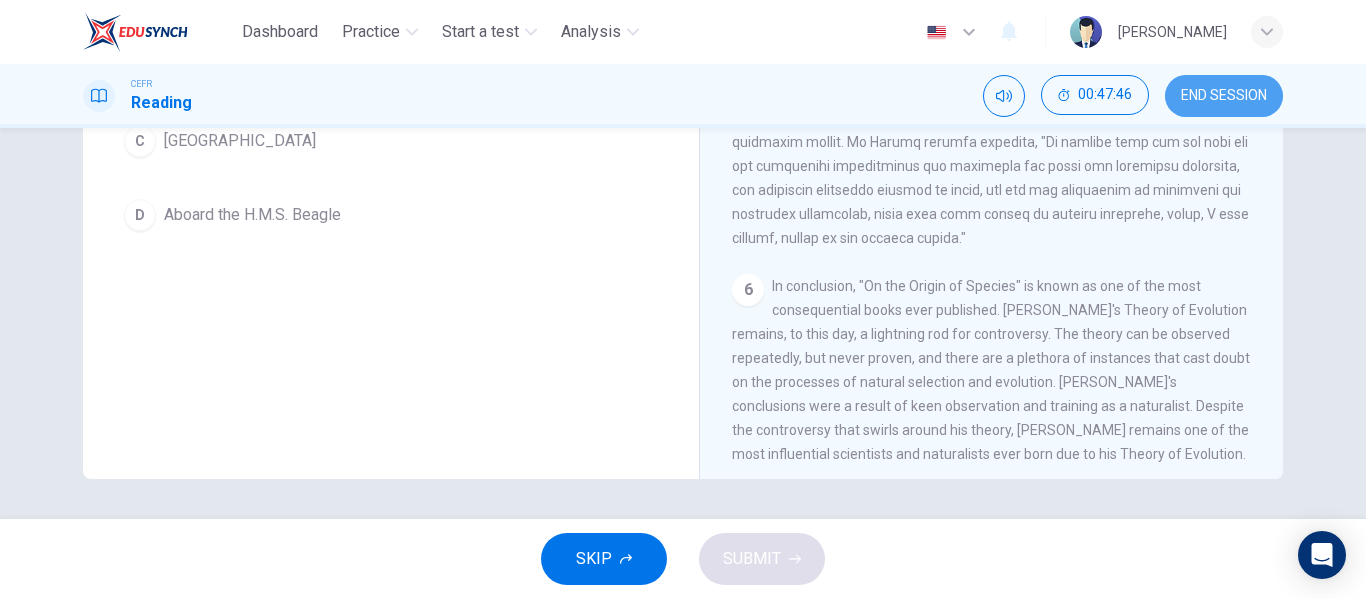 click on "END SESSION" at bounding box center (1224, 96) 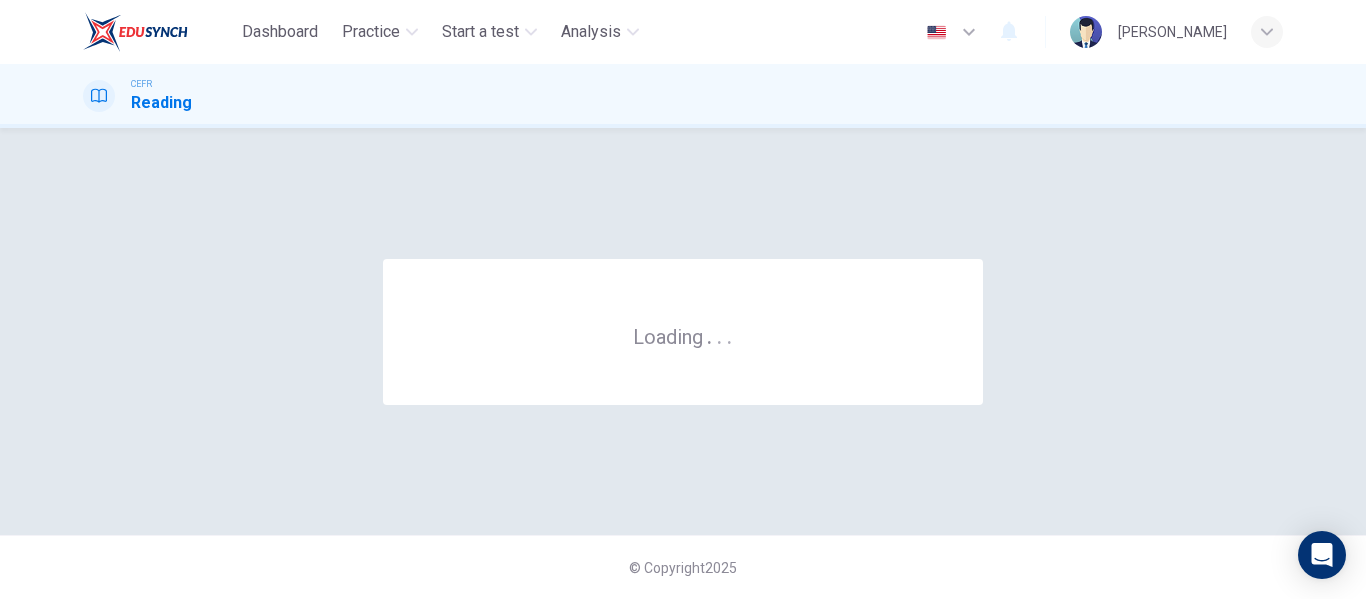 scroll, scrollTop: 0, scrollLeft: 0, axis: both 